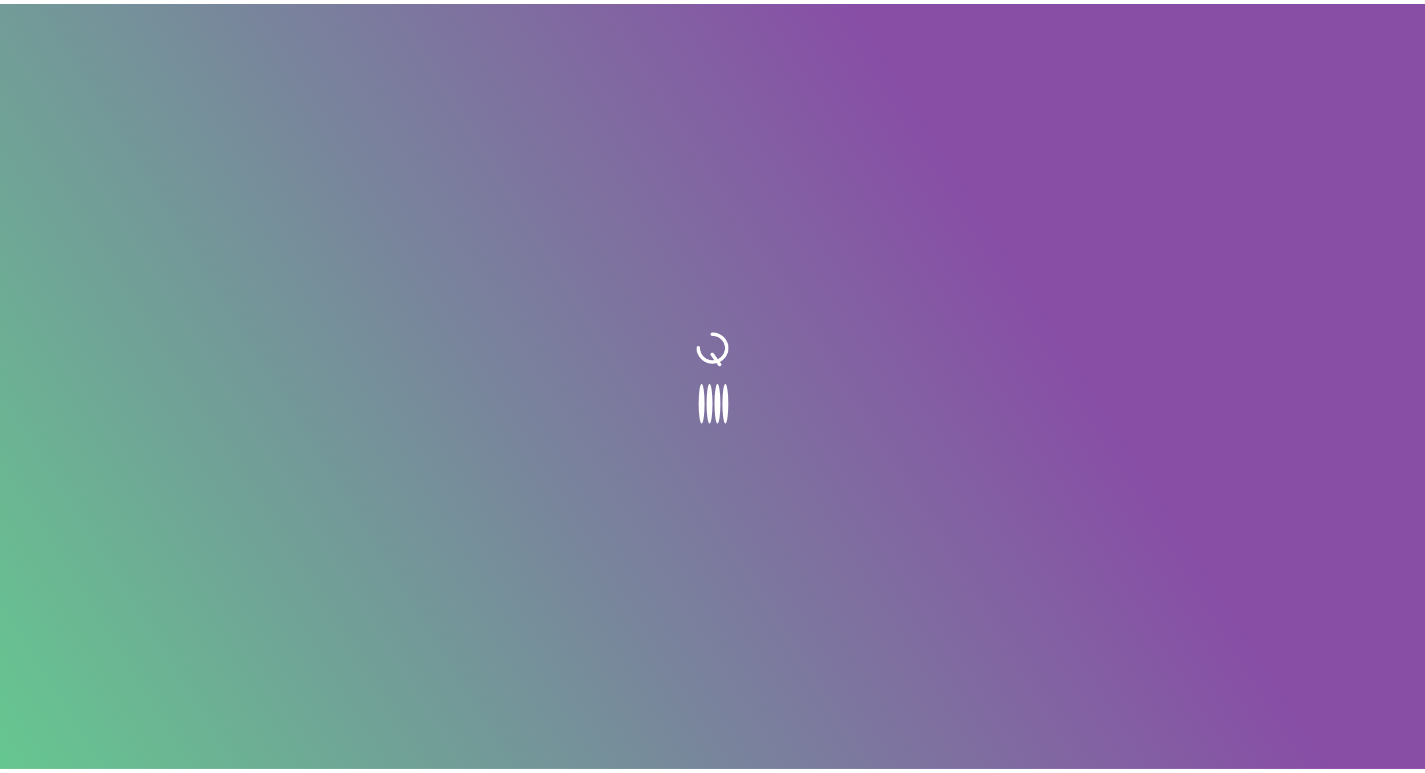 scroll, scrollTop: 0, scrollLeft: 0, axis: both 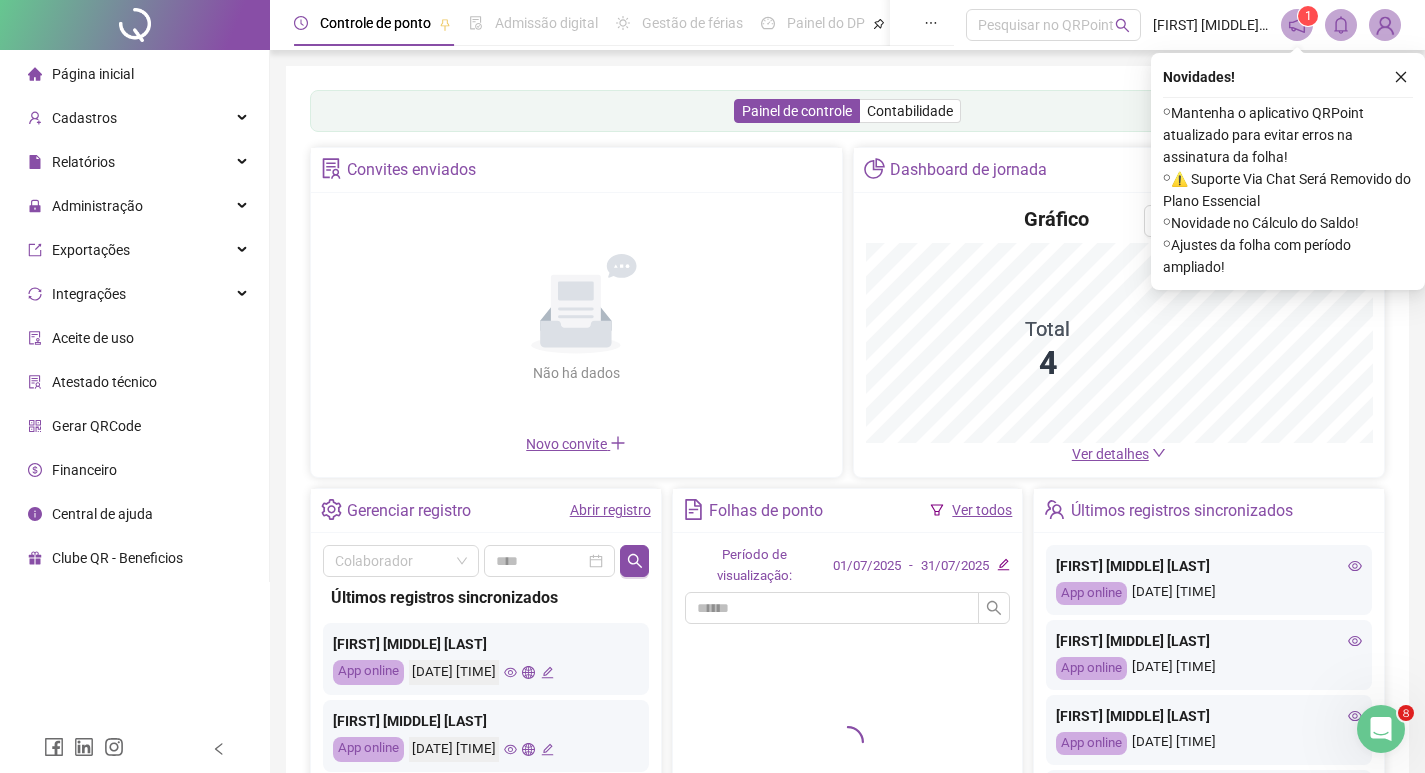 drag, startPoint x: 1404, startPoint y: 81, endPoint x: 1398, endPoint y: 90, distance: 10.816654 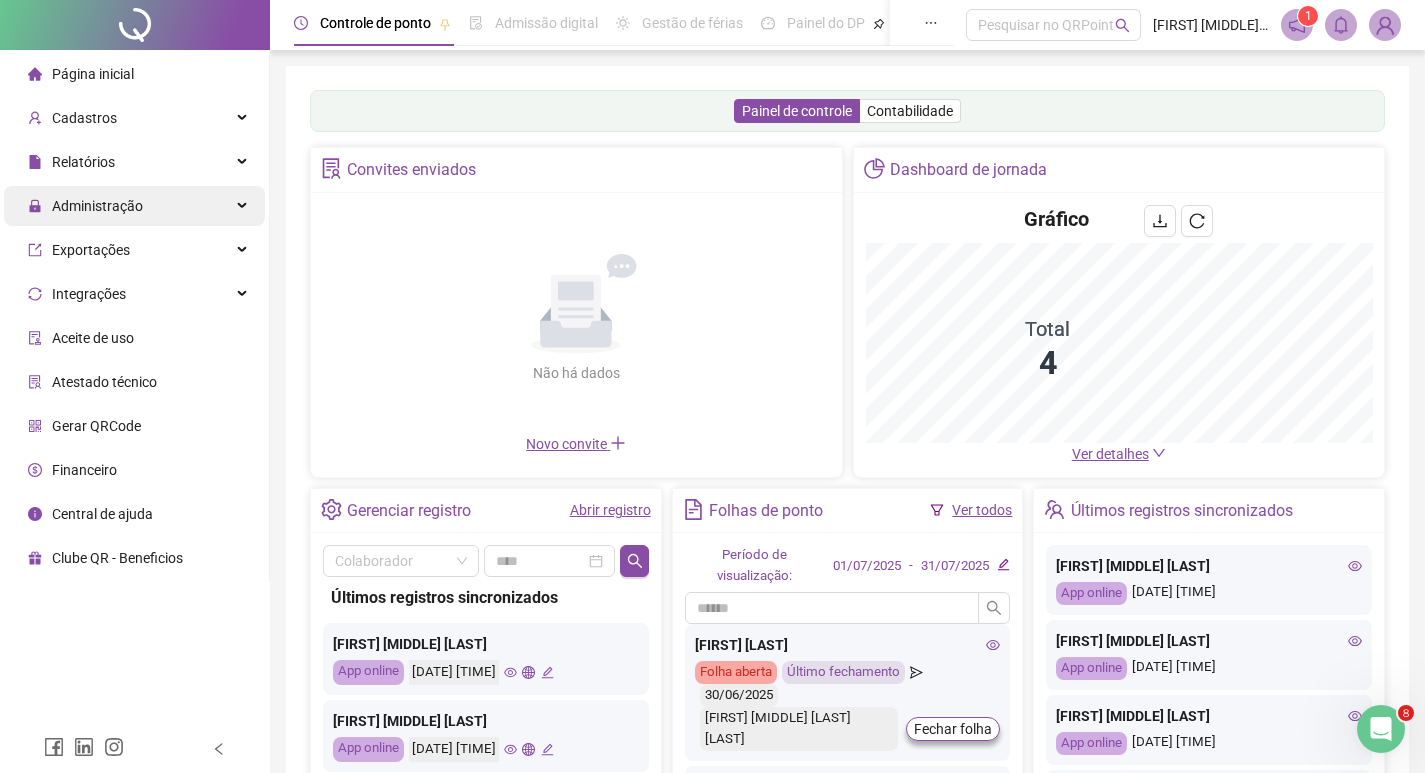 click on "Administração" at bounding box center (85, 206) 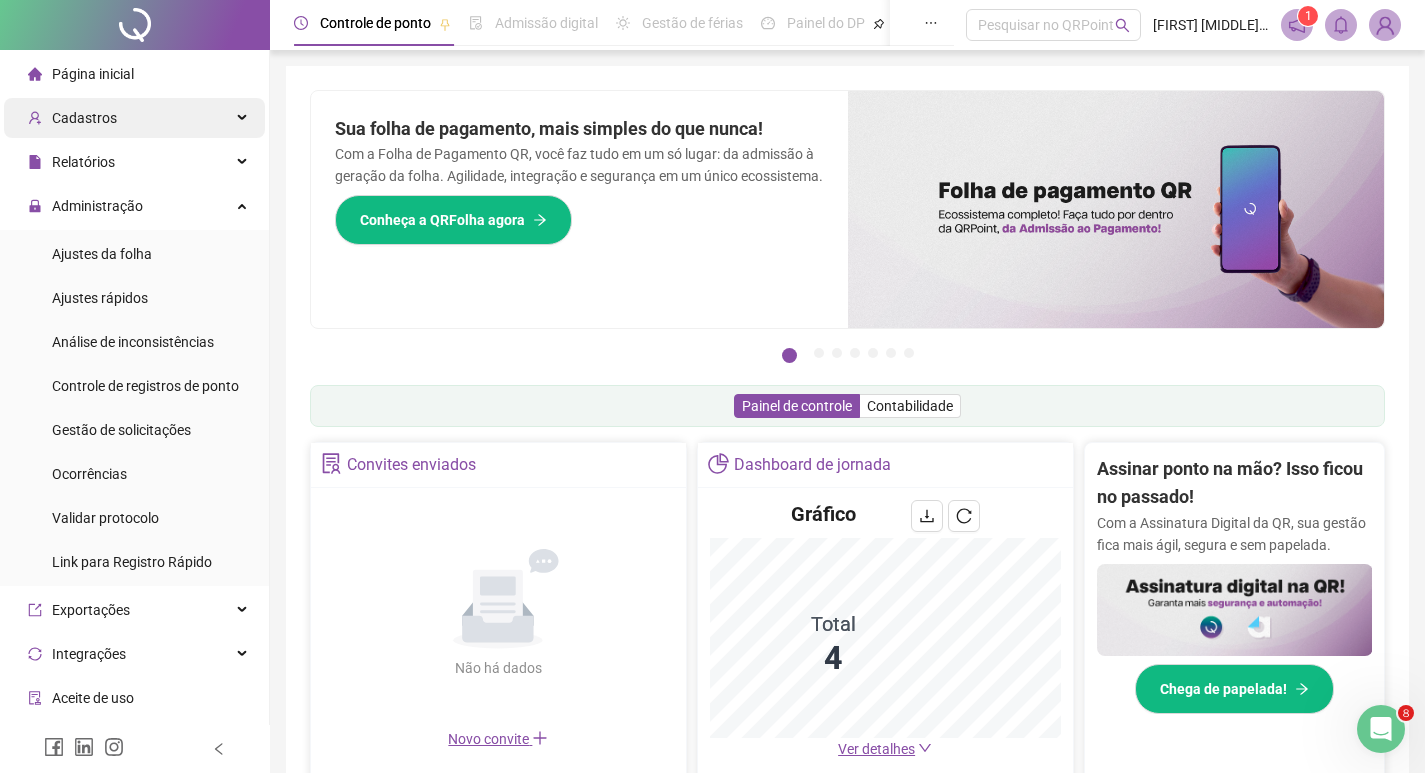 click on "Cadastros" at bounding box center [134, 118] 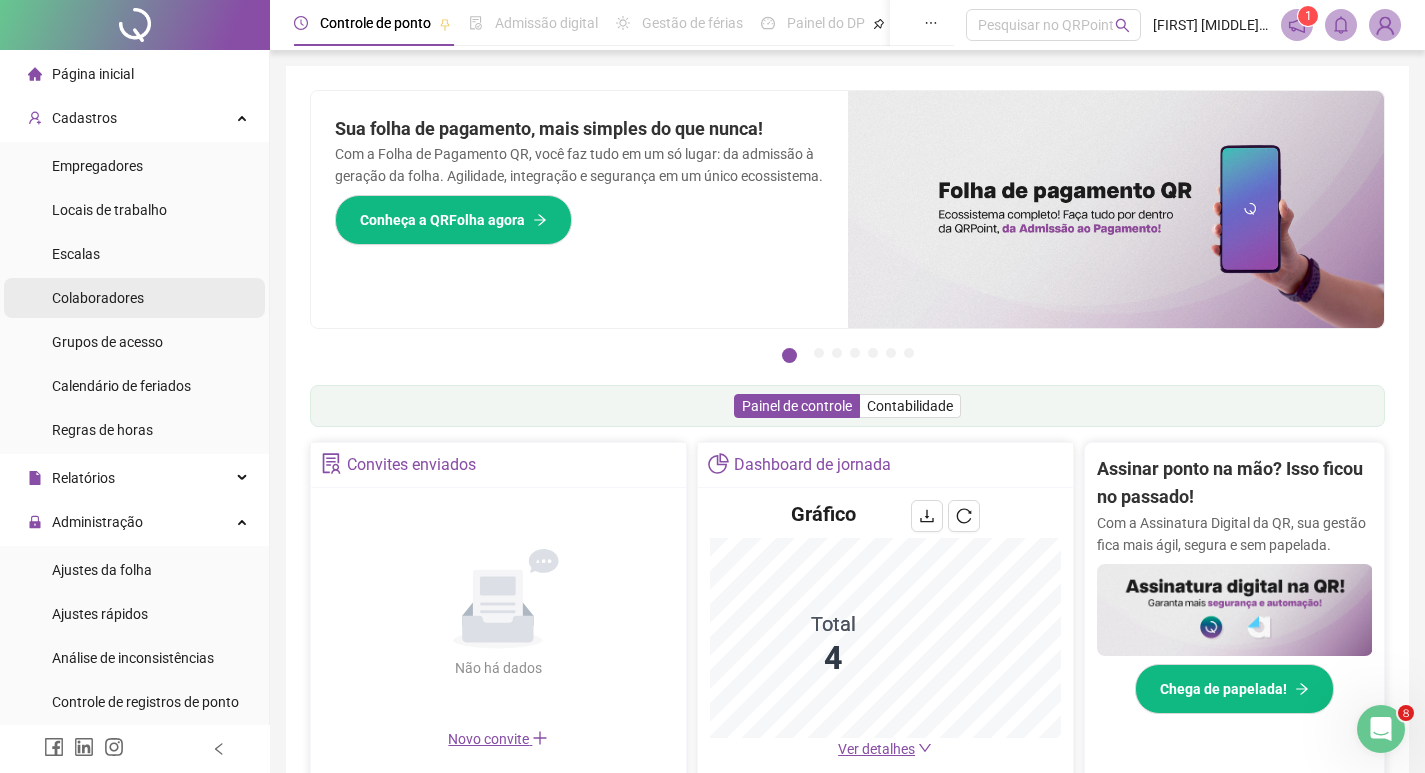 click on "Colaboradores" at bounding box center (98, 298) 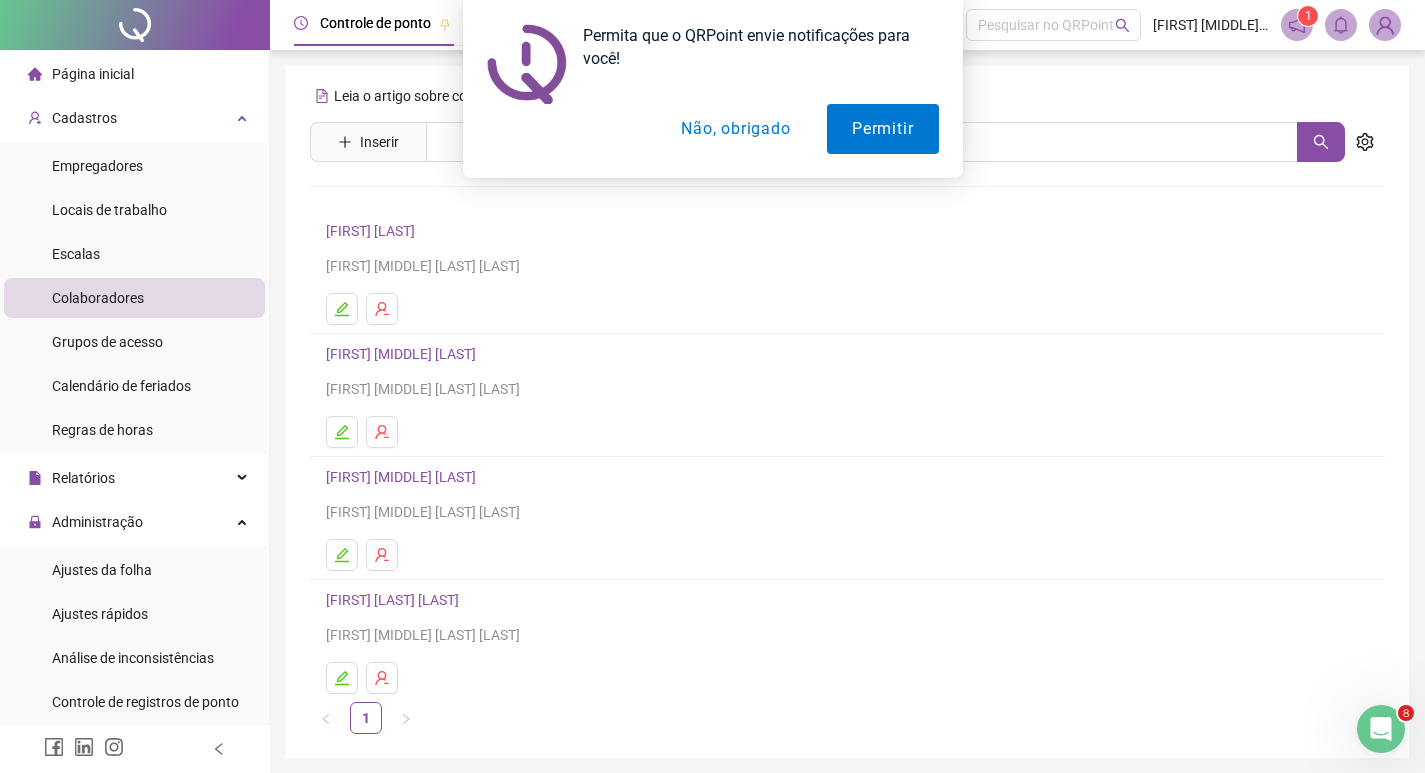 click on "[FIRST] [LAST]" at bounding box center (373, 231) 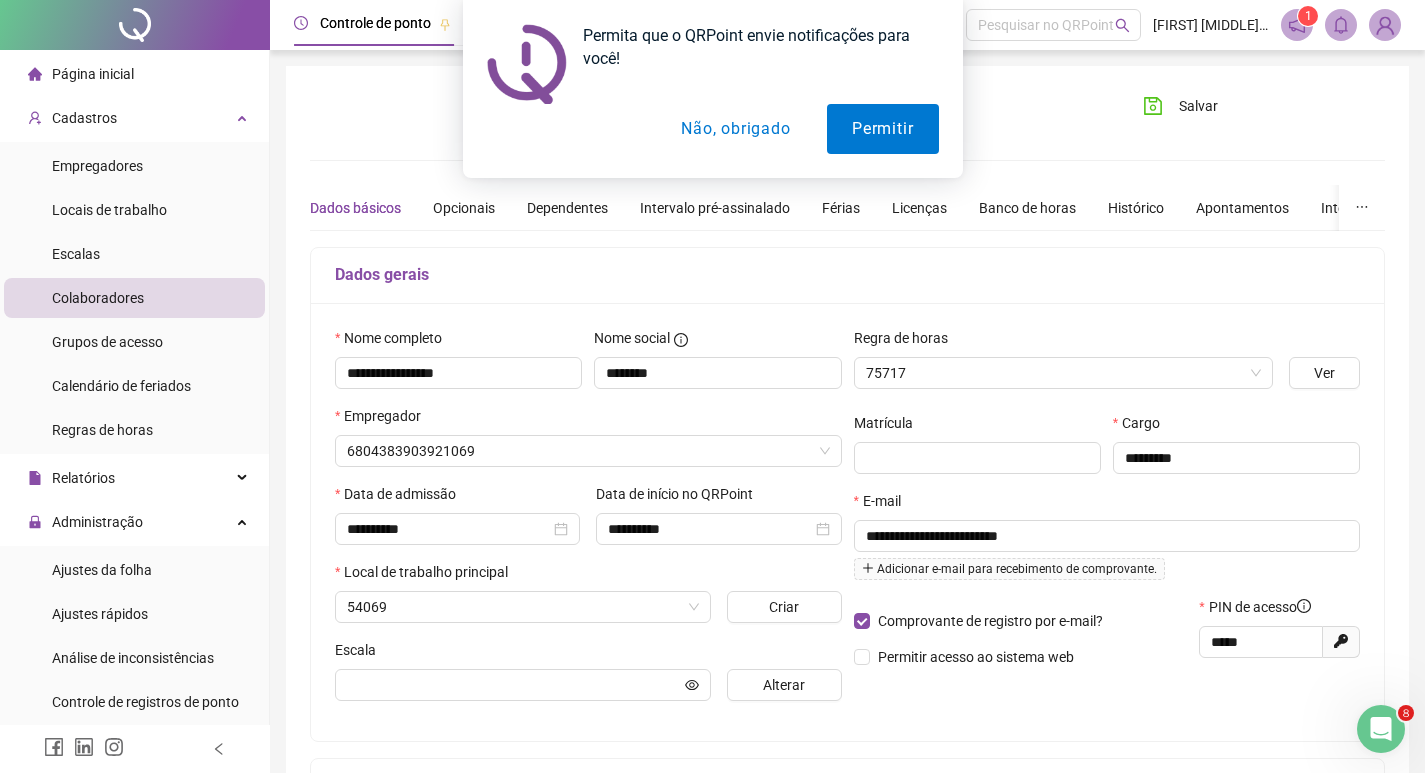 type on "**********" 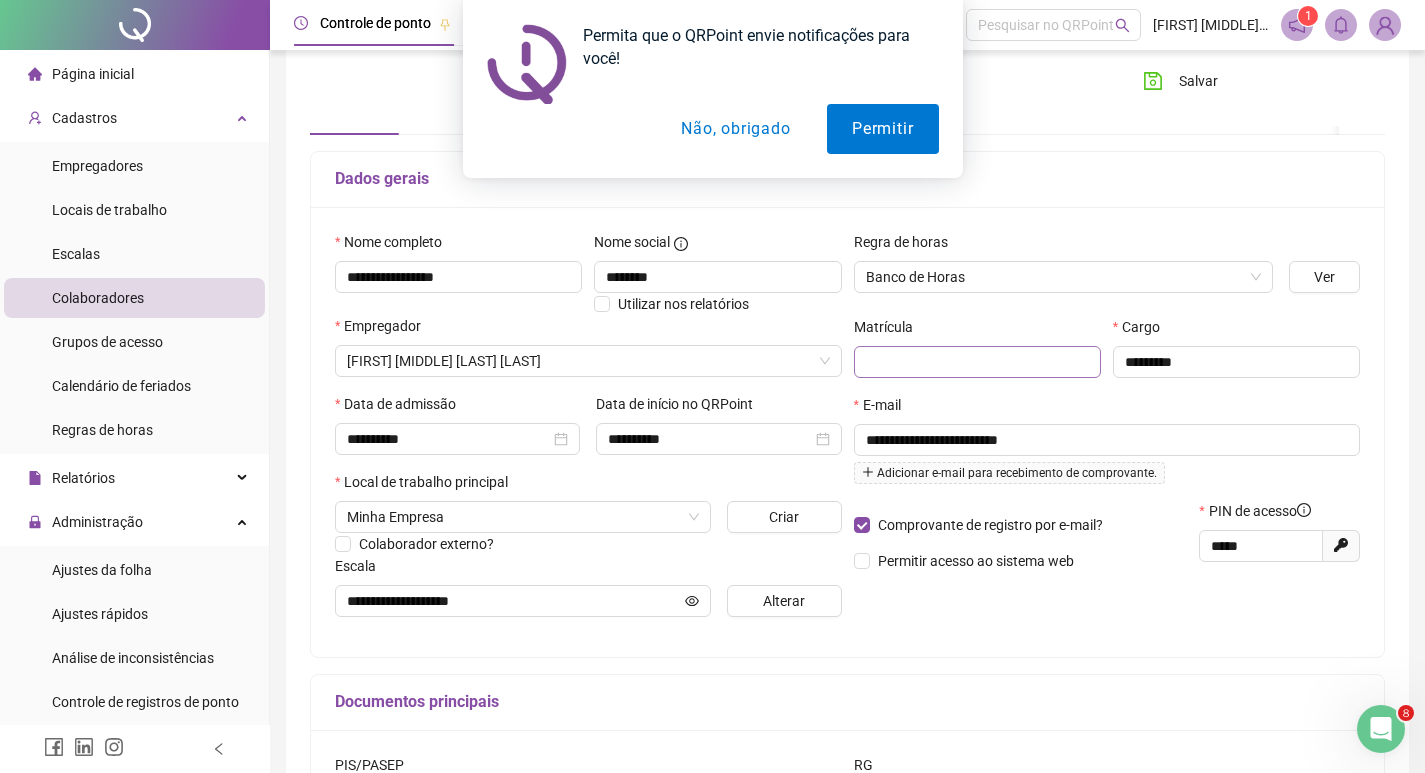 scroll, scrollTop: 0, scrollLeft: 0, axis: both 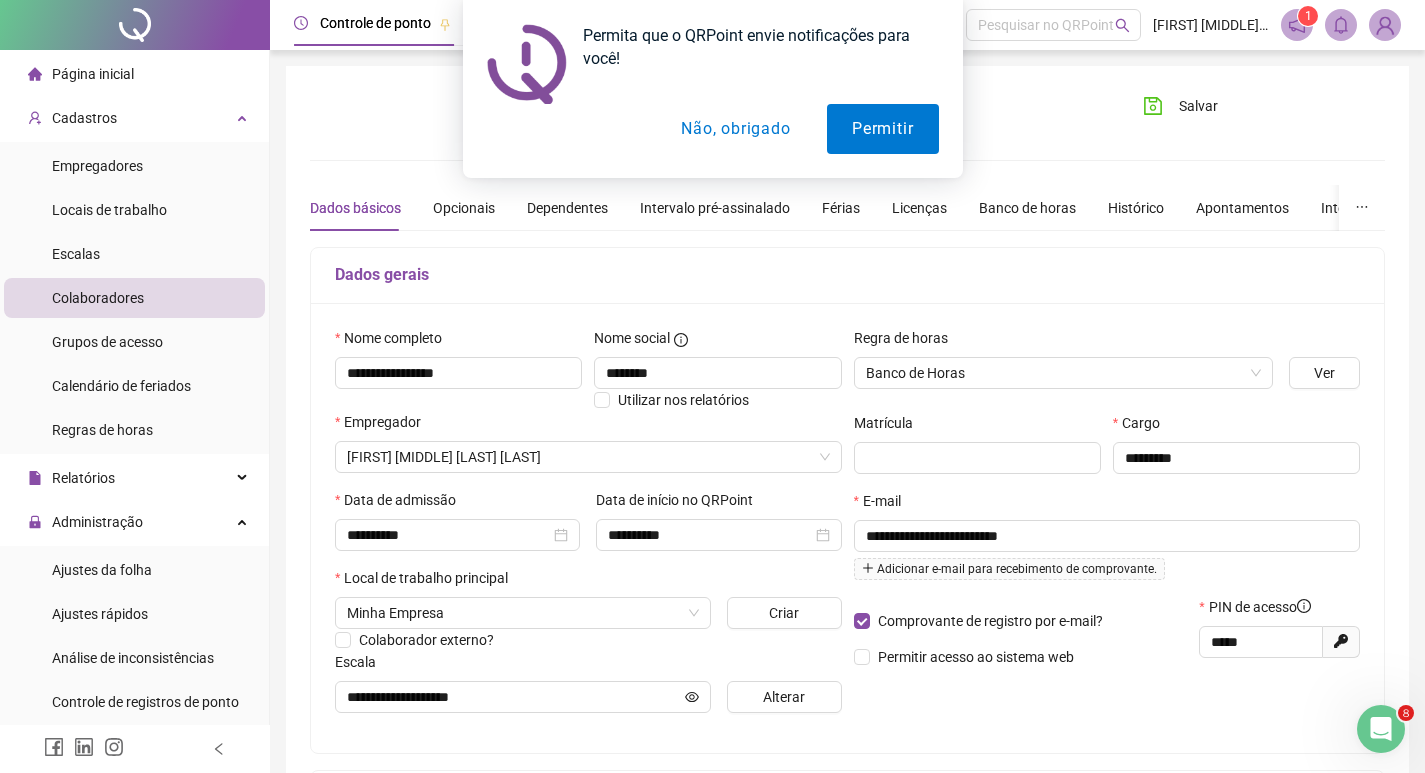click on "Não, obrigado" at bounding box center (735, 129) 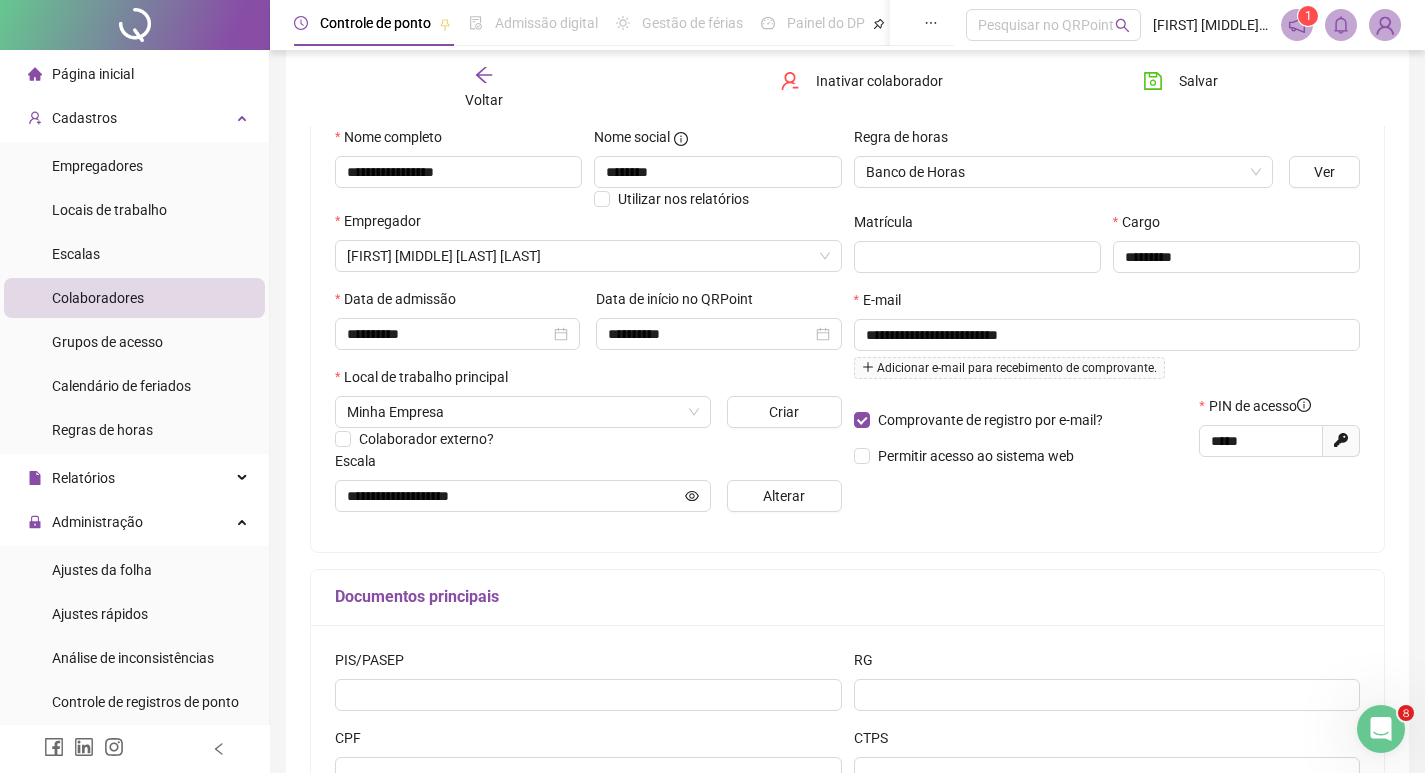 scroll, scrollTop: 0, scrollLeft: 0, axis: both 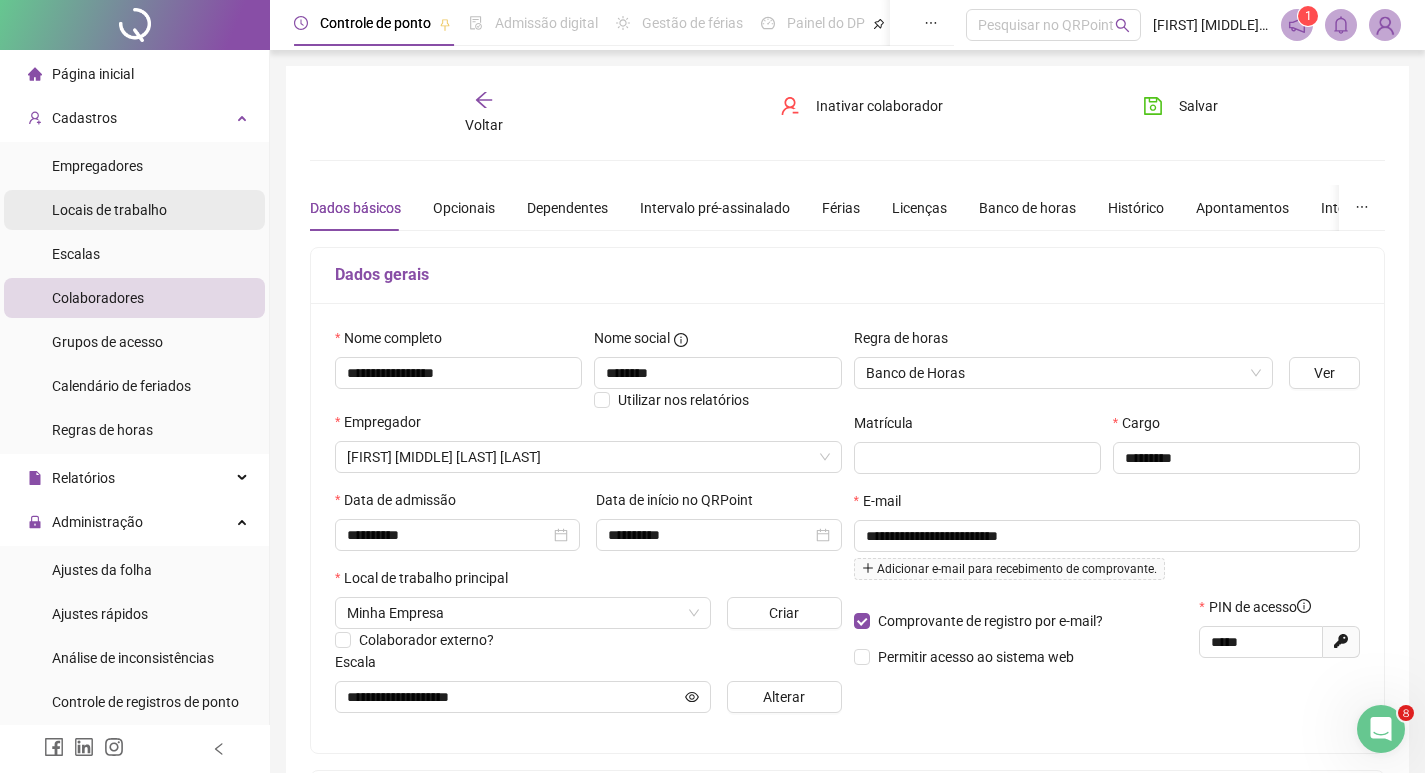 drag, startPoint x: 128, startPoint y: 251, endPoint x: 144, endPoint y: 221, distance: 34 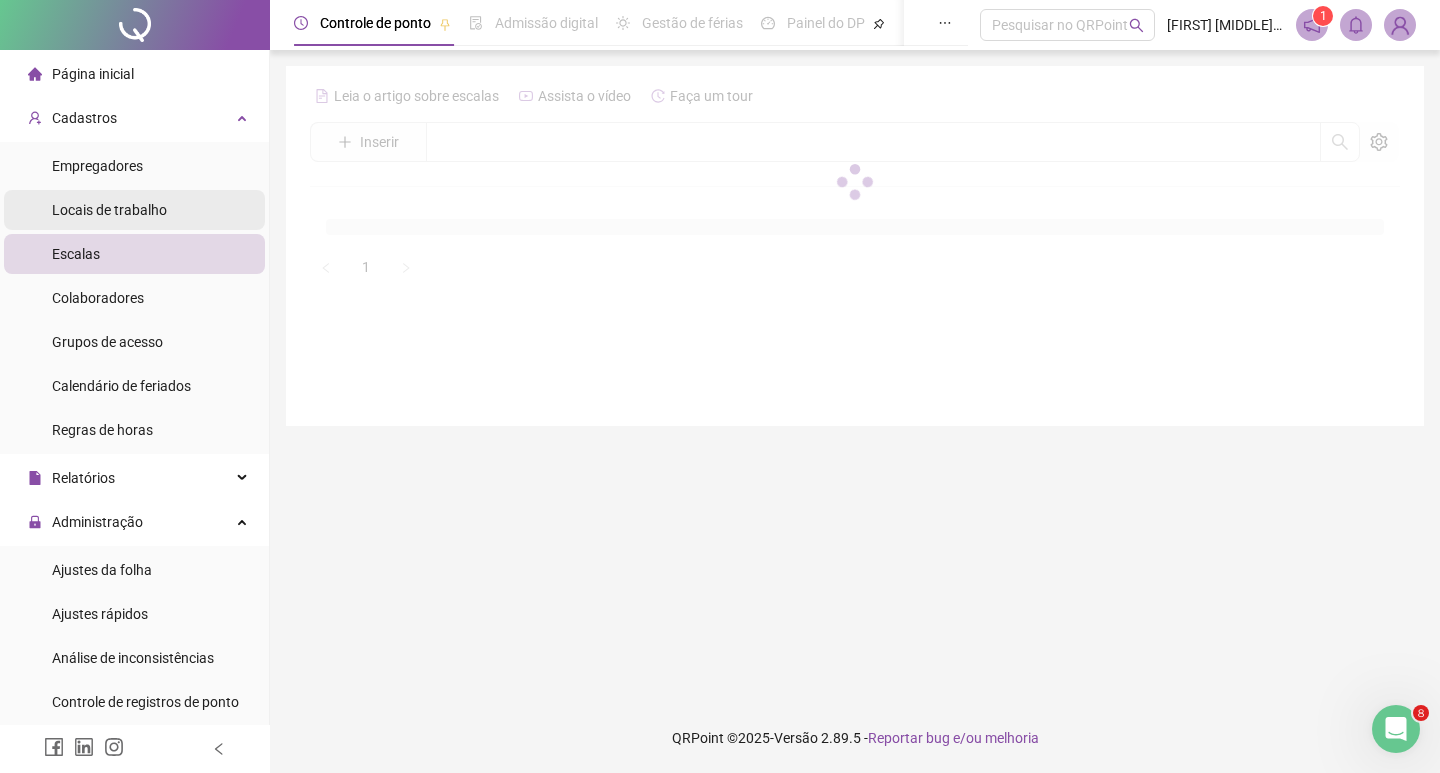 click on "Locais de trabalho" at bounding box center (109, 210) 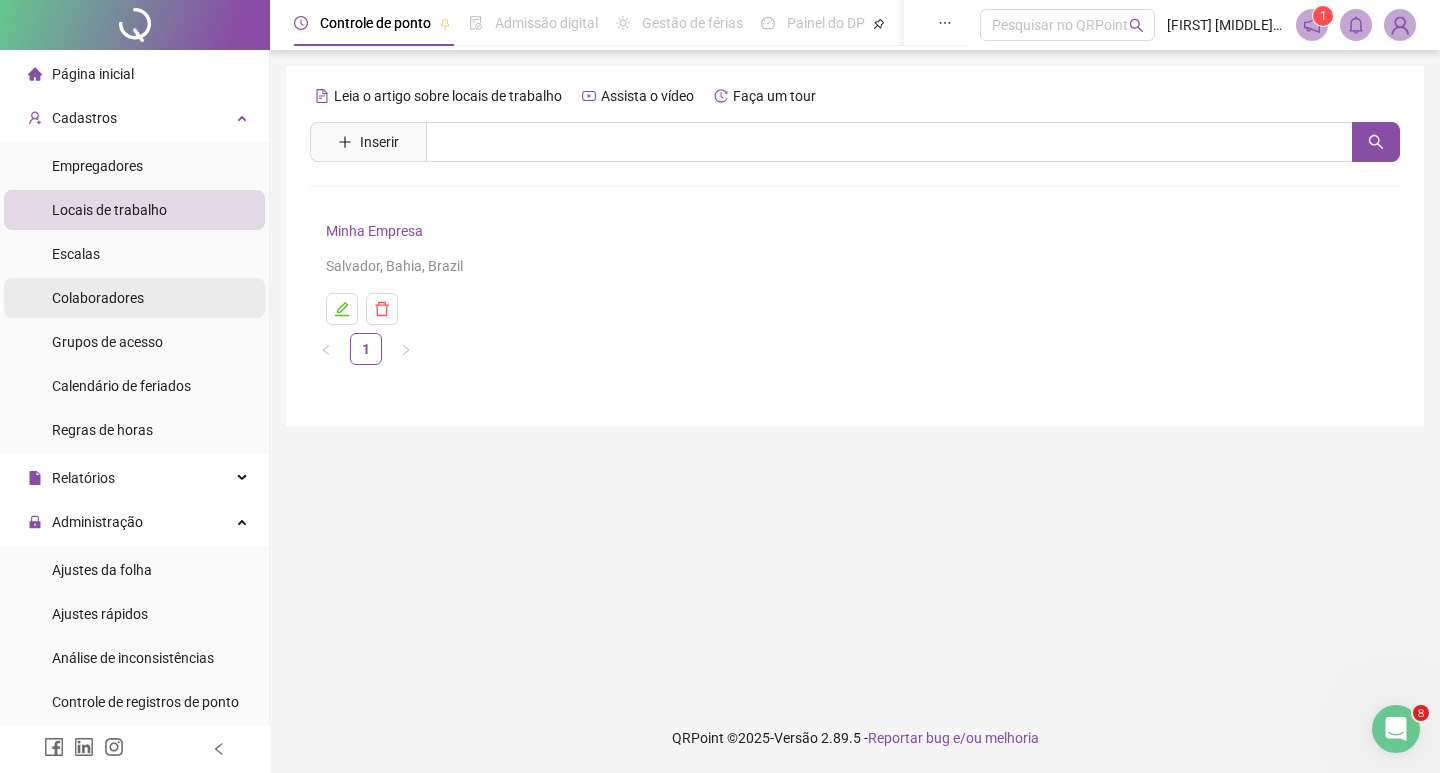 click on "Colaboradores" at bounding box center (134, 298) 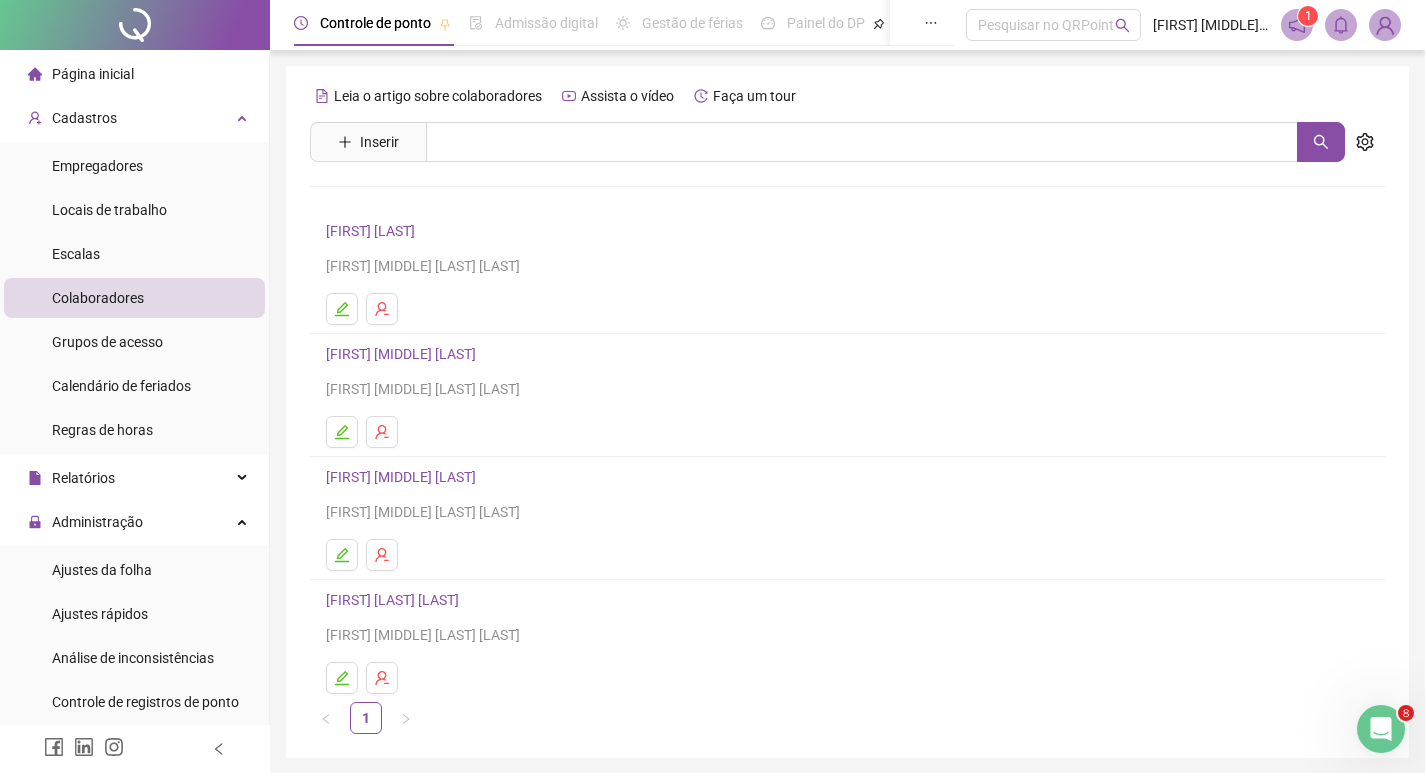 click on "[FIRST] [MIDDLE] [LAST]" at bounding box center [847, 354] 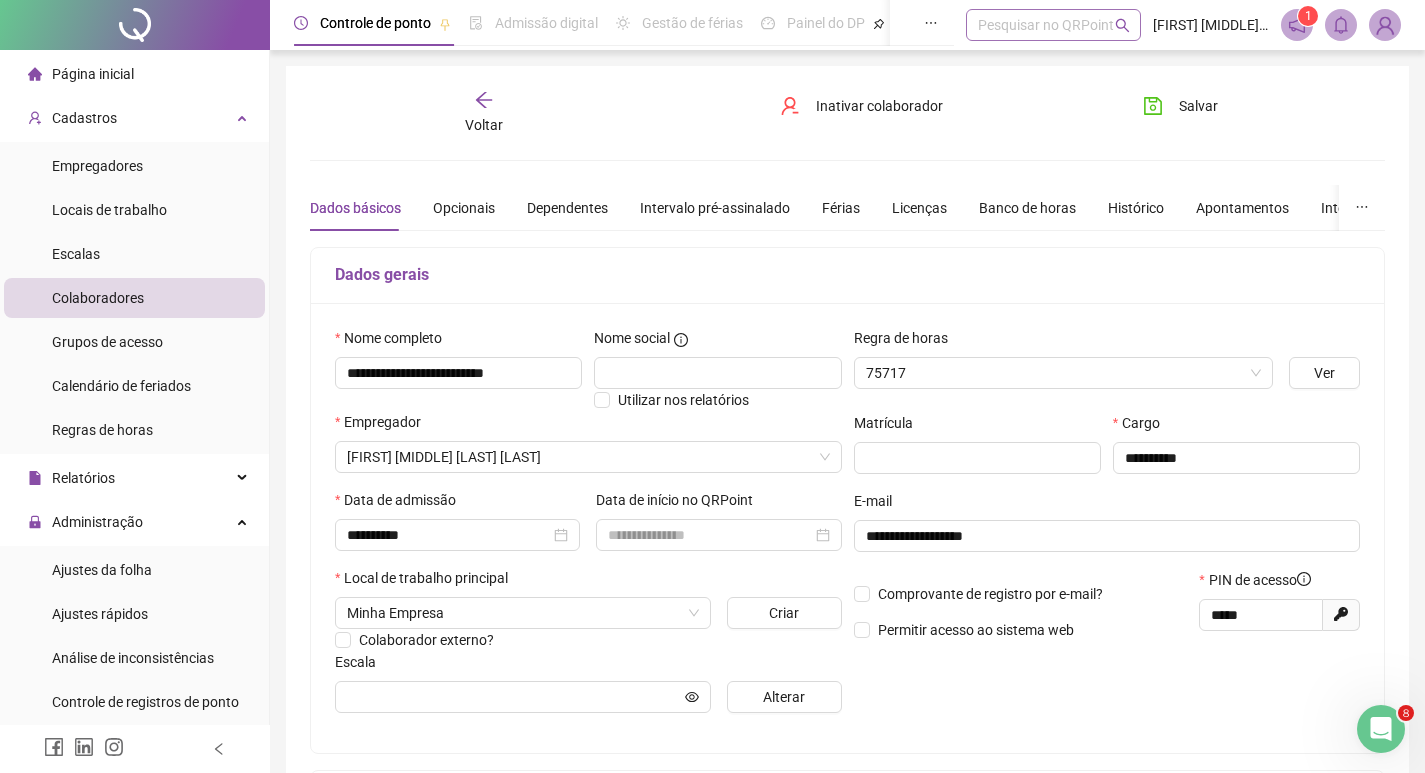 type on "**********" 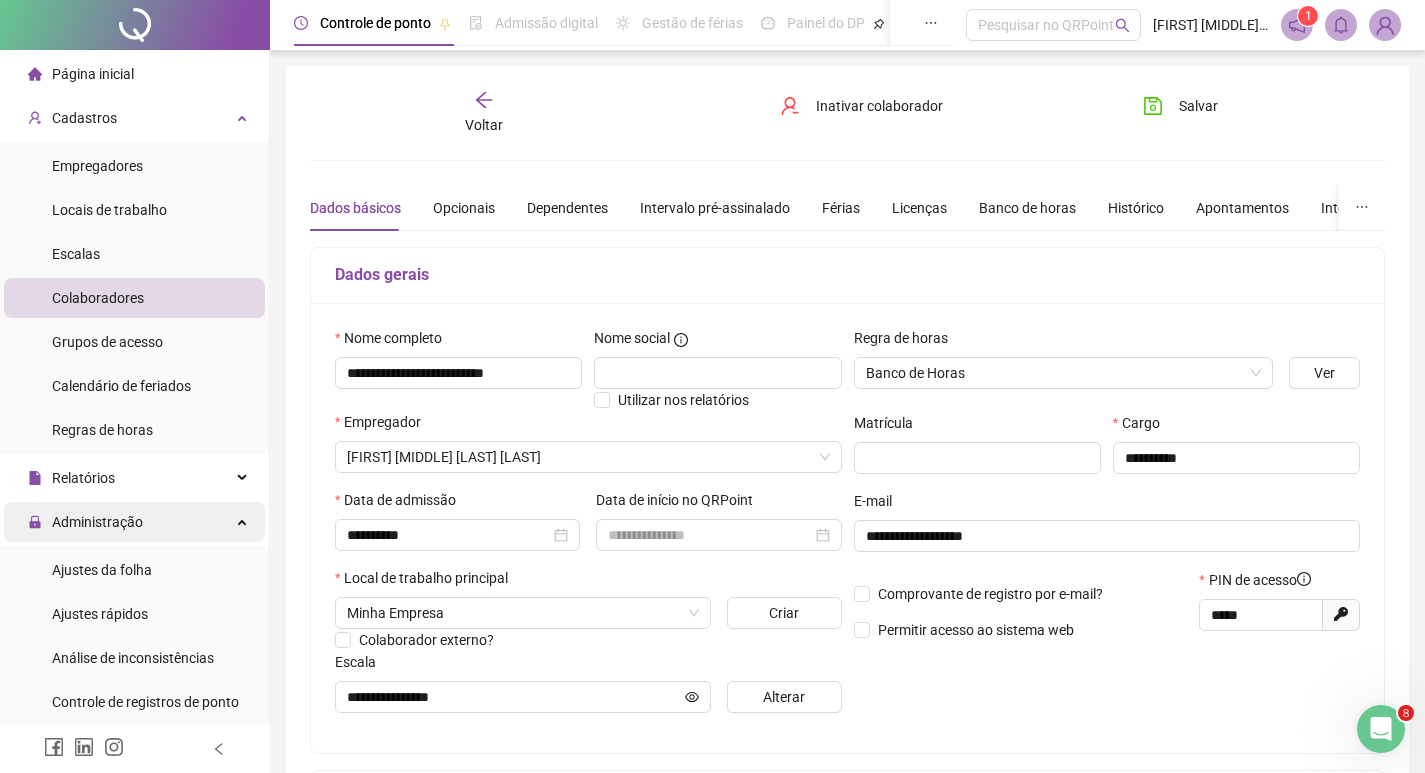 drag, startPoint x: 143, startPoint y: 474, endPoint x: 158, endPoint y: 521, distance: 49.335587 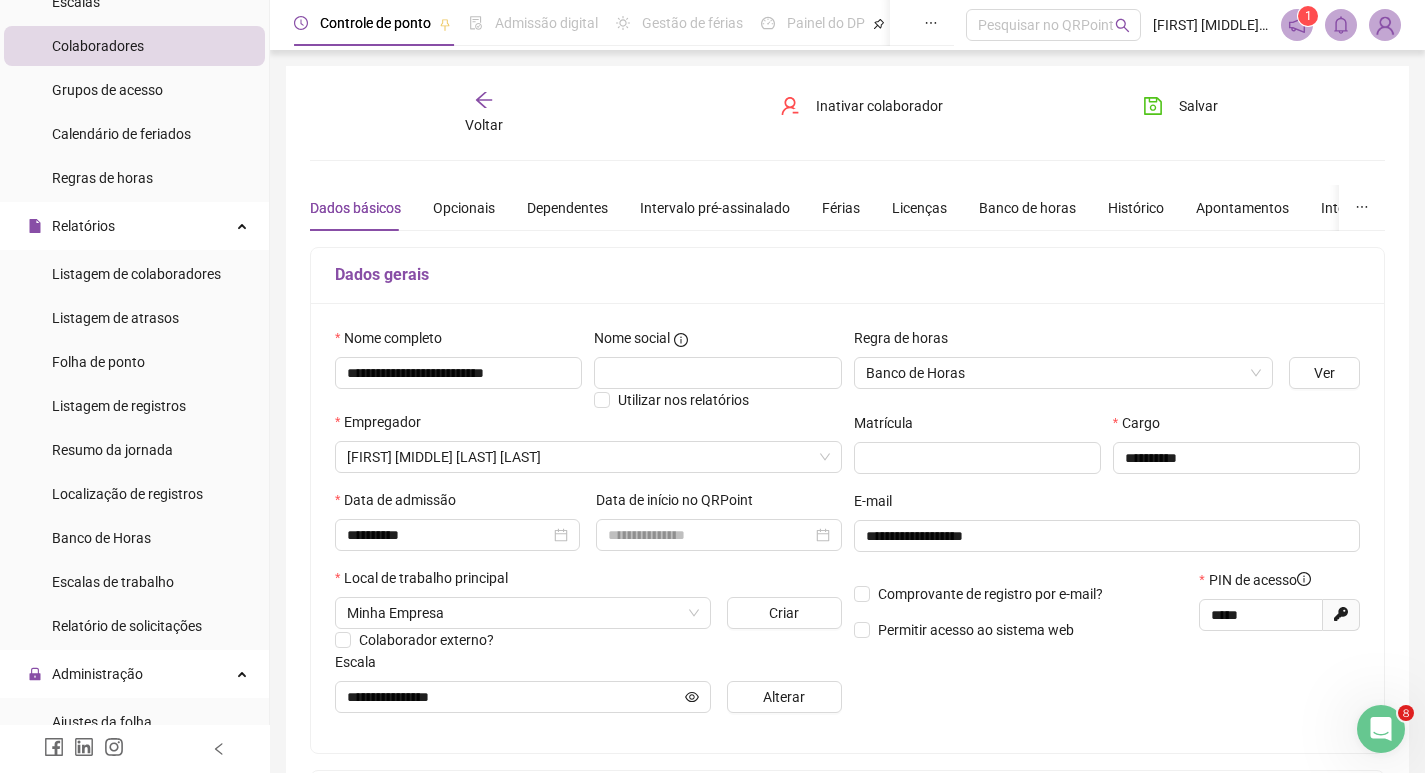 scroll, scrollTop: 300, scrollLeft: 0, axis: vertical 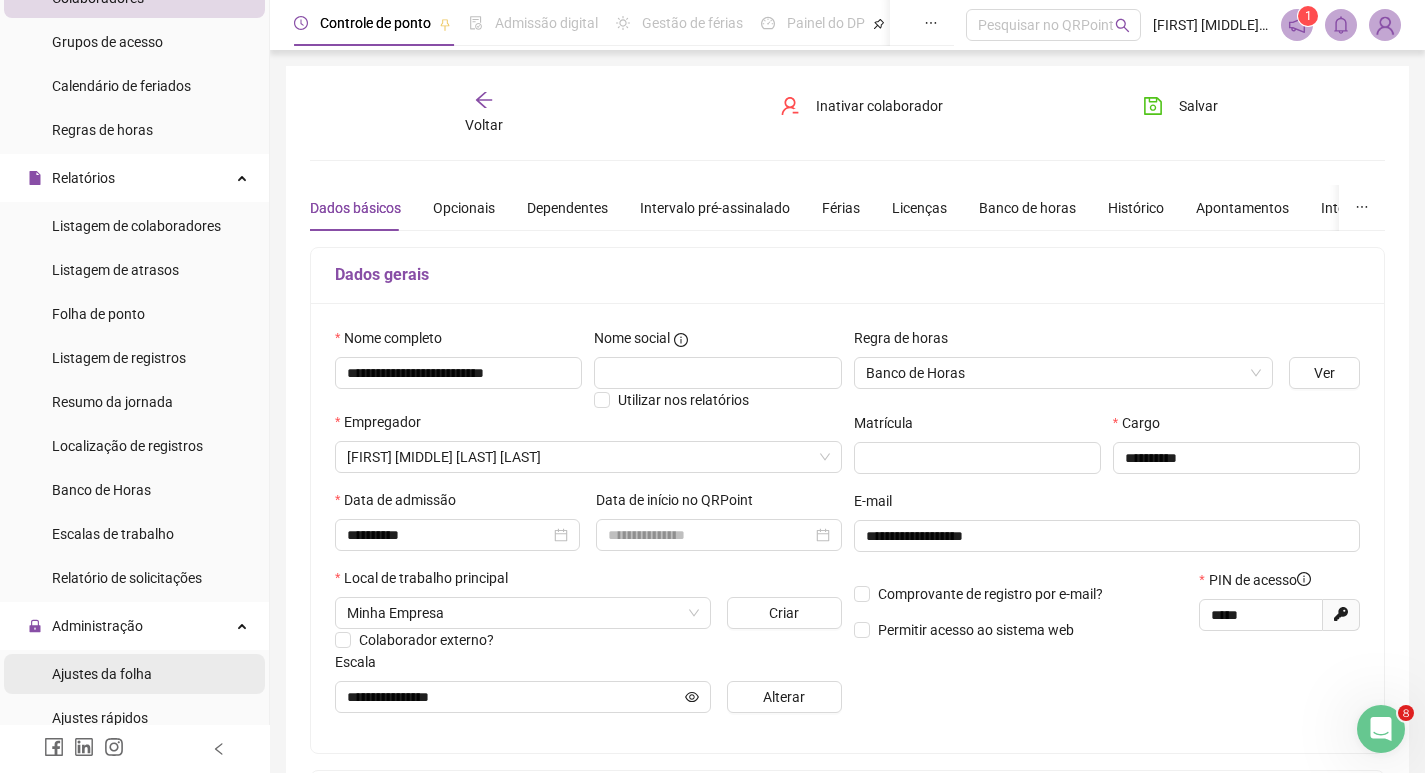 click on "Ajustes da folha" at bounding box center (134, 674) 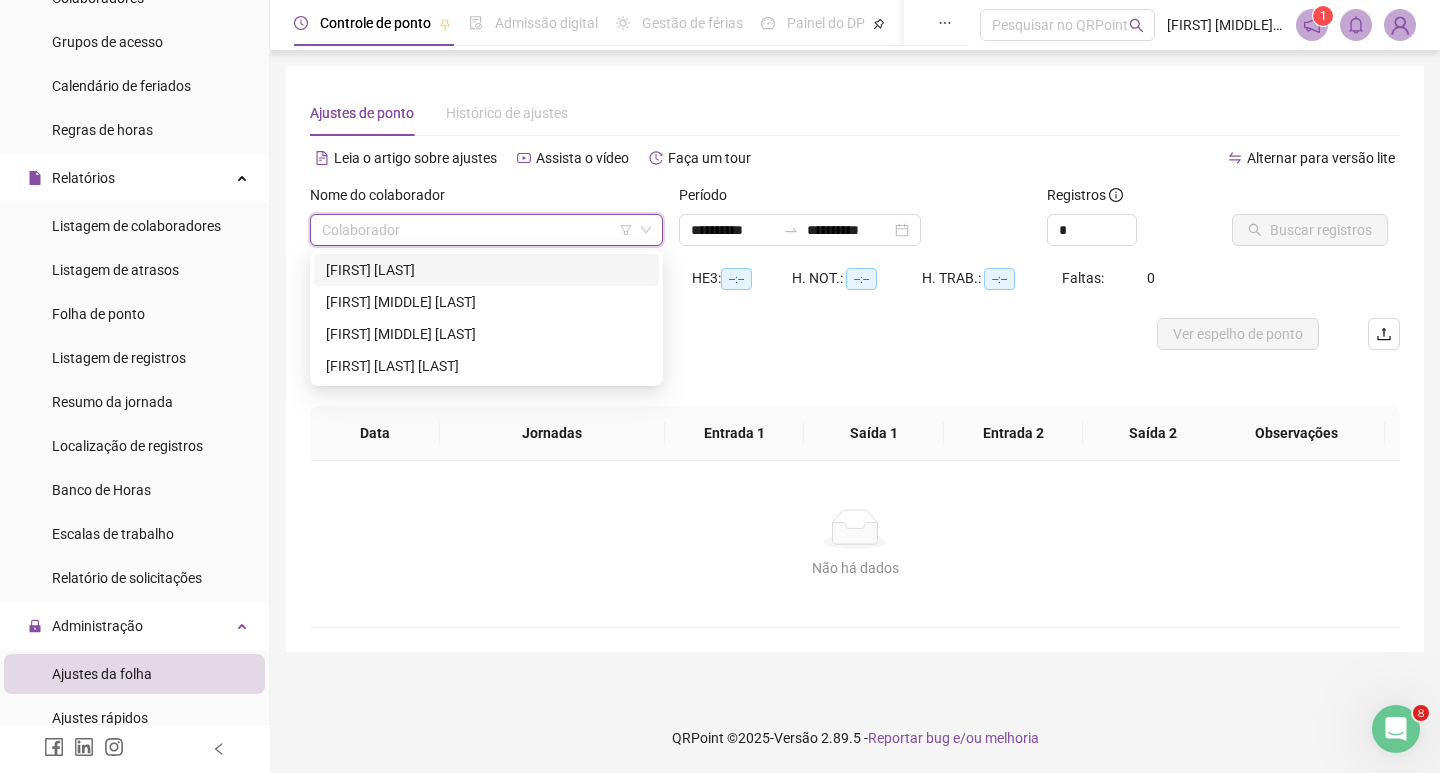 click at bounding box center [477, 230] 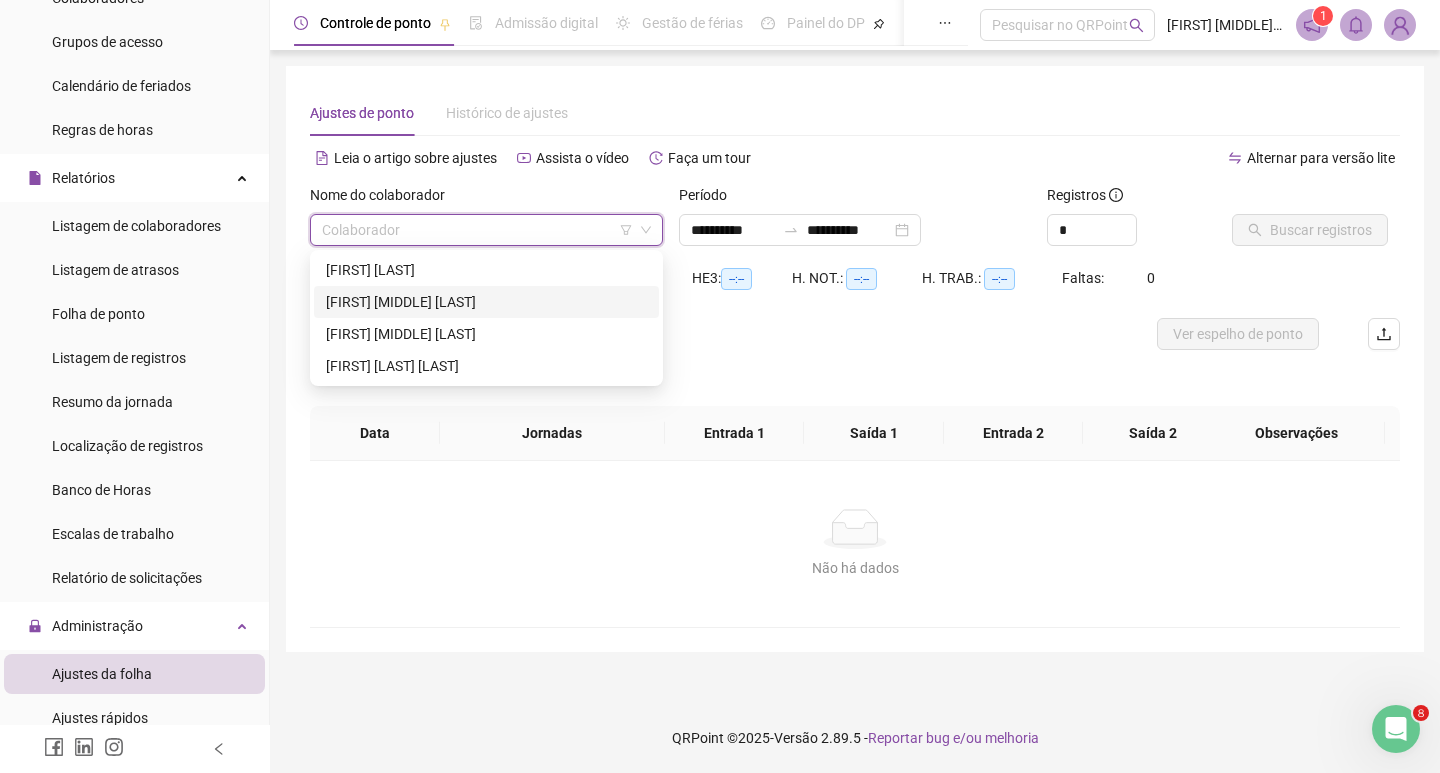 click on "[FIRST] [MIDDLE] [LAST]" at bounding box center (486, 302) 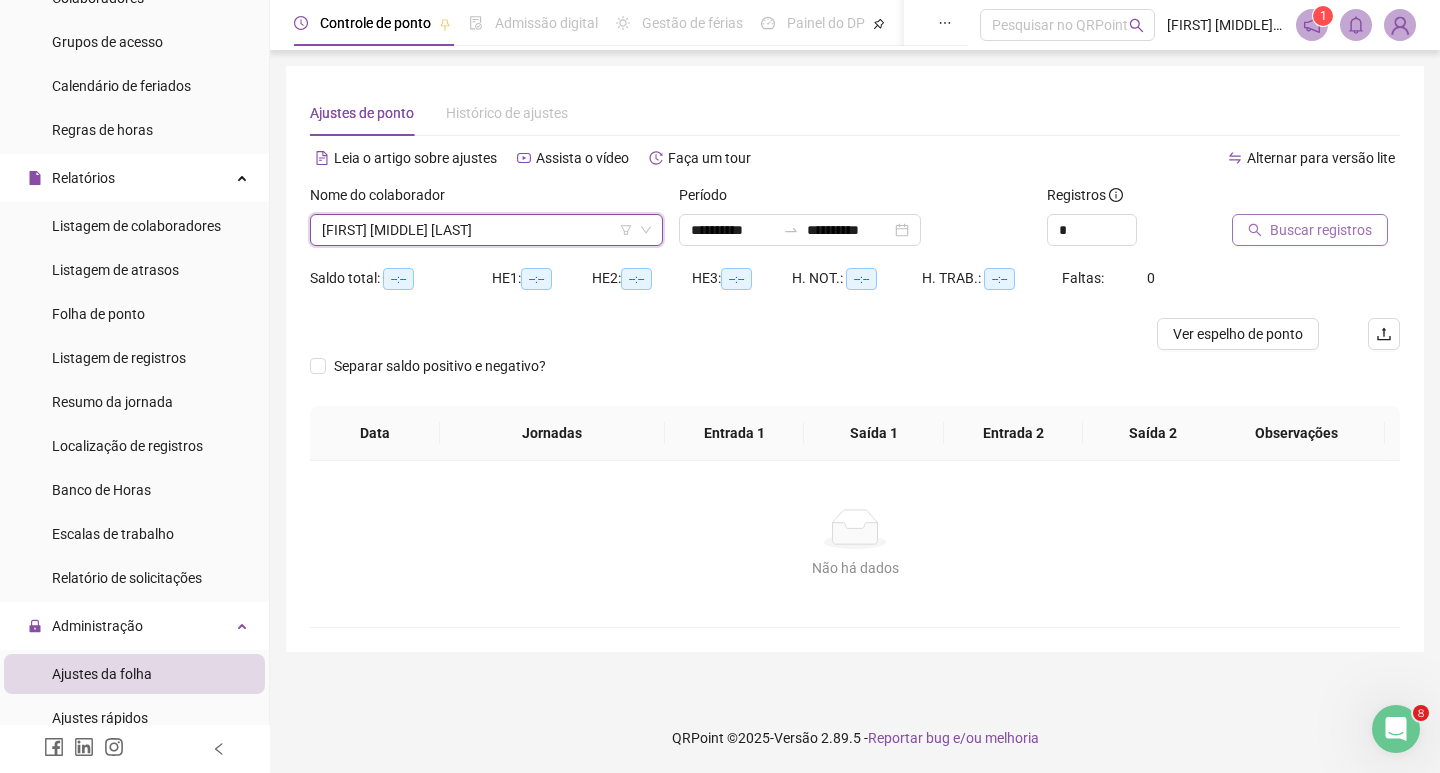 click on "Buscar registros" at bounding box center [1321, 230] 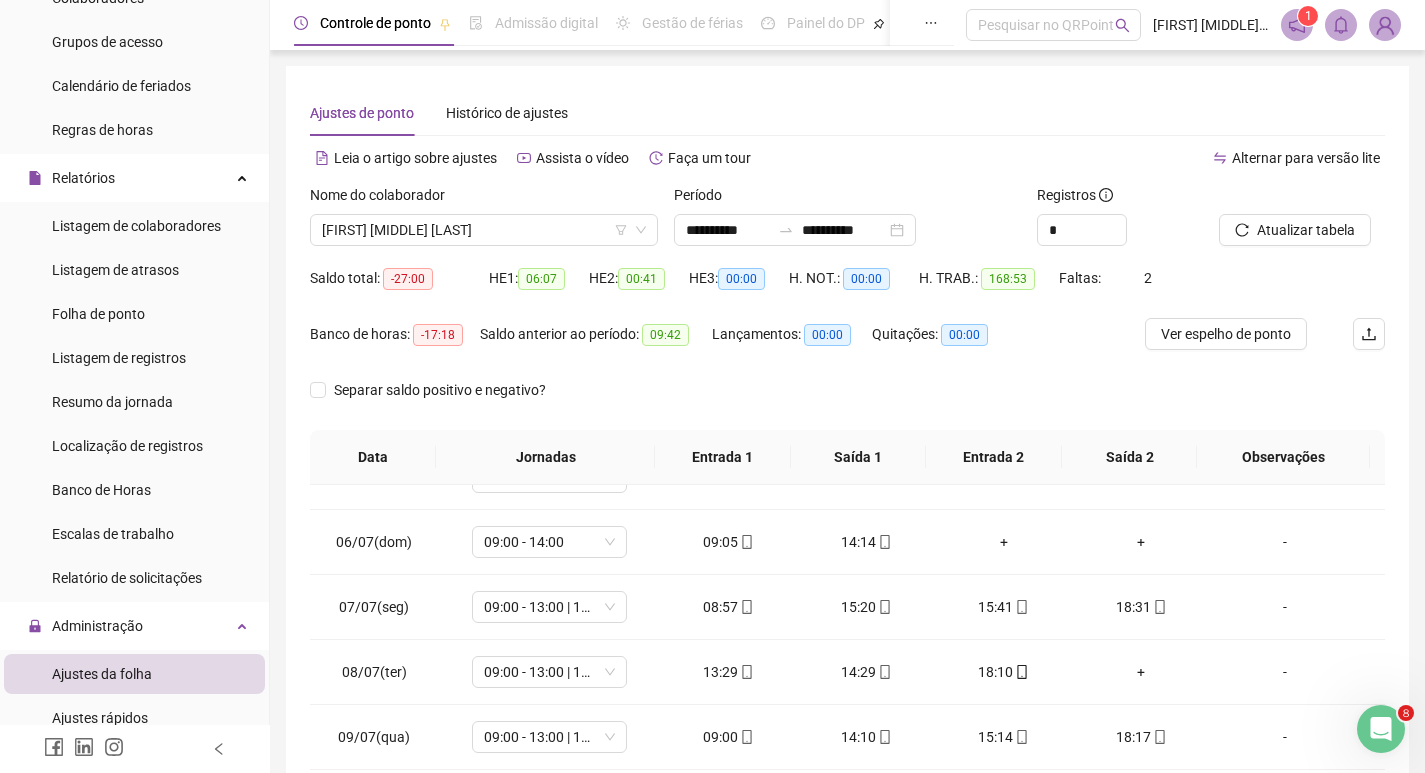 scroll, scrollTop: 0, scrollLeft: 0, axis: both 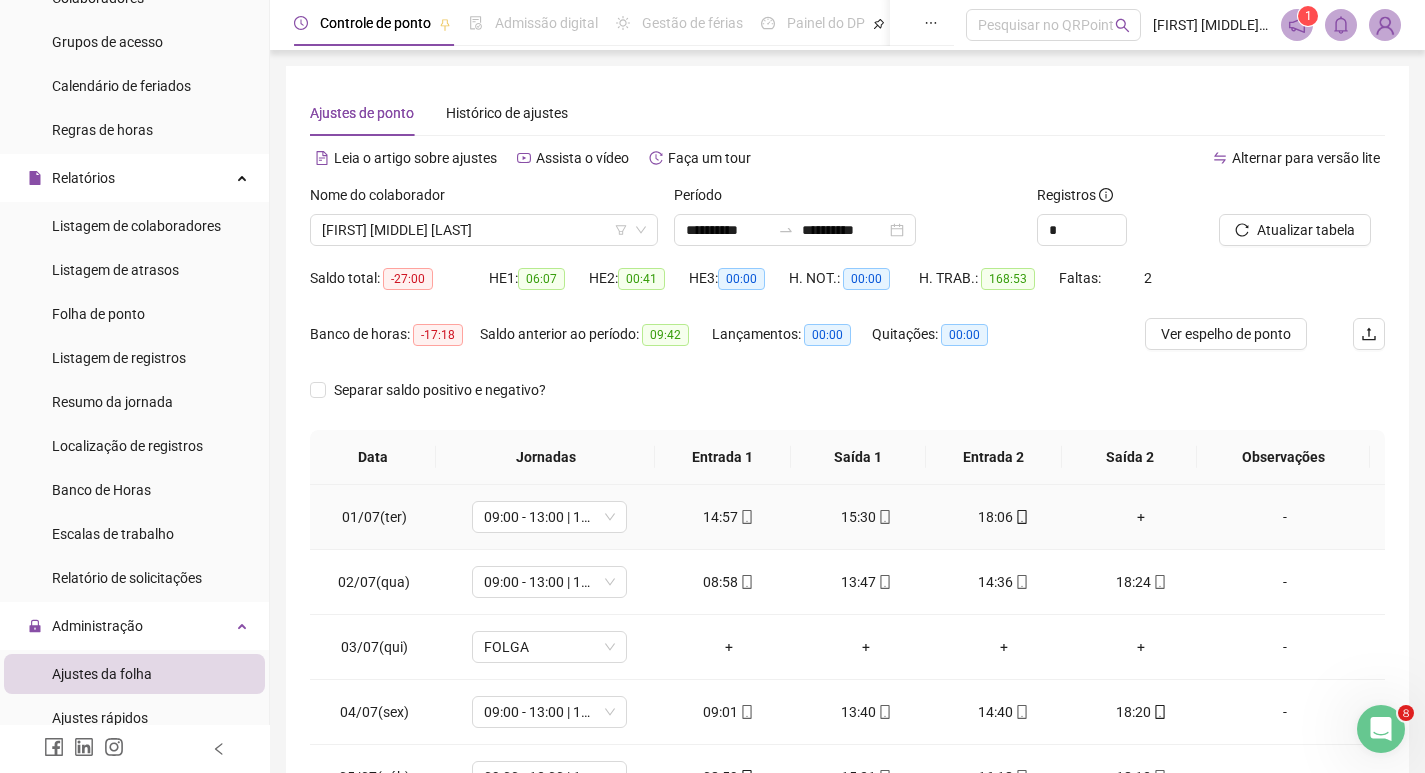 drag, startPoint x: 1143, startPoint y: 525, endPoint x: 1132, endPoint y: 519, distance: 12.529964 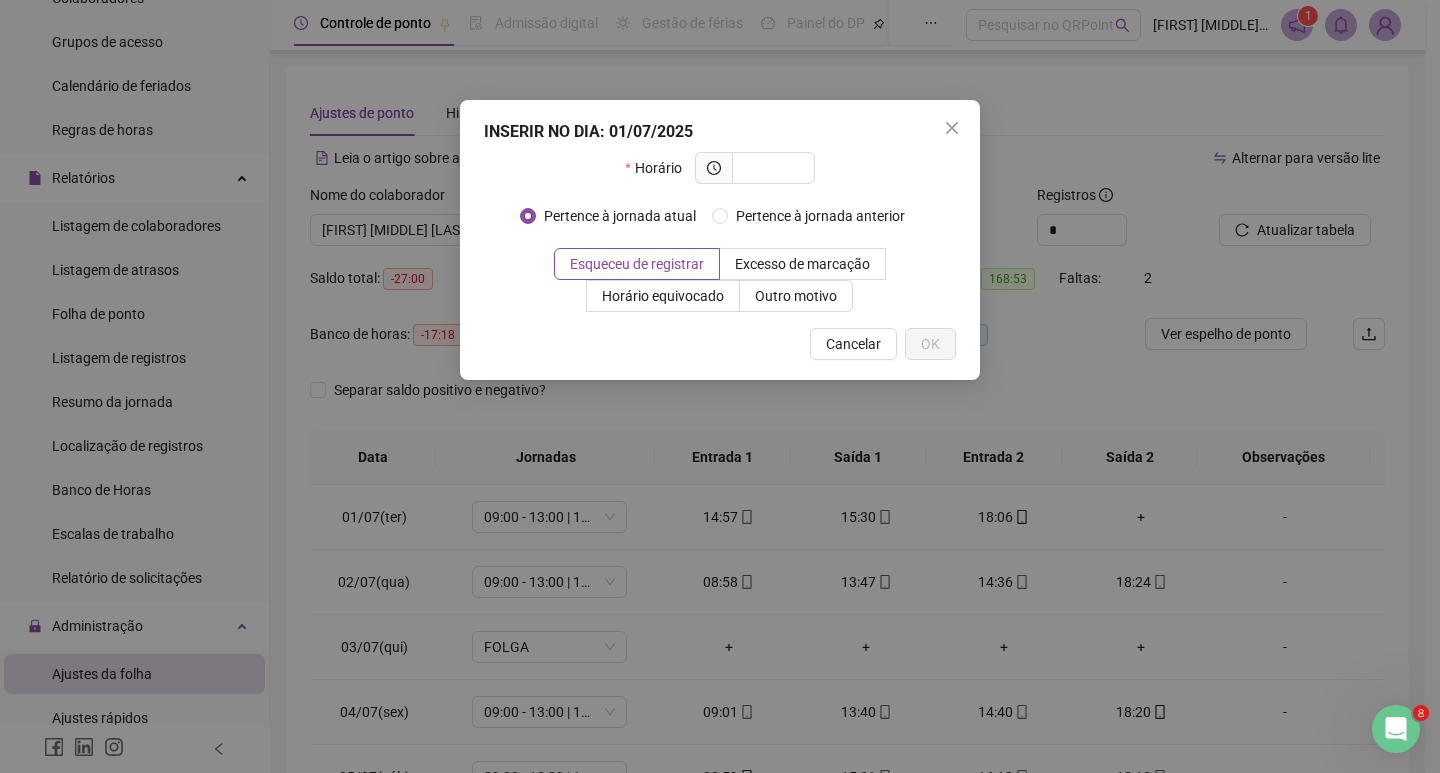 click on "INSERIR NO DIA :   01/07/[YEAR] Horário Pertence à jornada atual Pertence à jornada anterior Esqueceu de registrar Excesso de marcação Horário equivocado Outro motivo Motivo Cancelar OK" at bounding box center [720, 386] 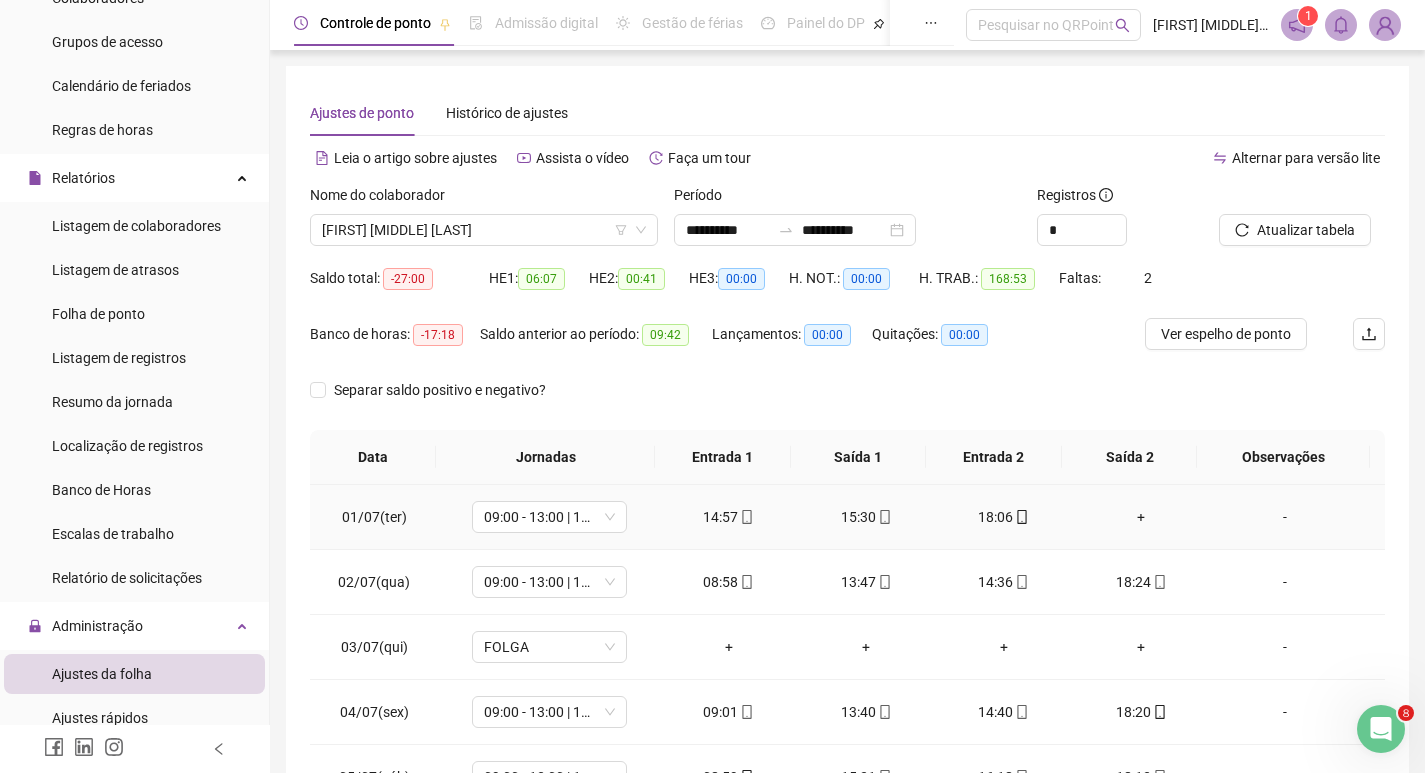 drag, startPoint x: 1142, startPoint y: 542, endPoint x: 1129, endPoint y: 533, distance: 15.811388 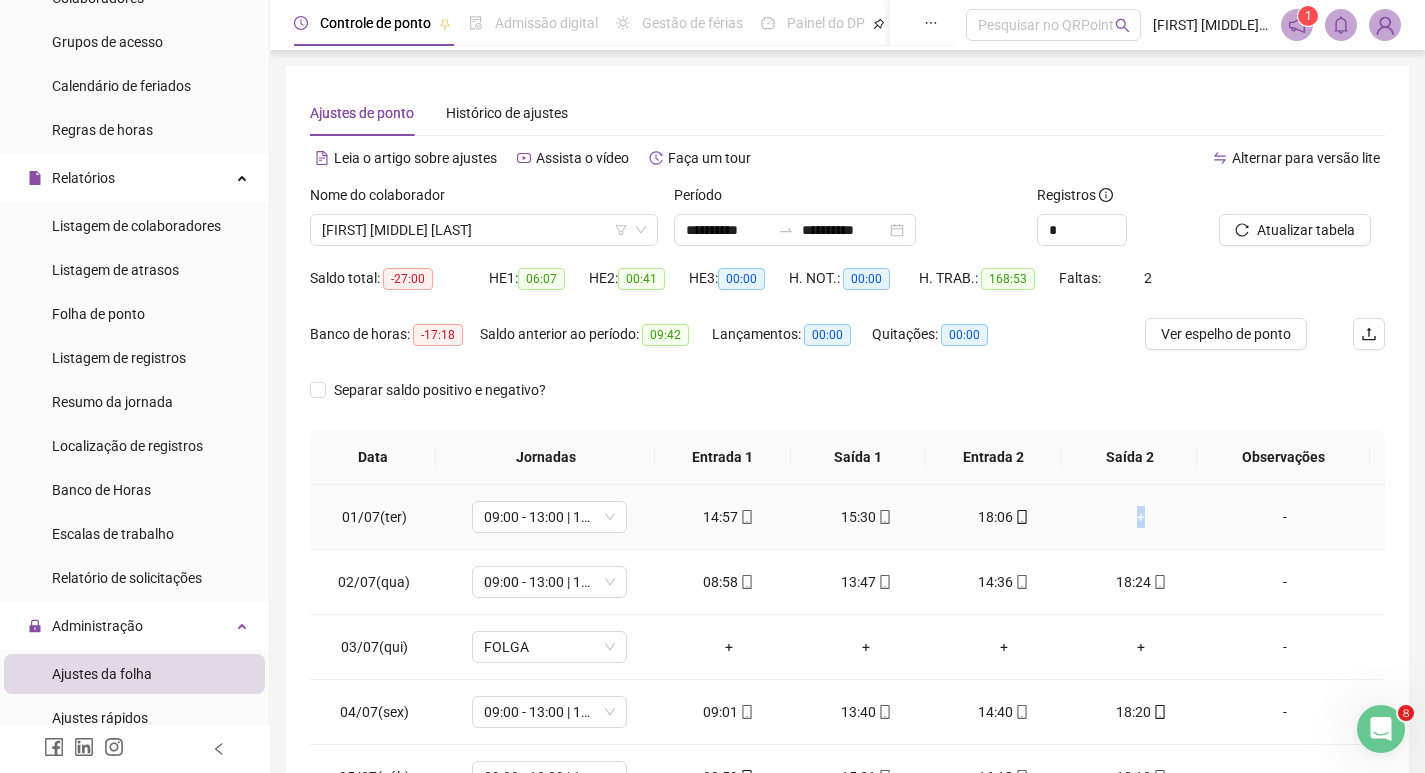 click on "+" at bounding box center [1142, 517] 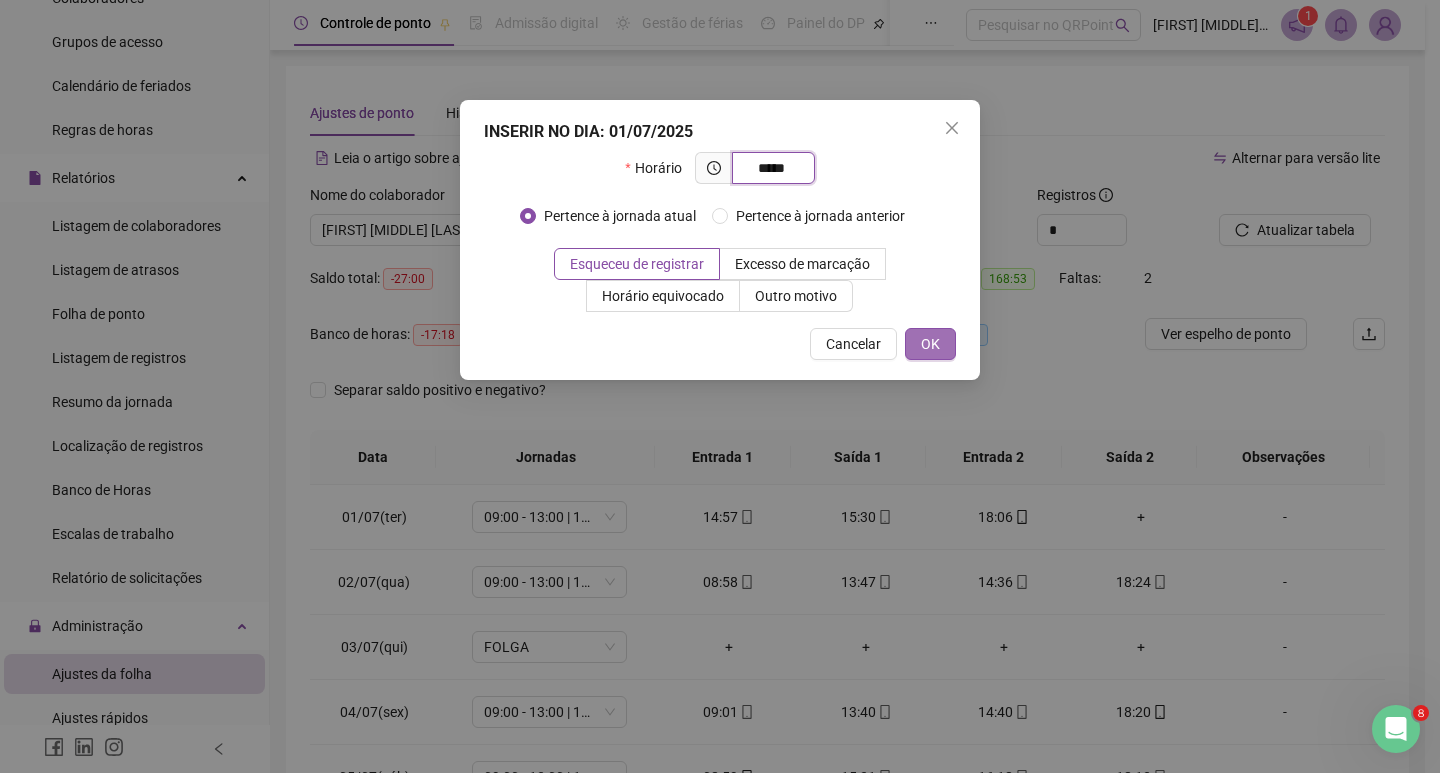 type on "*****" 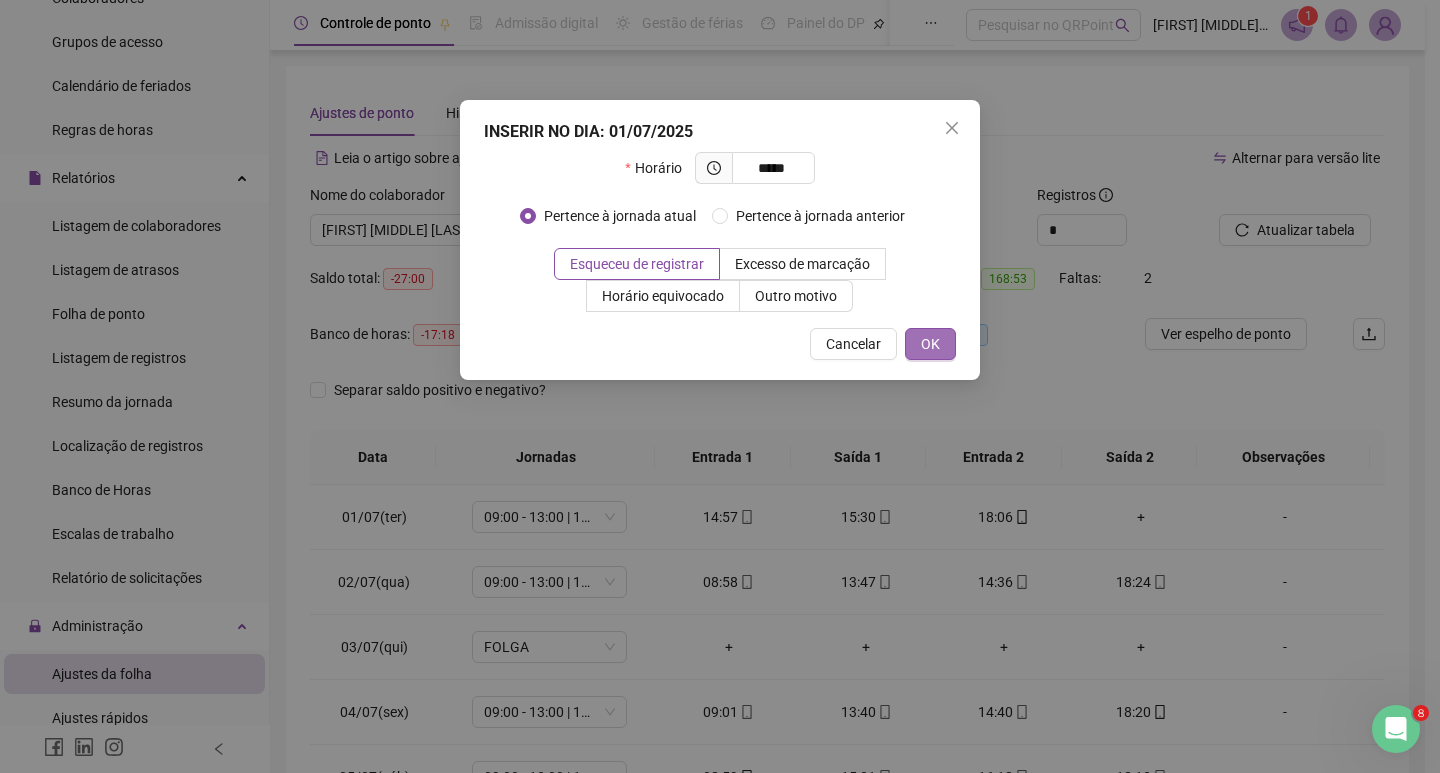 click on "OK" at bounding box center (930, 344) 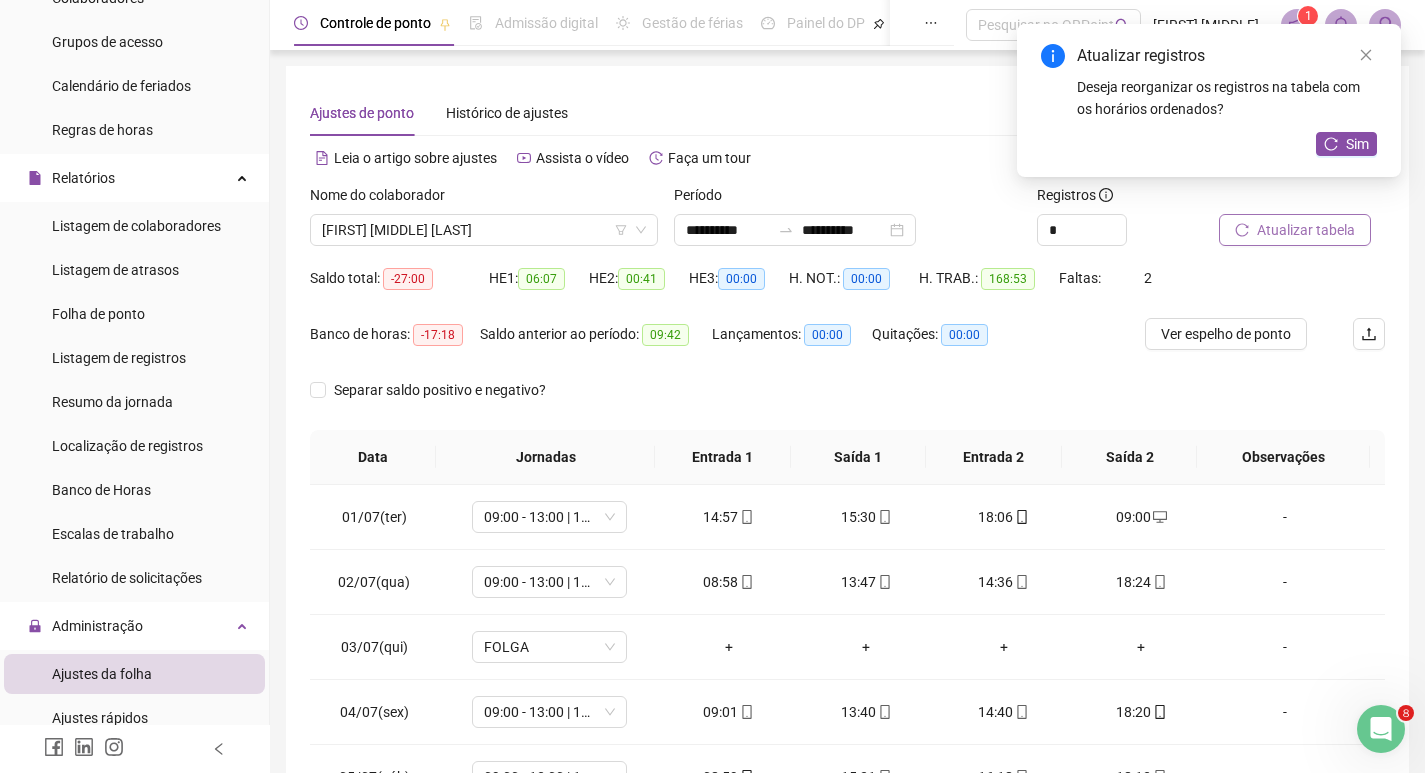 click on "Atualizar tabela" at bounding box center [1306, 230] 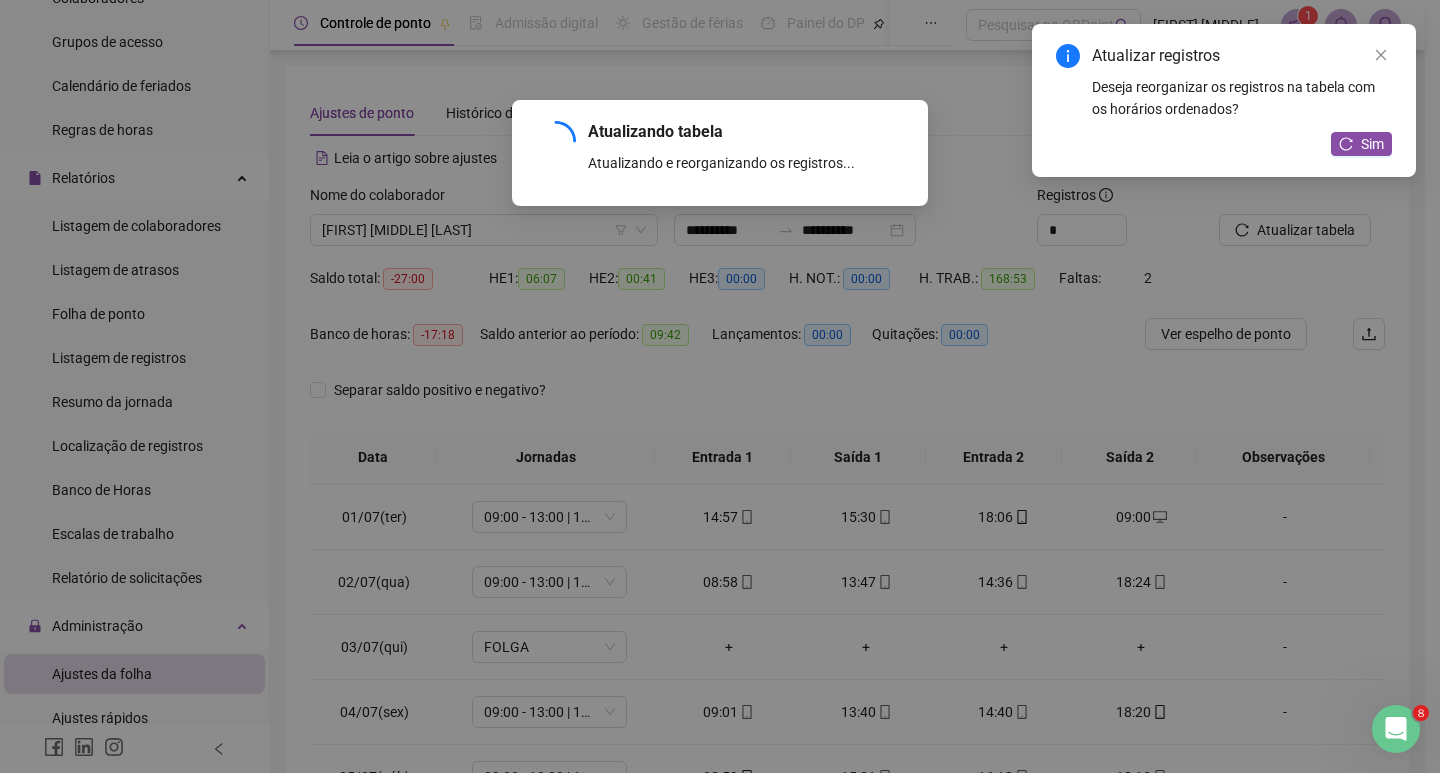 click on "Atualizando tabela Atualizando e reorganizando os registros... OK" at bounding box center (720, 386) 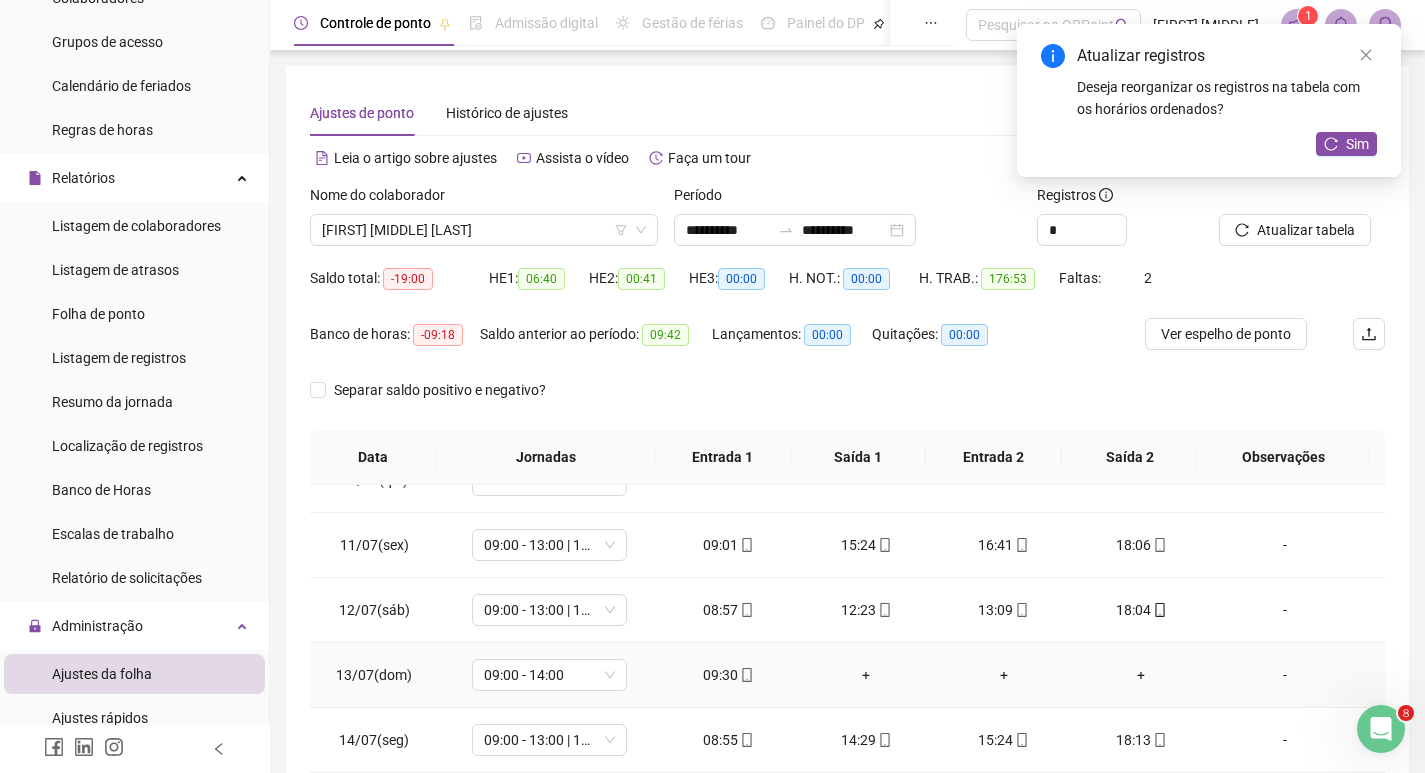 scroll, scrollTop: 600, scrollLeft: 0, axis: vertical 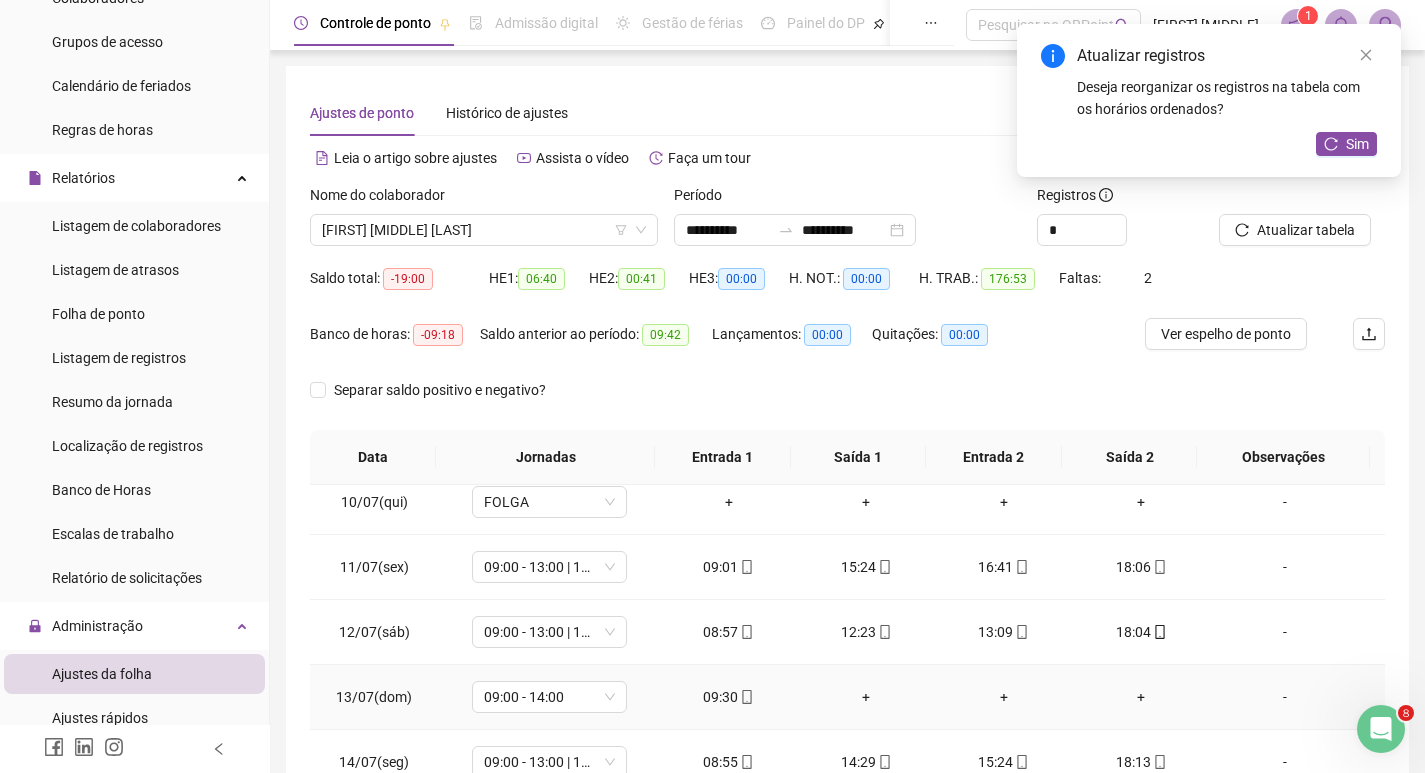 click on "+" at bounding box center [866, 697] 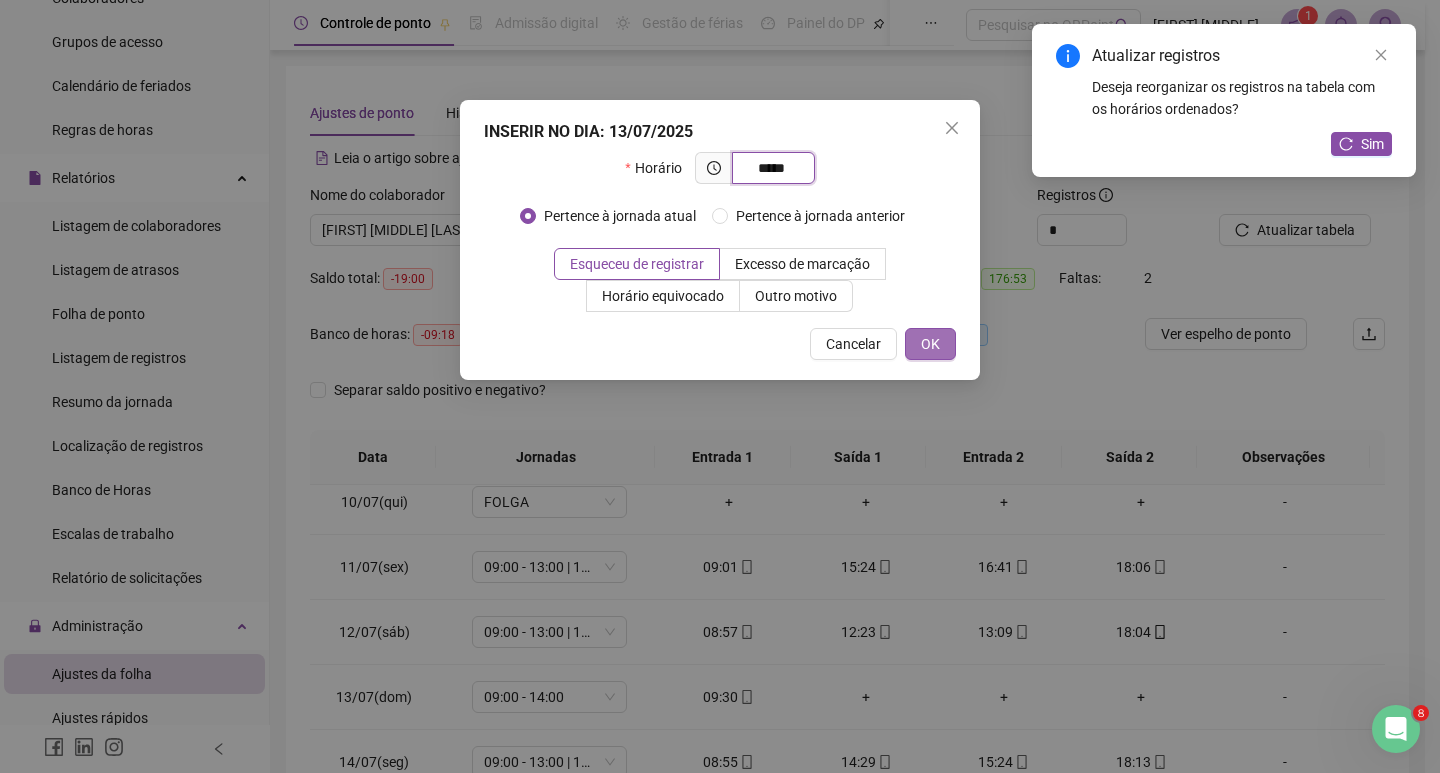 type on "*****" 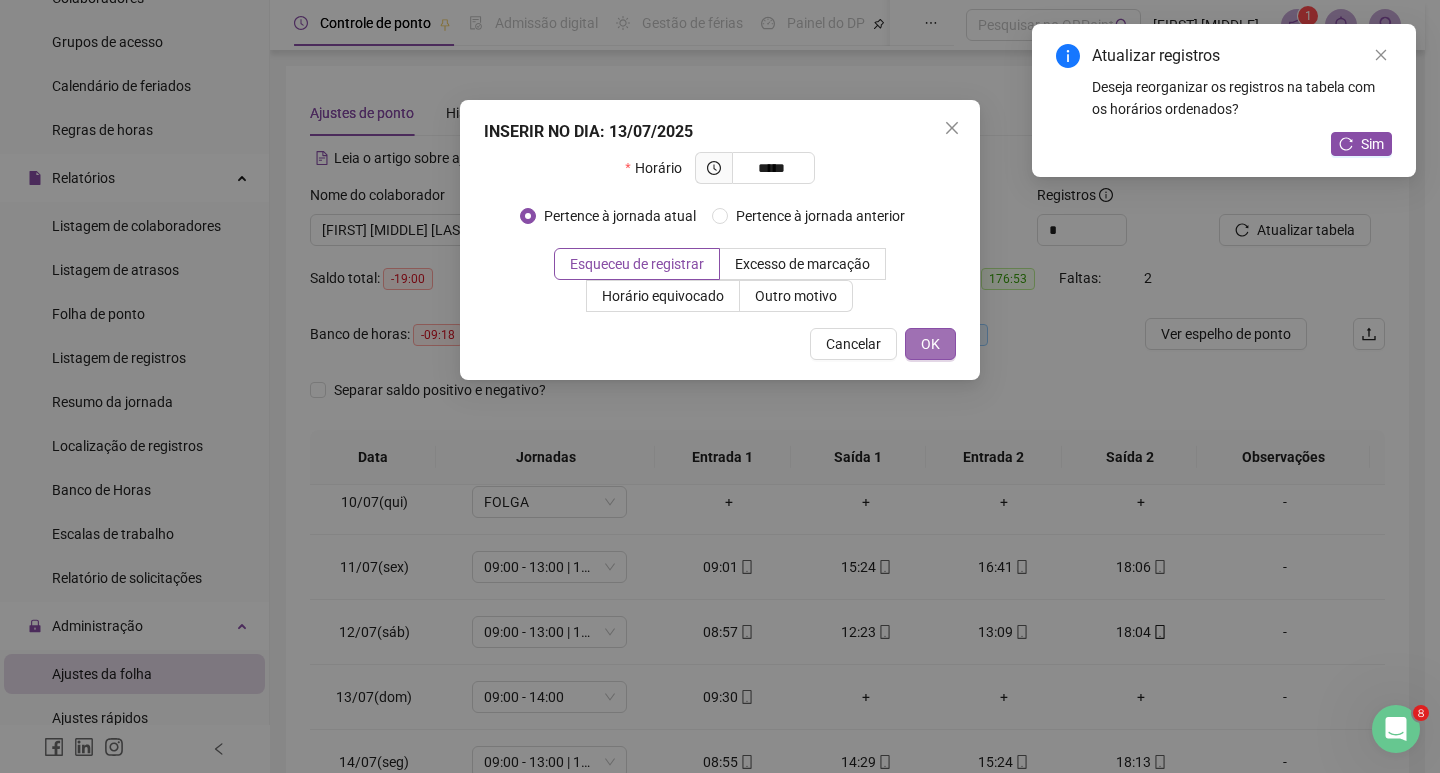 click on "OK" at bounding box center [930, 344] 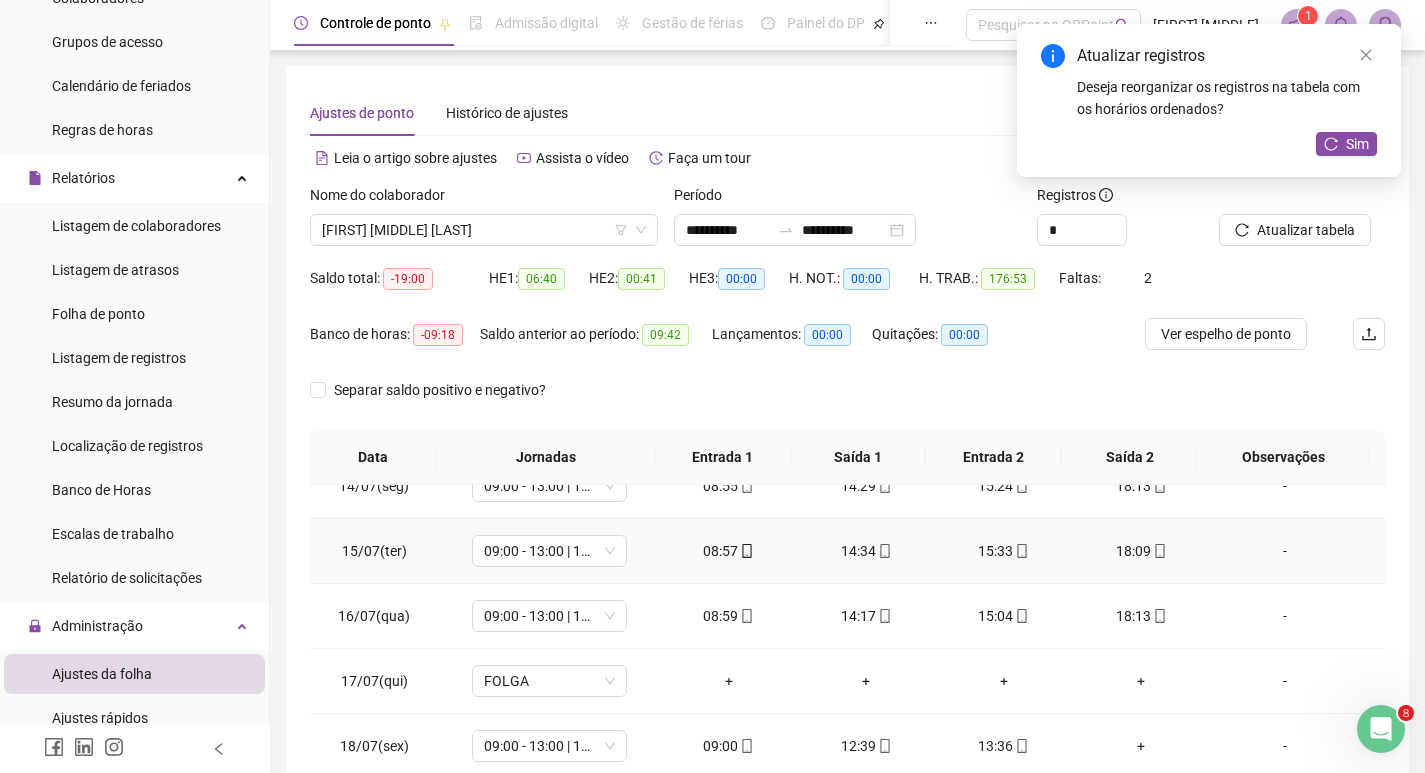 scroll, scrollTop: 1000, scrollLeft: 0, axis: vertical 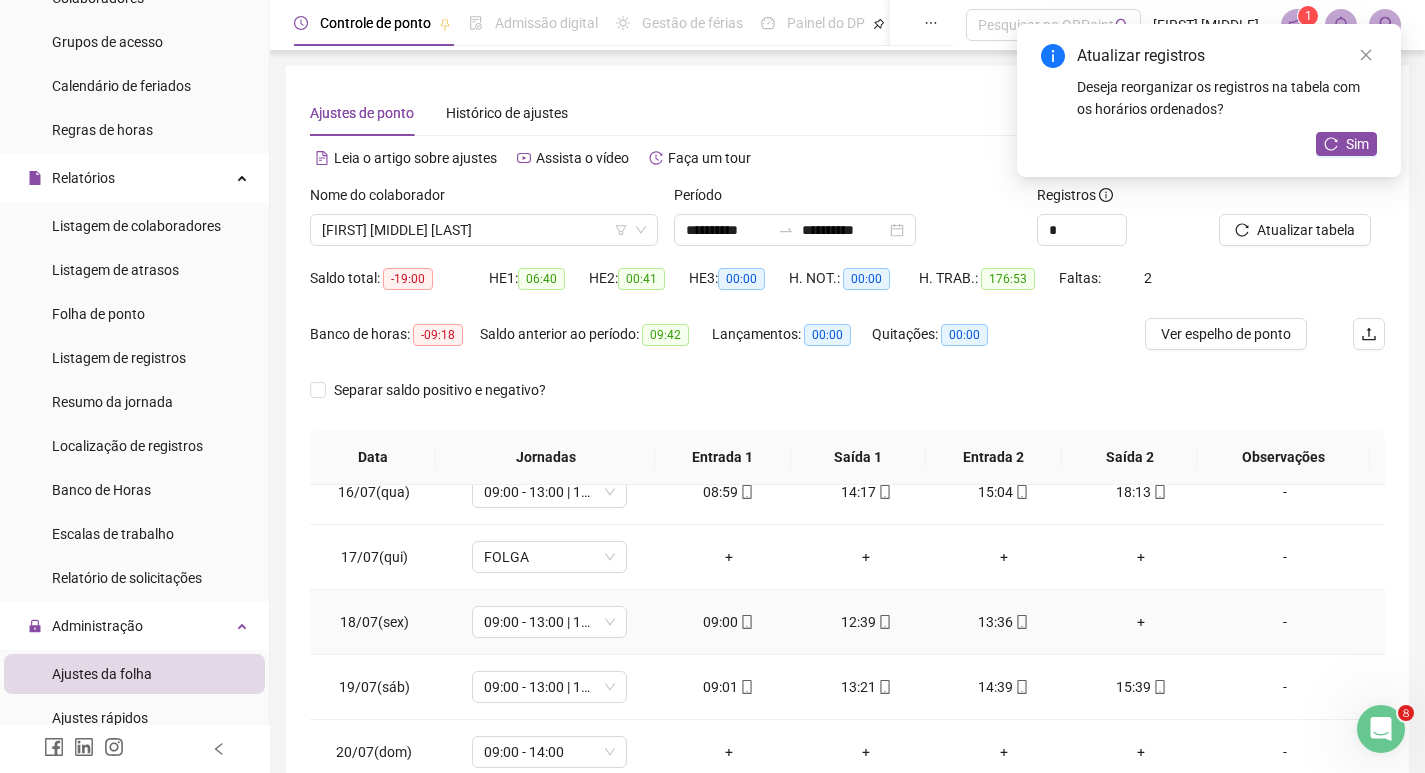 click on "+" at bounding box center [1142, 622] 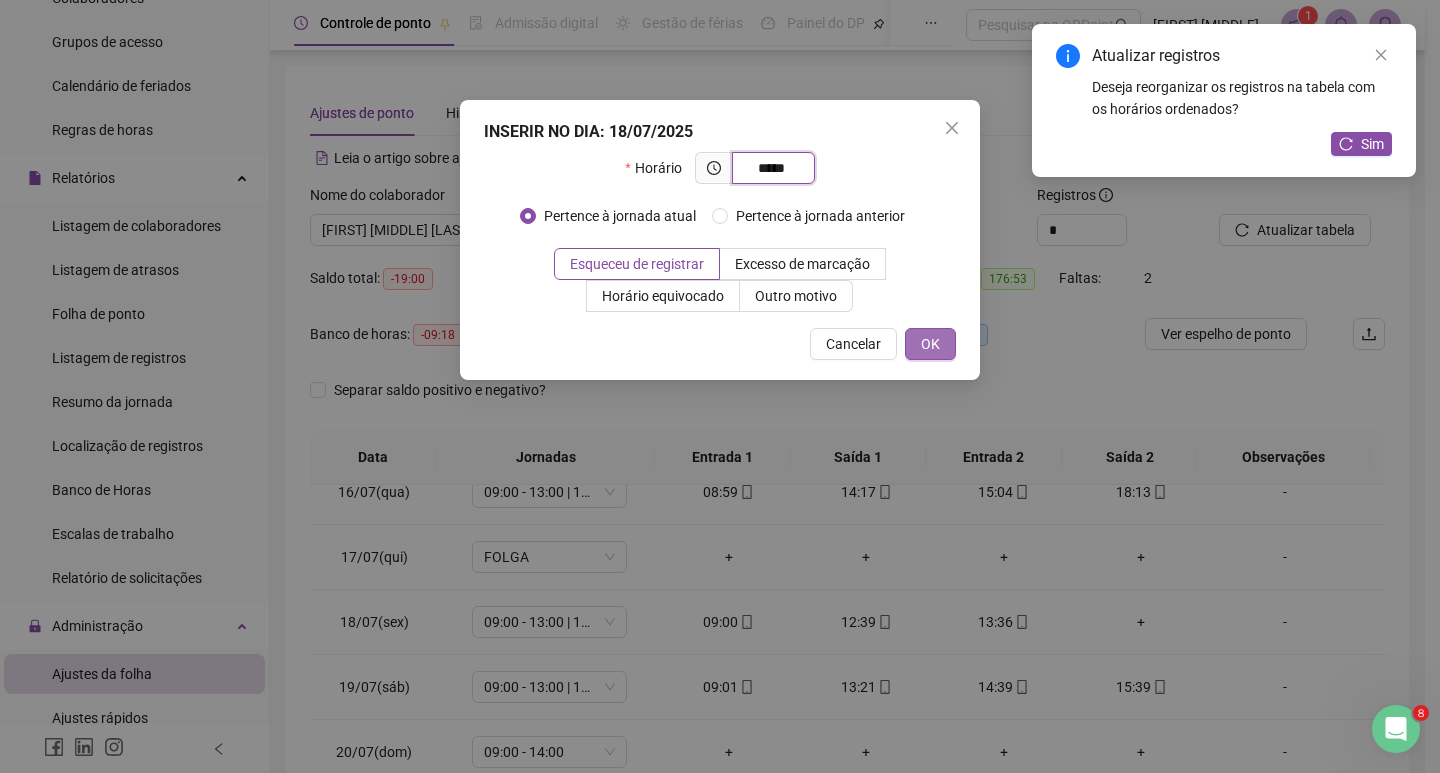 type on "*****" 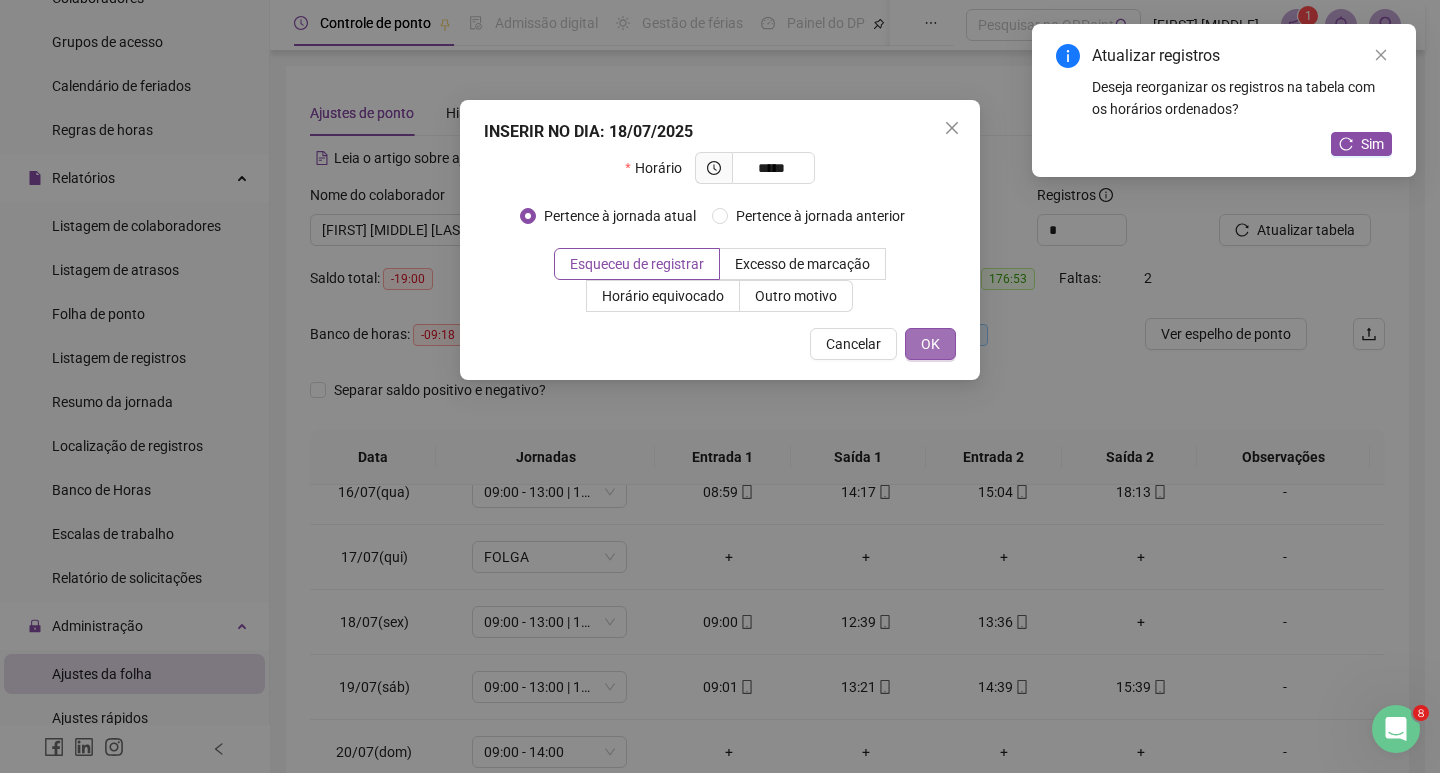 click on "OK" at bounding box center [930, 344] 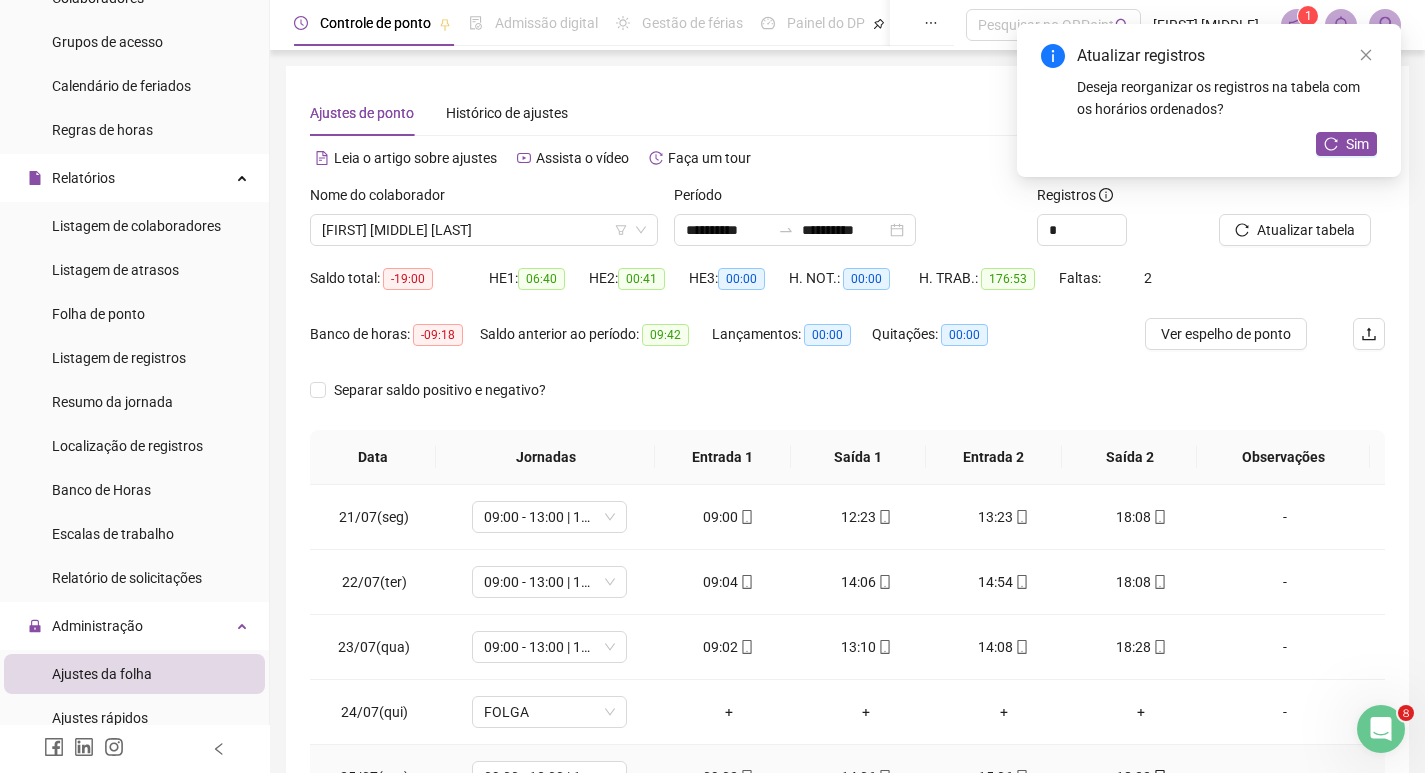 scroll, scrollTop: 1100, scrollLeft: 0, axis: vertical 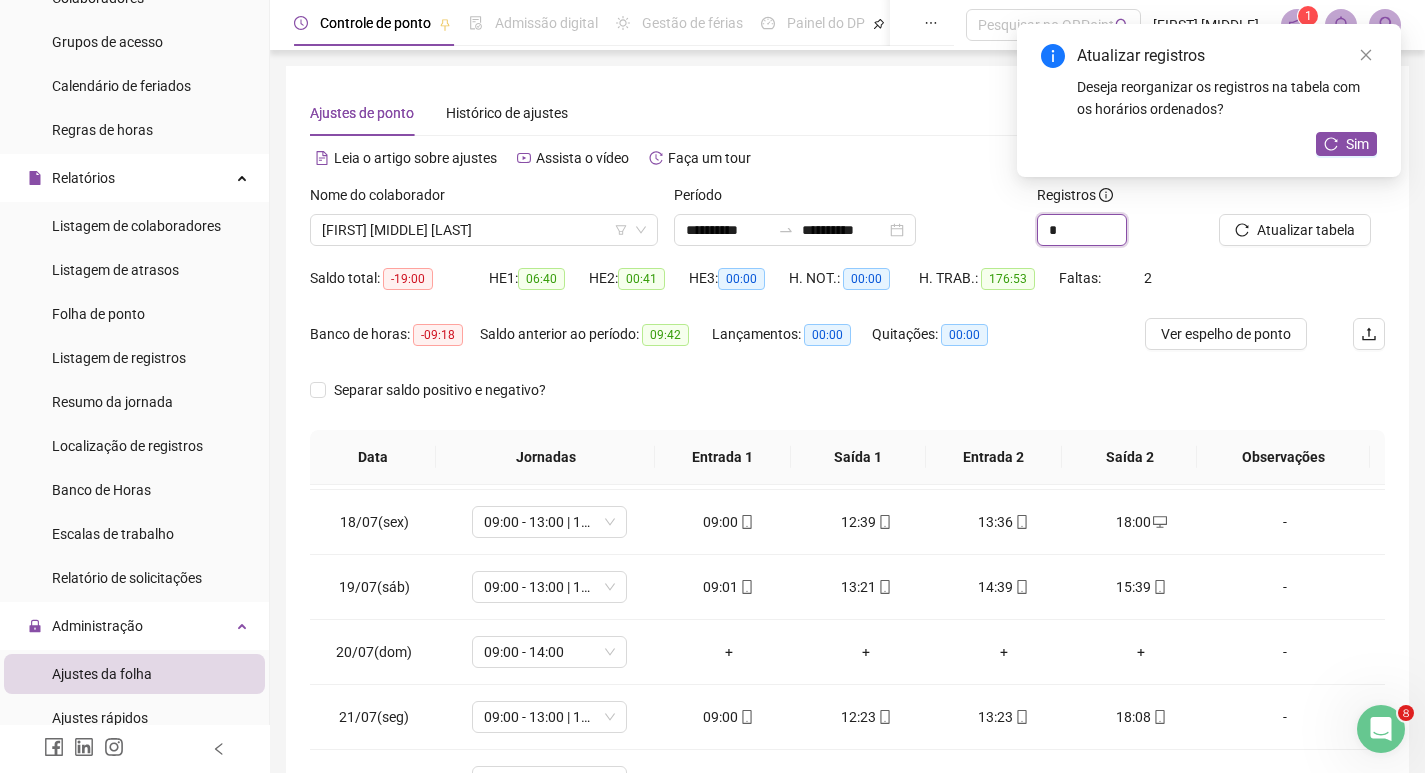 drag, startPoint x: 1103, startPoint y: 231, endPoint x: 980, endPoint y: 219, distance: 123.58398 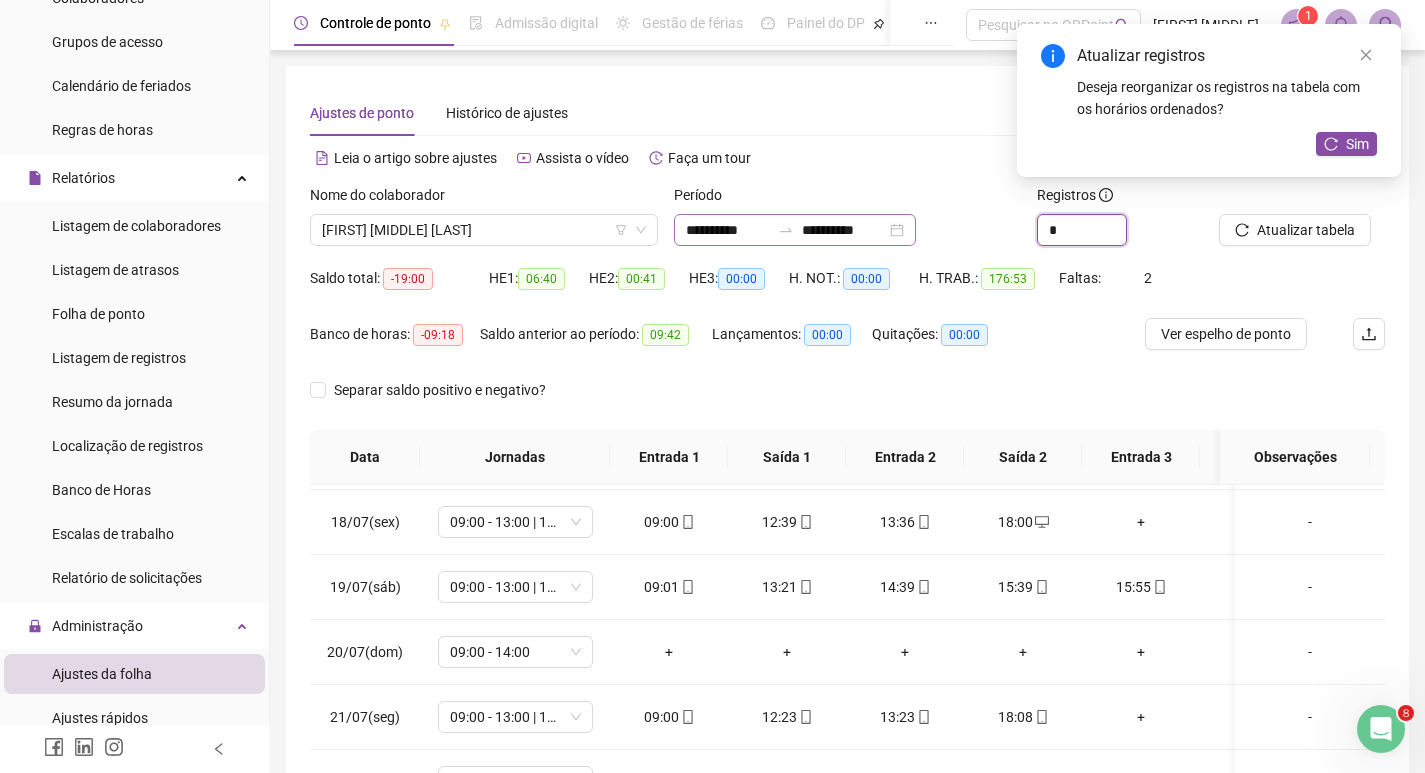 drag, startPoint x: 1070, startPoint y: 215, endPoint x: 908, endPoint y: 215, distance: 162 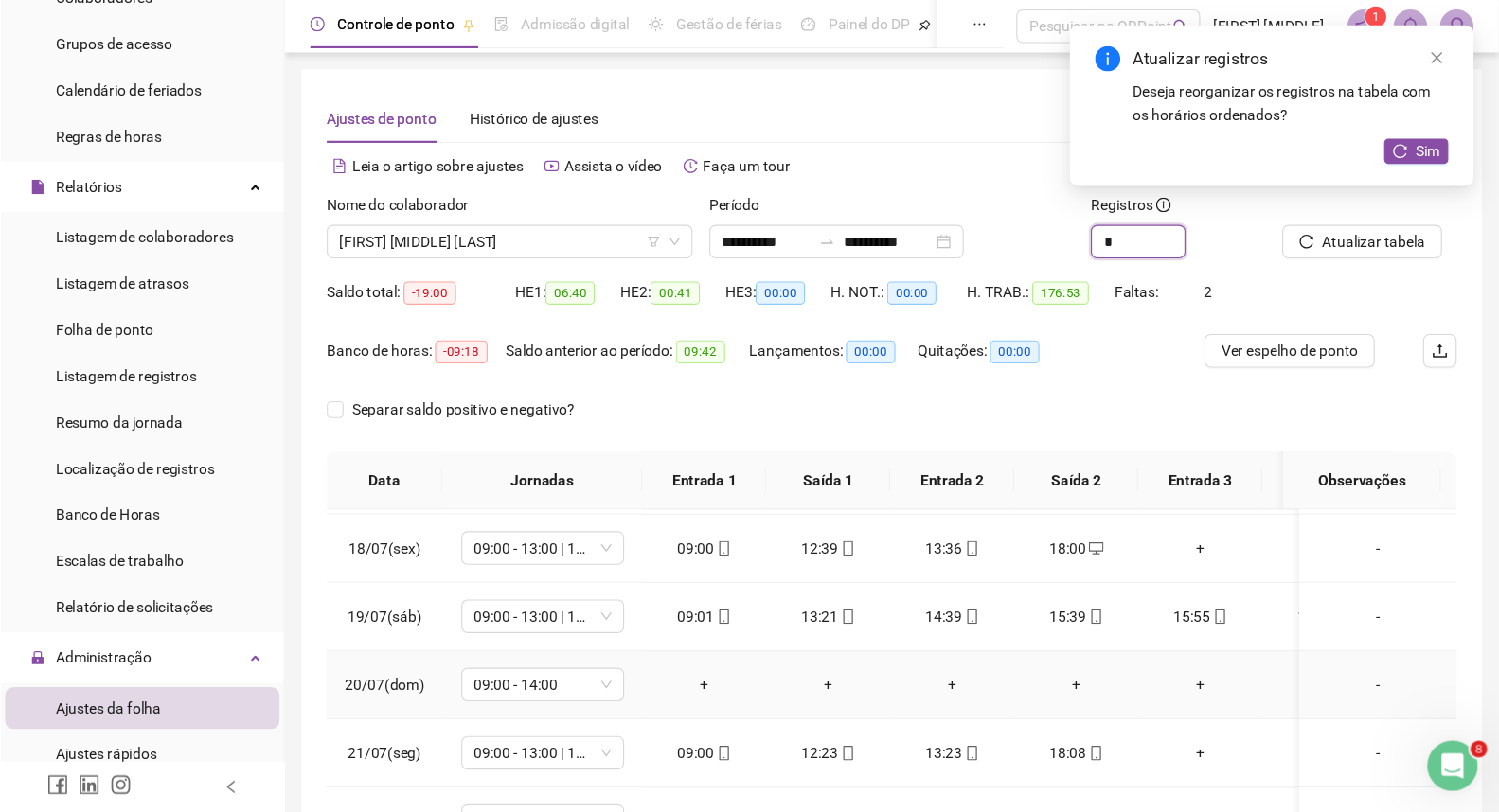 scroll, scrollTop: 1136, scrollLeft: 0, axis: vertical 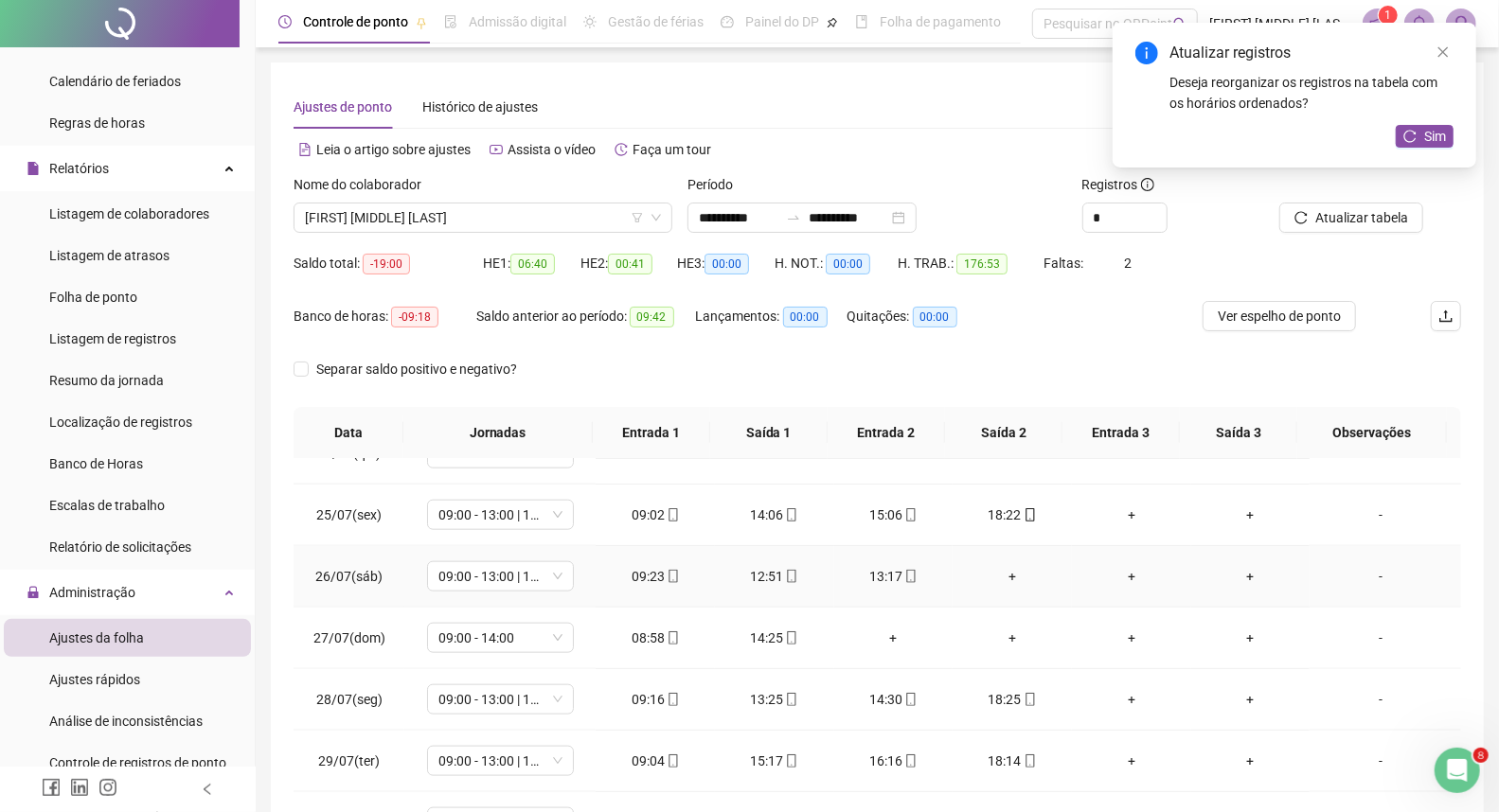 click on "+" at bounding box center [1012, 576] 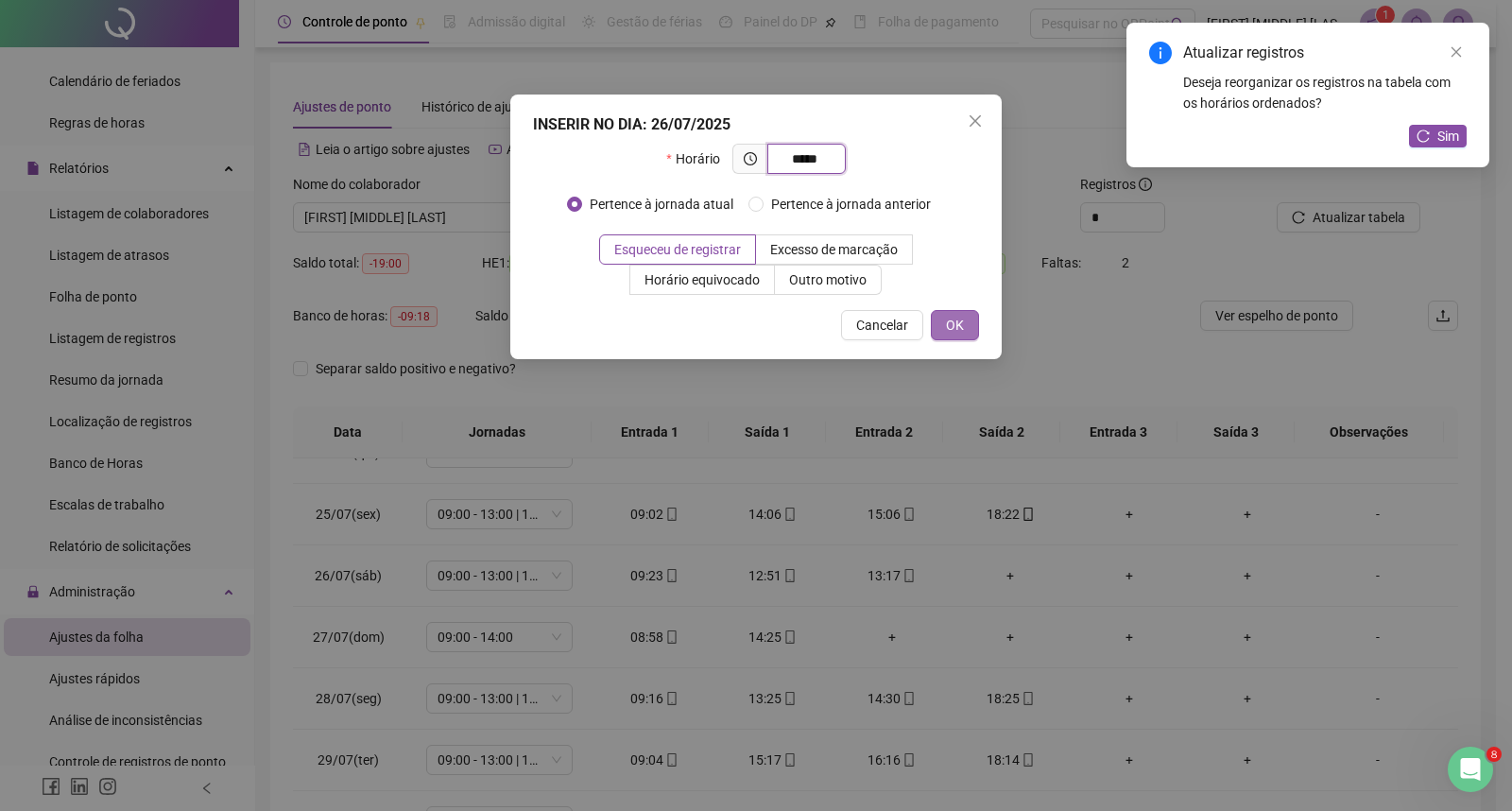 type on "*****" 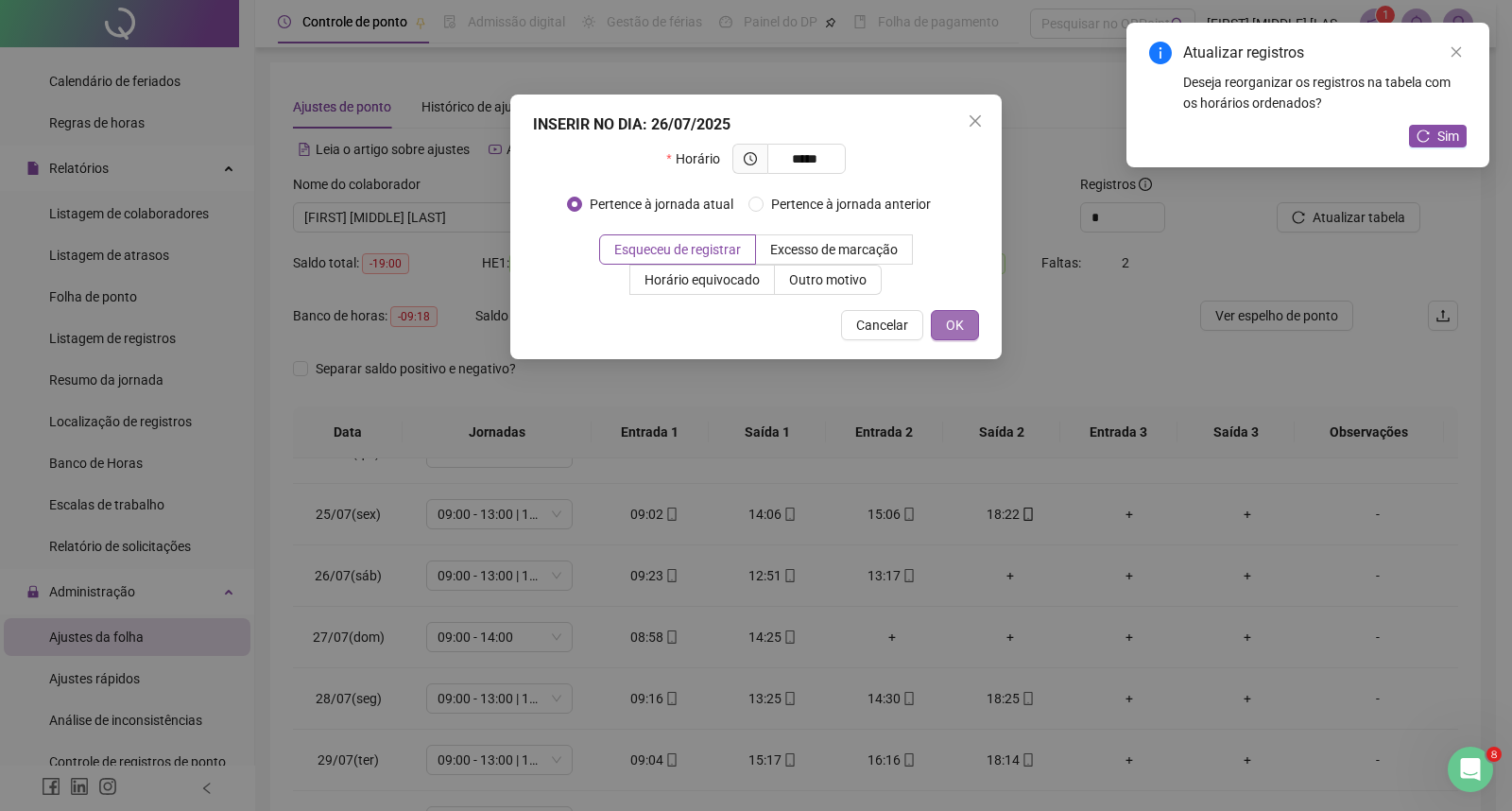 click on "OK" at bounding box center [954, 325] 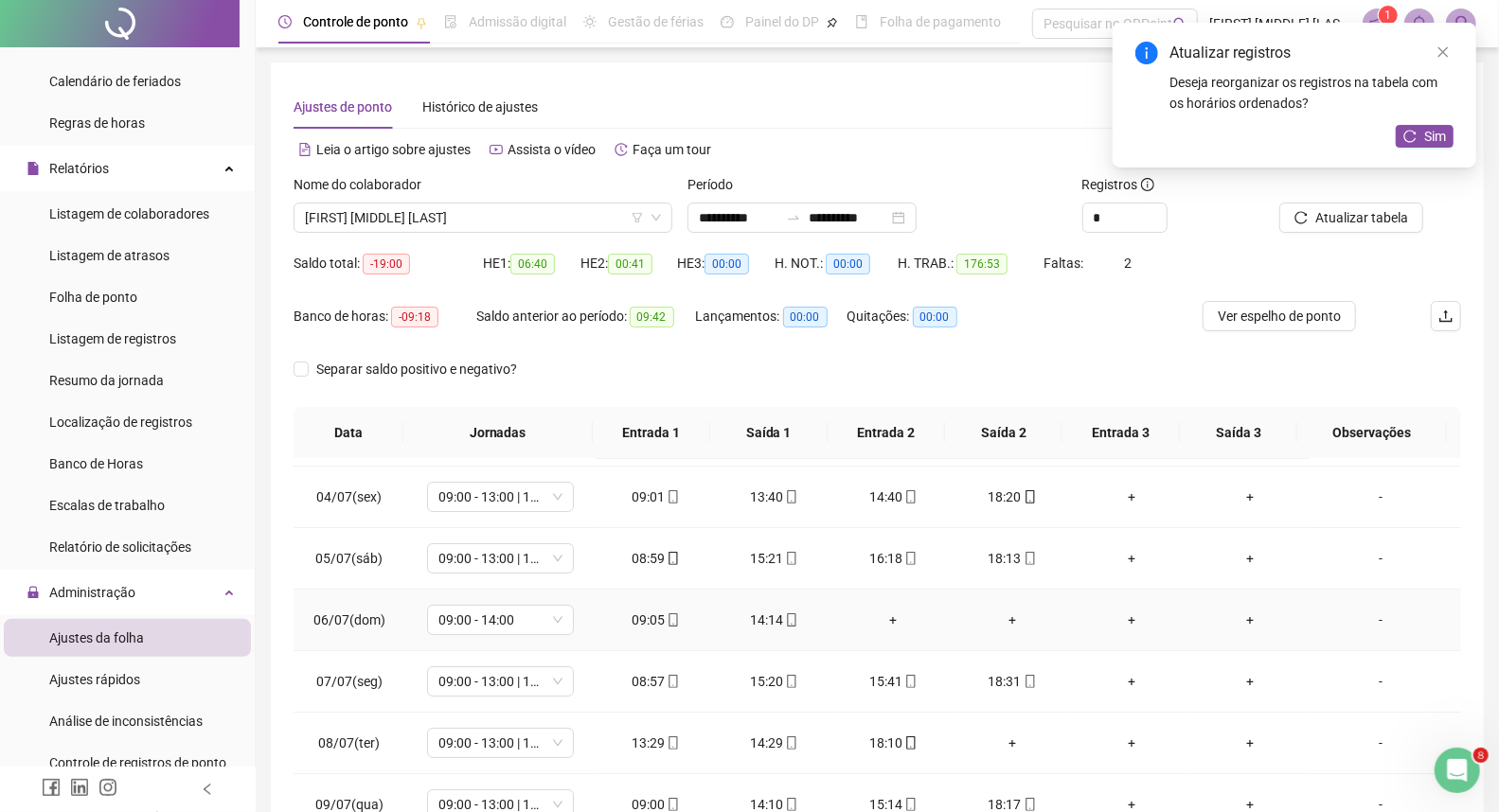 scroll, scrollTop: 243, scrollLeft: 0, axis: vertical 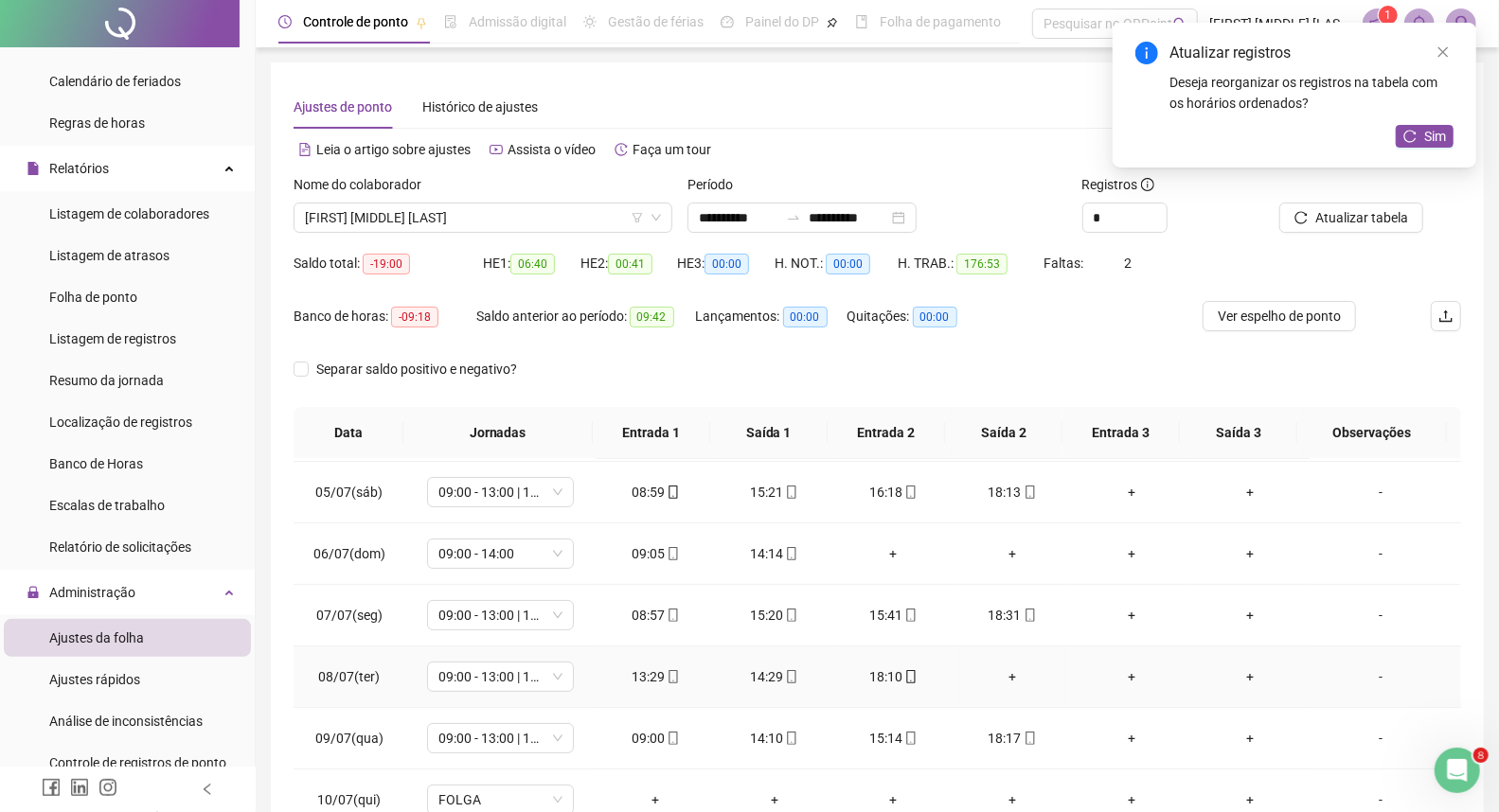 click on "+" at bounding box center (1012, 677) 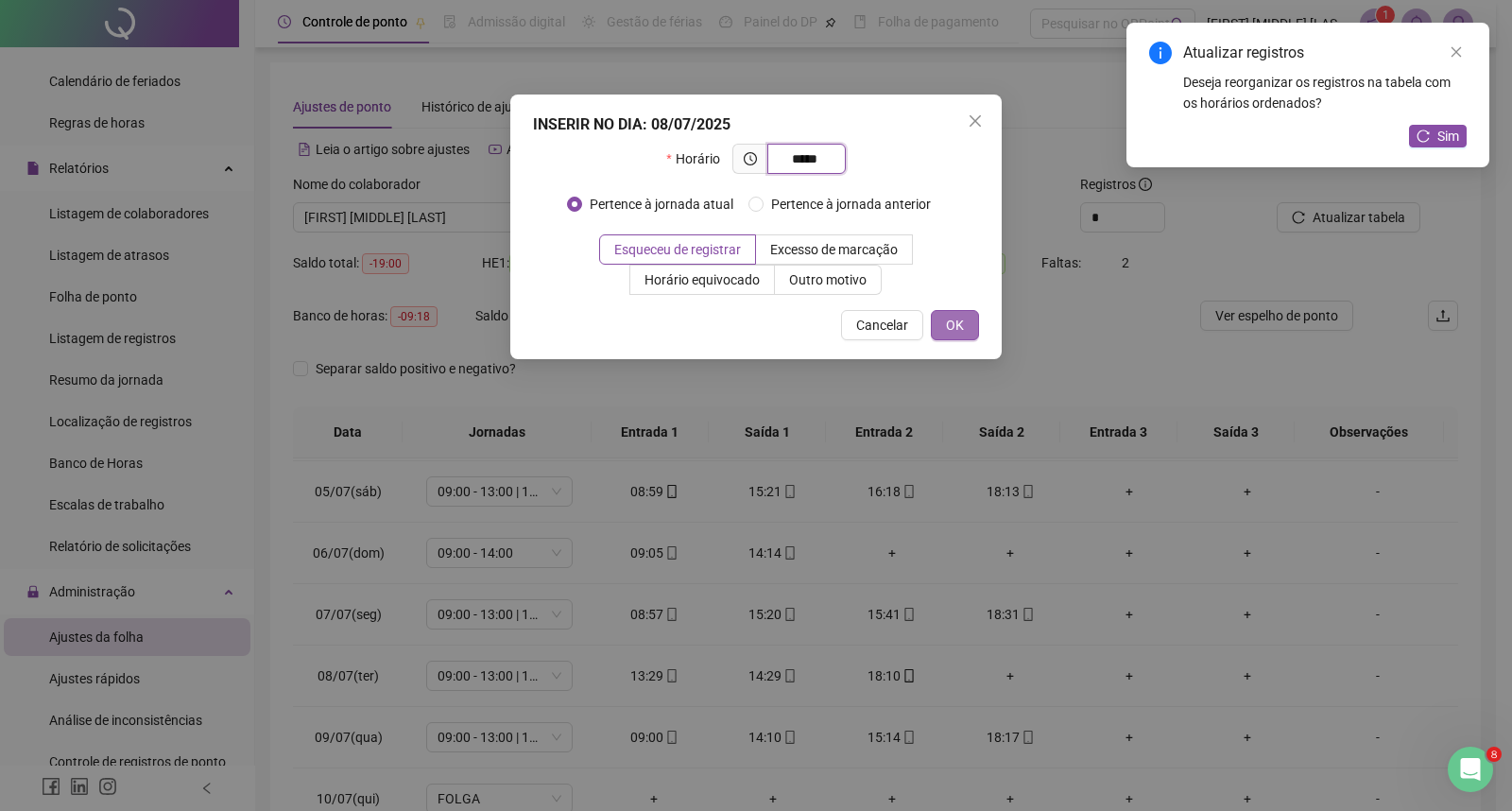 type on "*****" 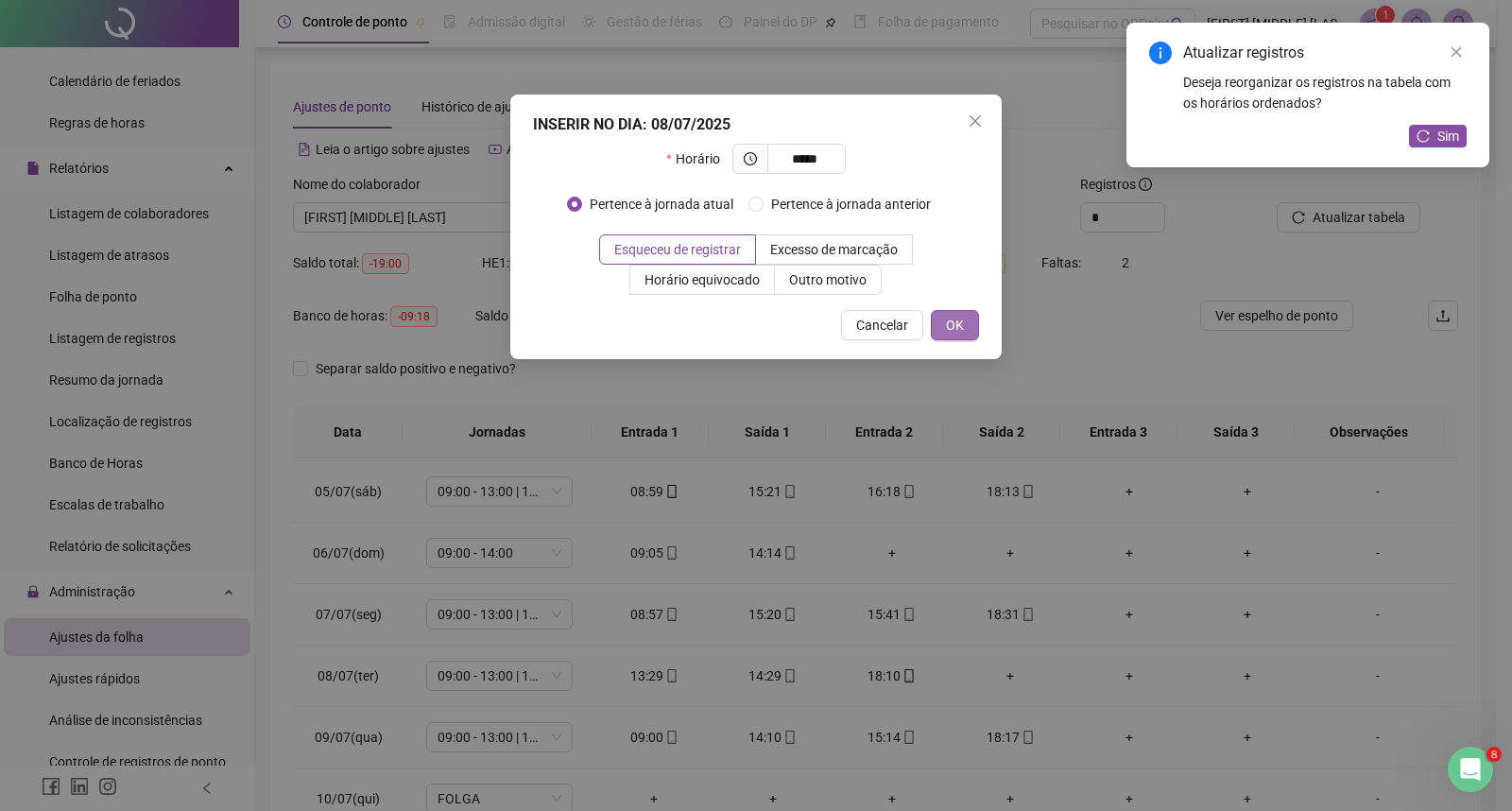click on "OK" at bounding box center (954, 325) 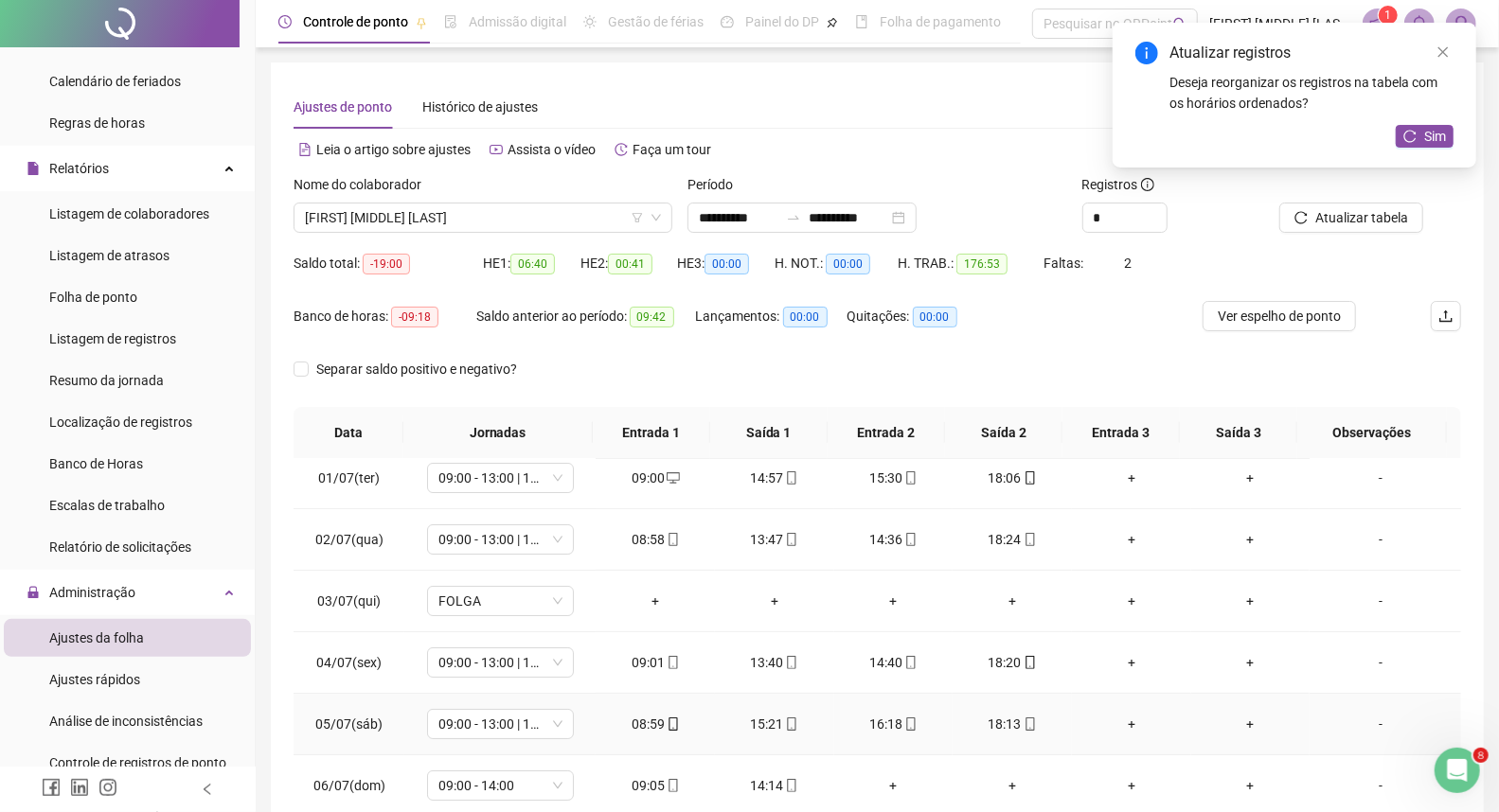 scroll, scrollTop: 0, scrollLeft: 0, axis: both 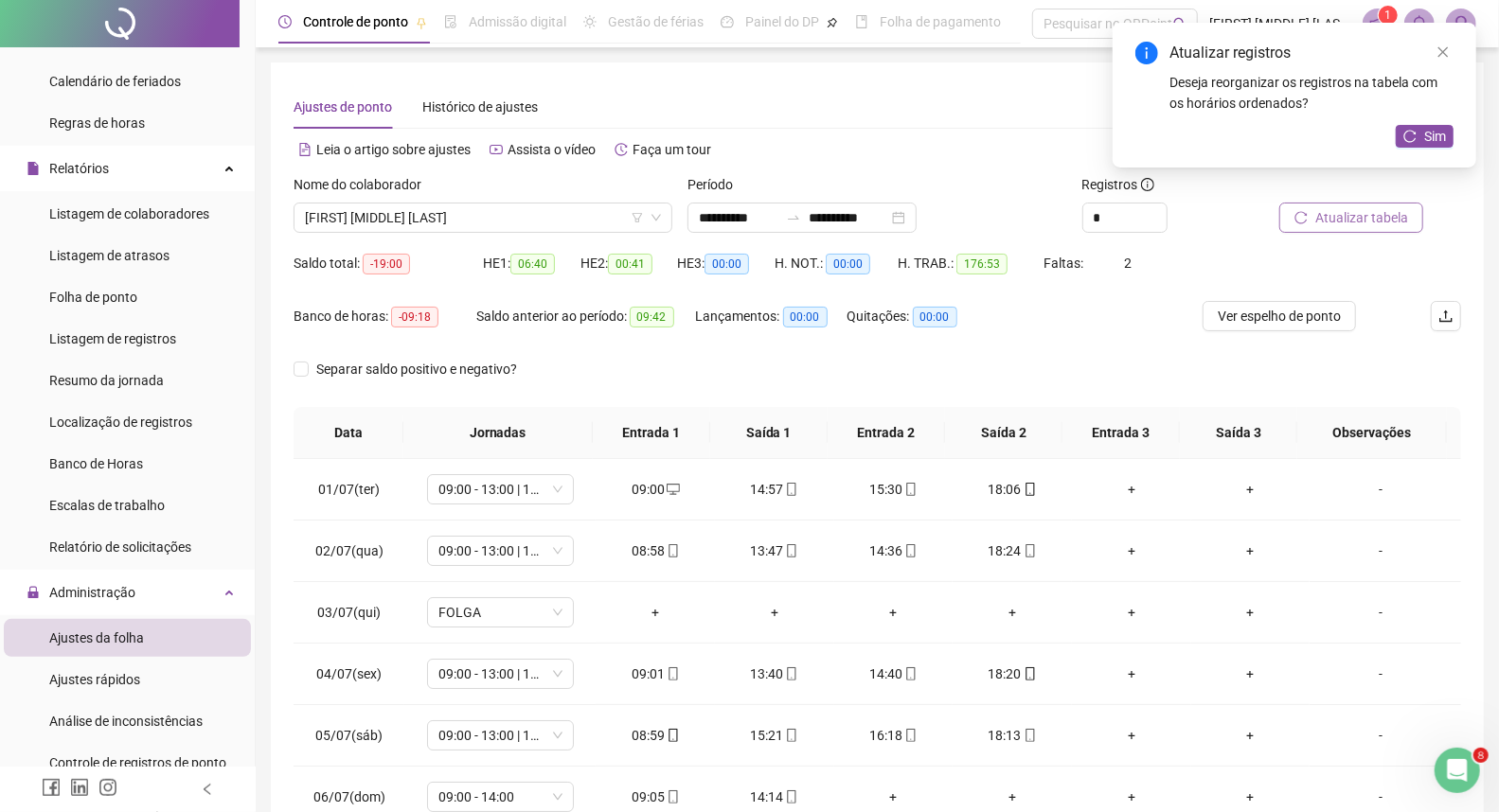 click on "Atualizar tabela" at bounding box center (1351, 218) 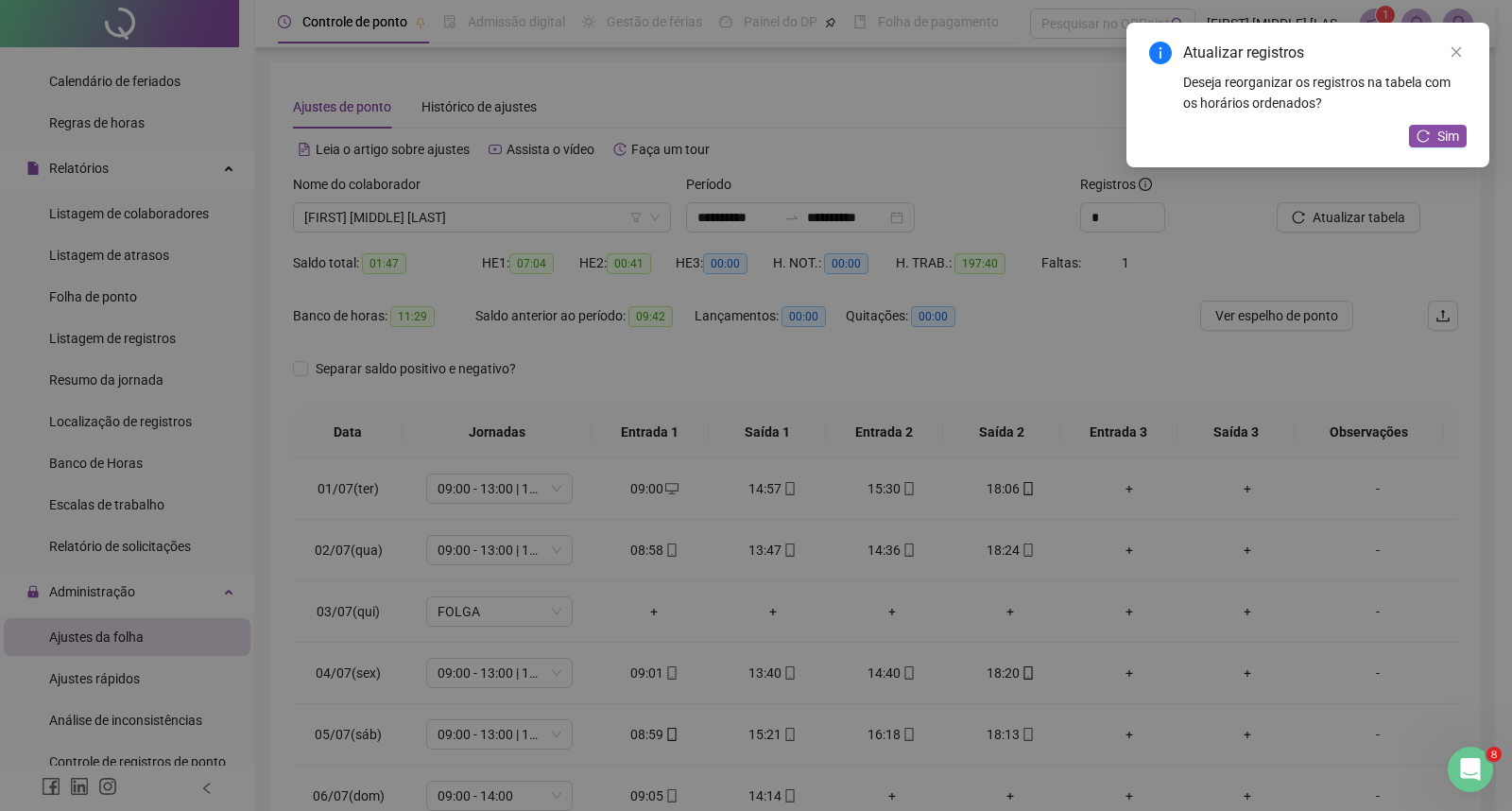 click on "Atualizando tabela Atualizando e reorganizando os registros... OK" at bounding box center (756, 406) 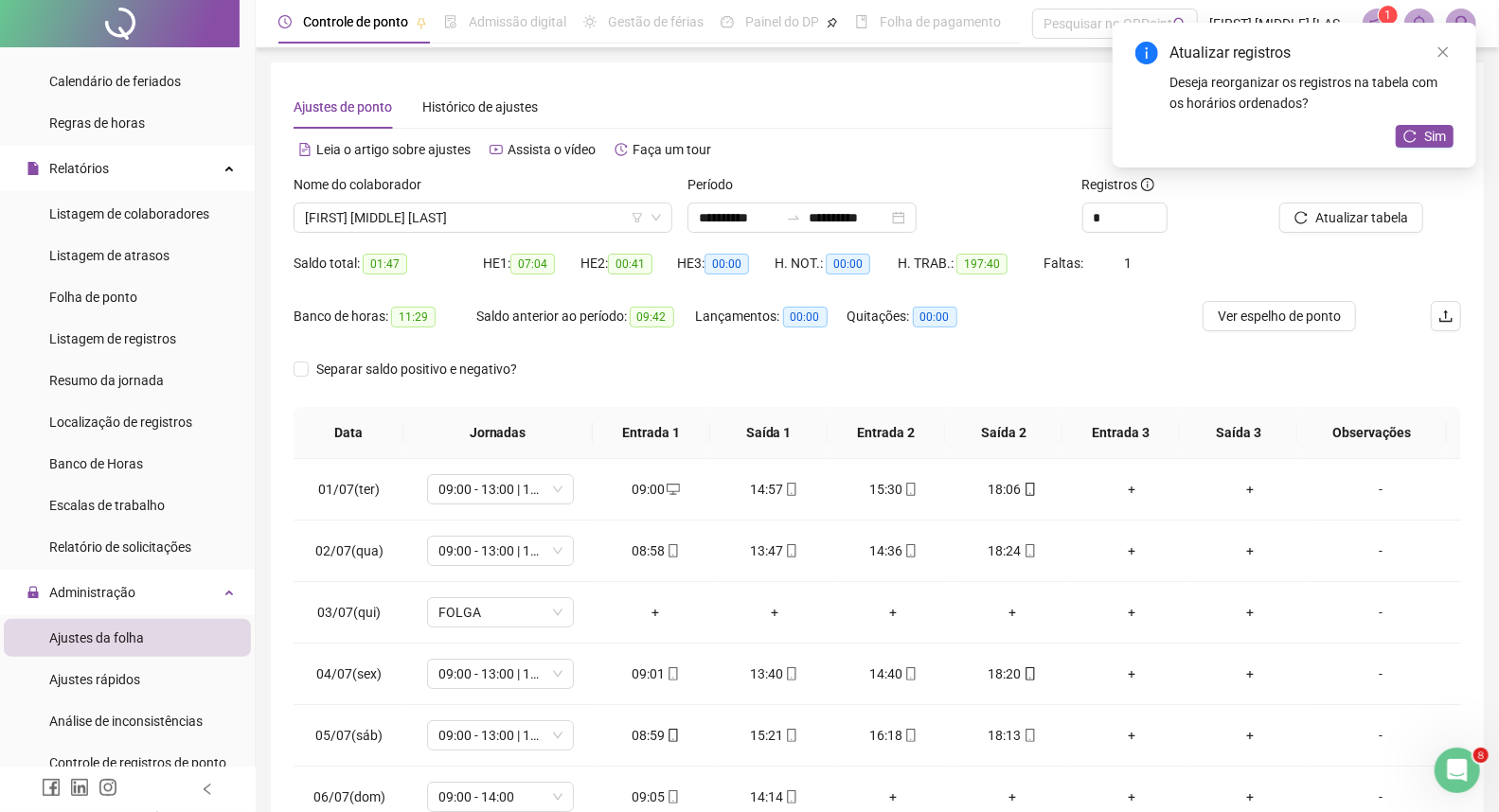 click on "Atualizar tabela" at bounding box center [1370, 211] 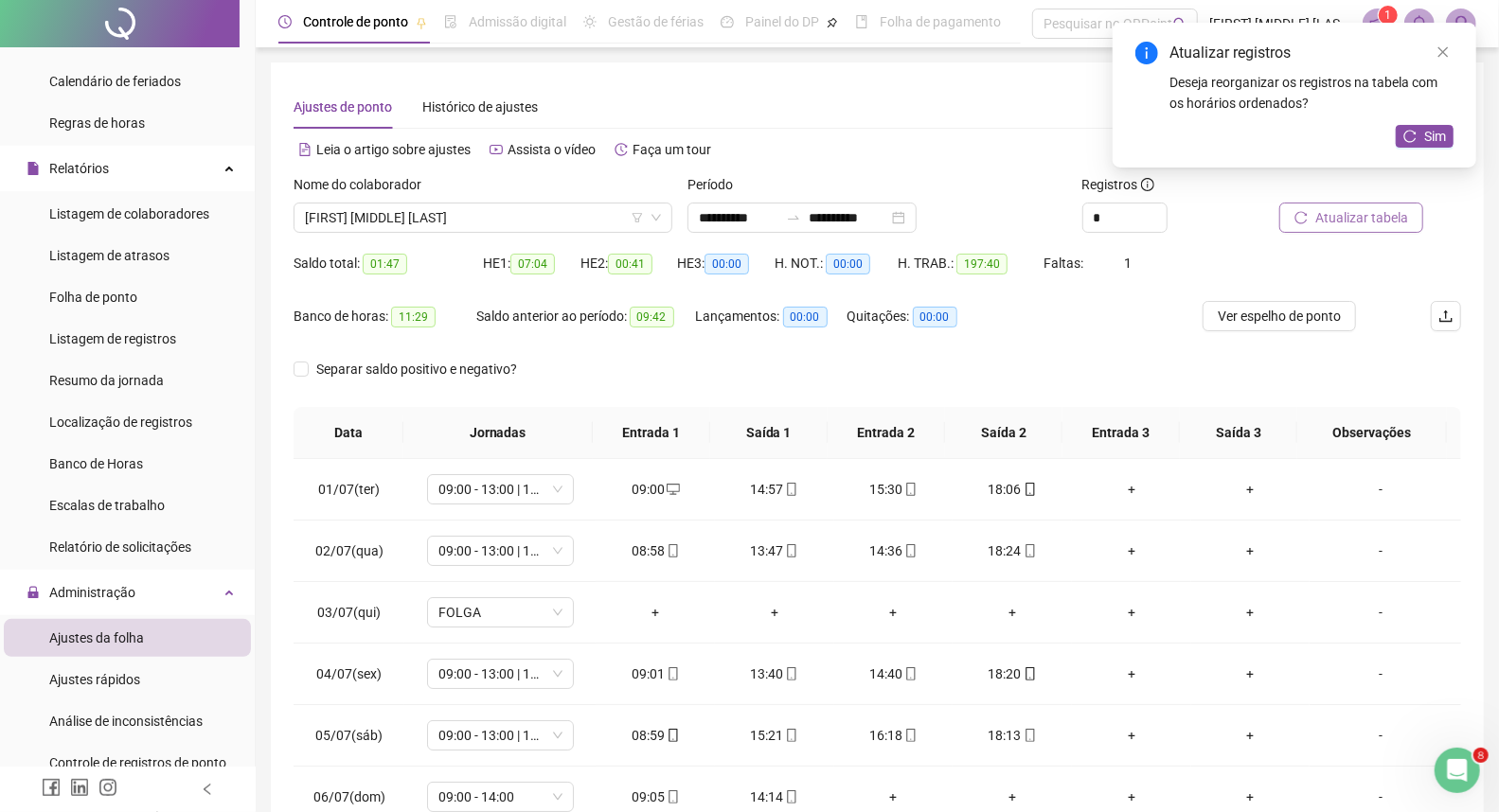 click on "Atualizar tabela" at bounding box center (1362, 218) 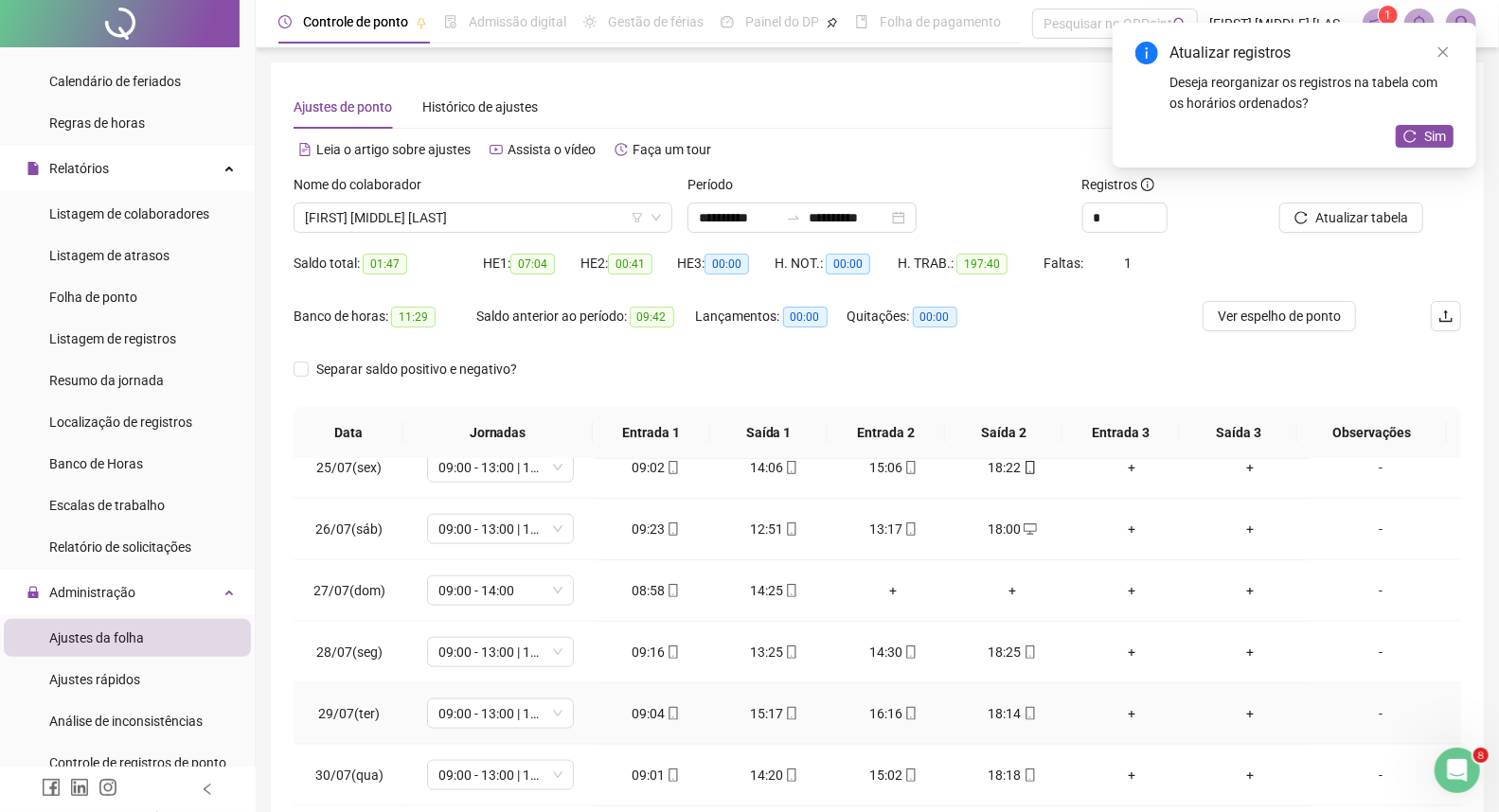 scroll, scrollTop: 1506, scrollLeft: 0, axis: vertical 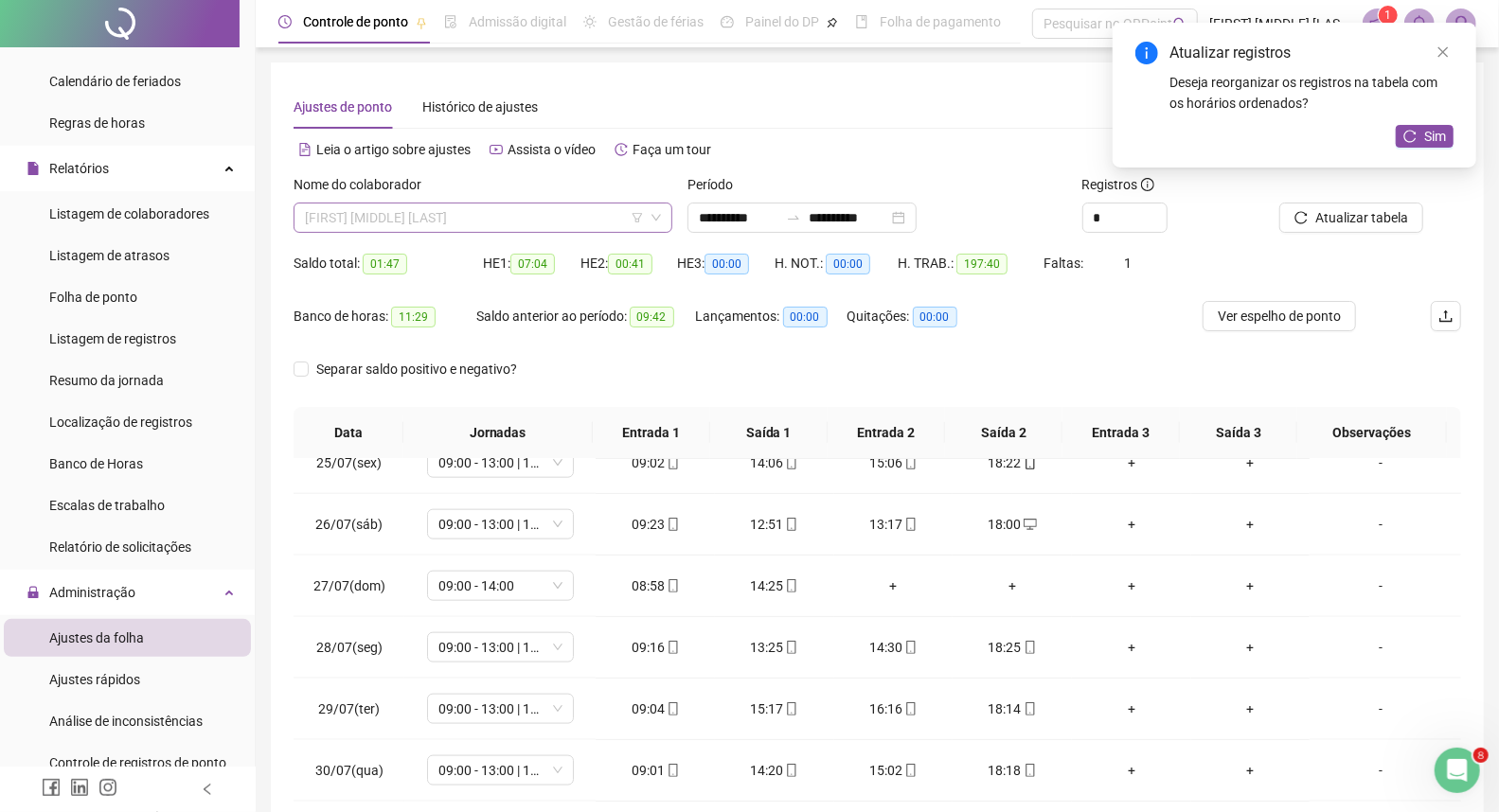 click on "[FIRST] [MIDDLE] [LAST]" at bounding box center (483, 218) 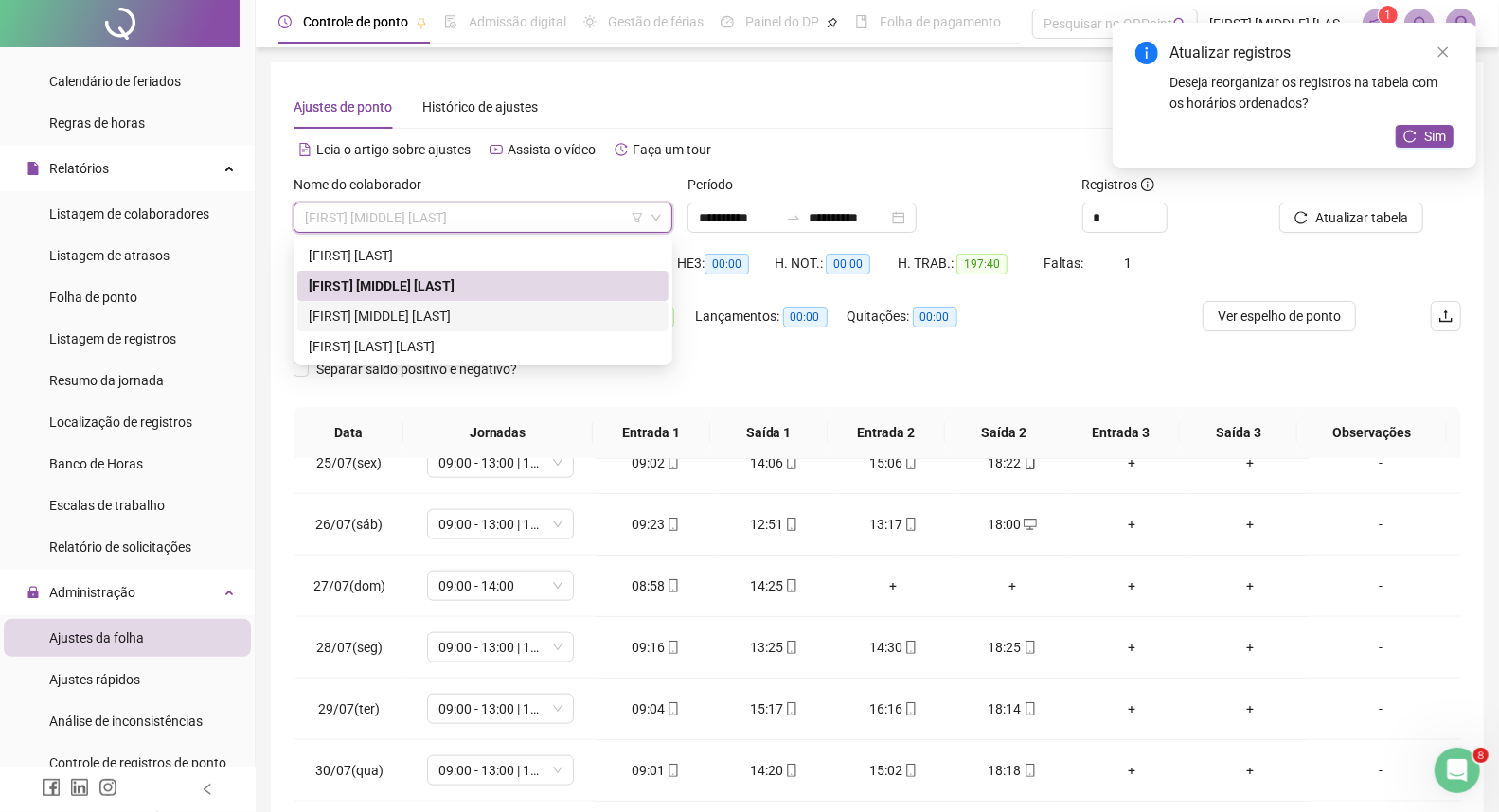 click on "[FIRST] [MIDDLE] [LAST]" at bounding box center [483, 316] 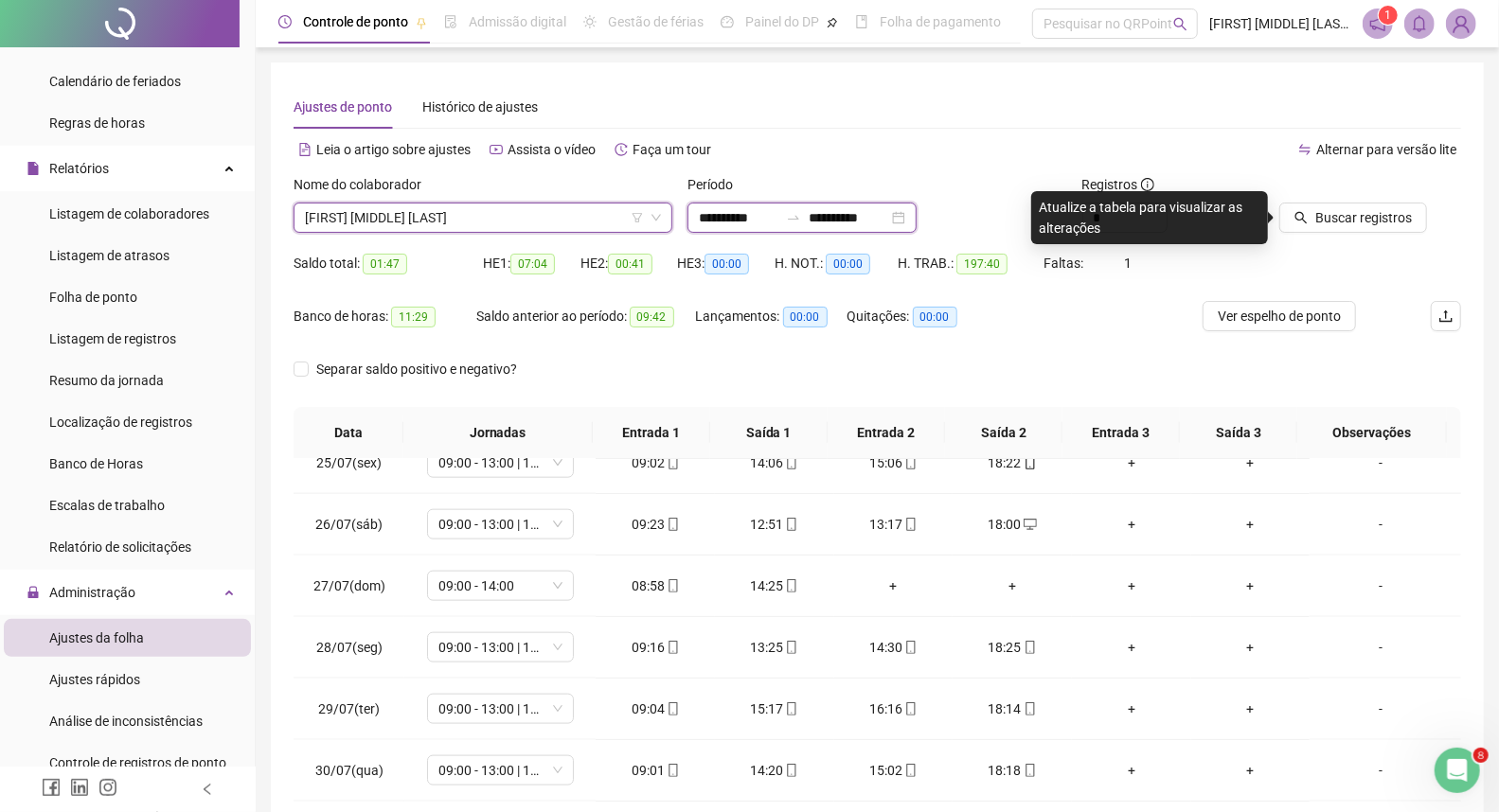click on "**********" at bounding box center [739, 218] 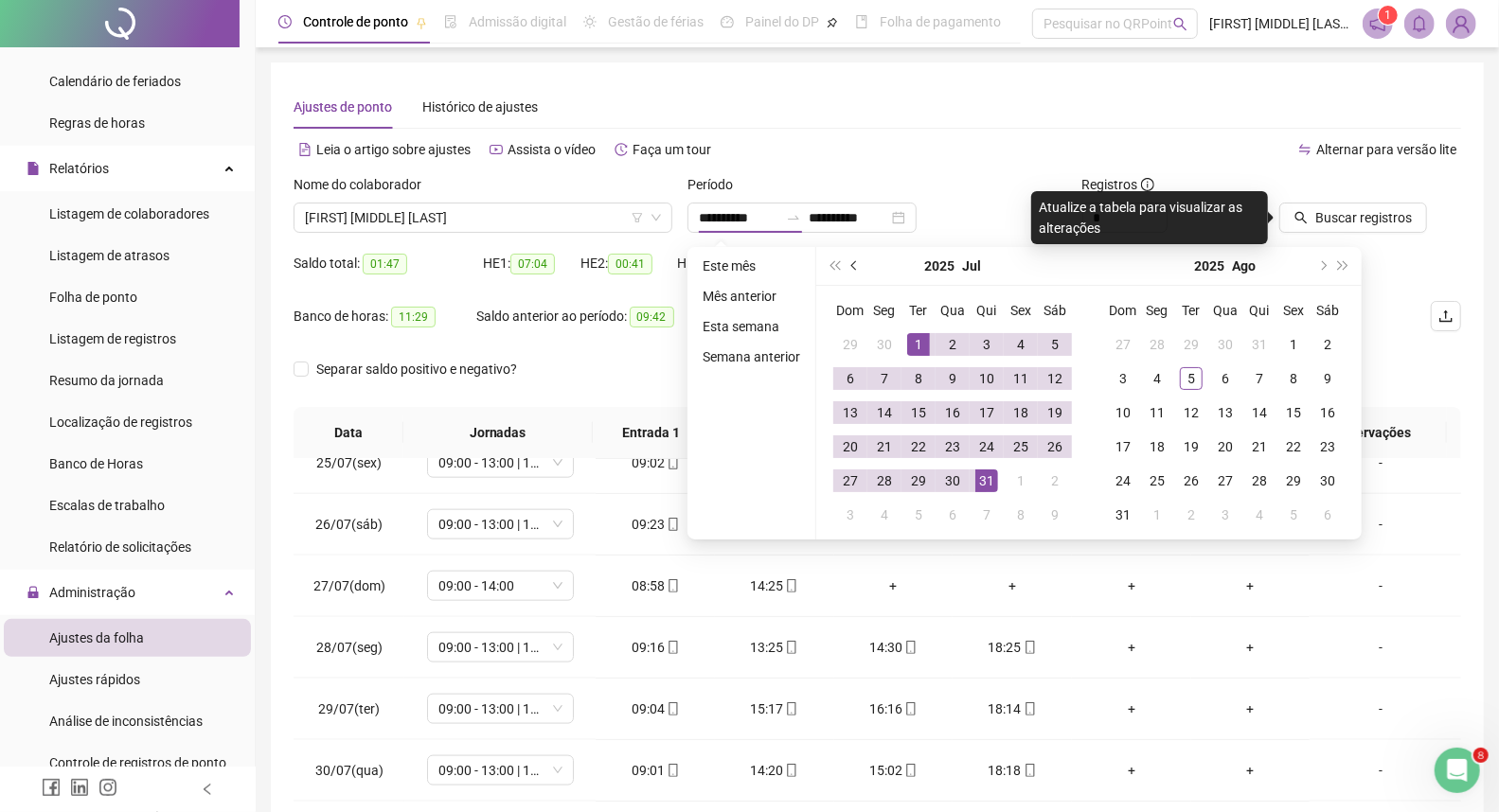 click at bounding box center [855, 266] 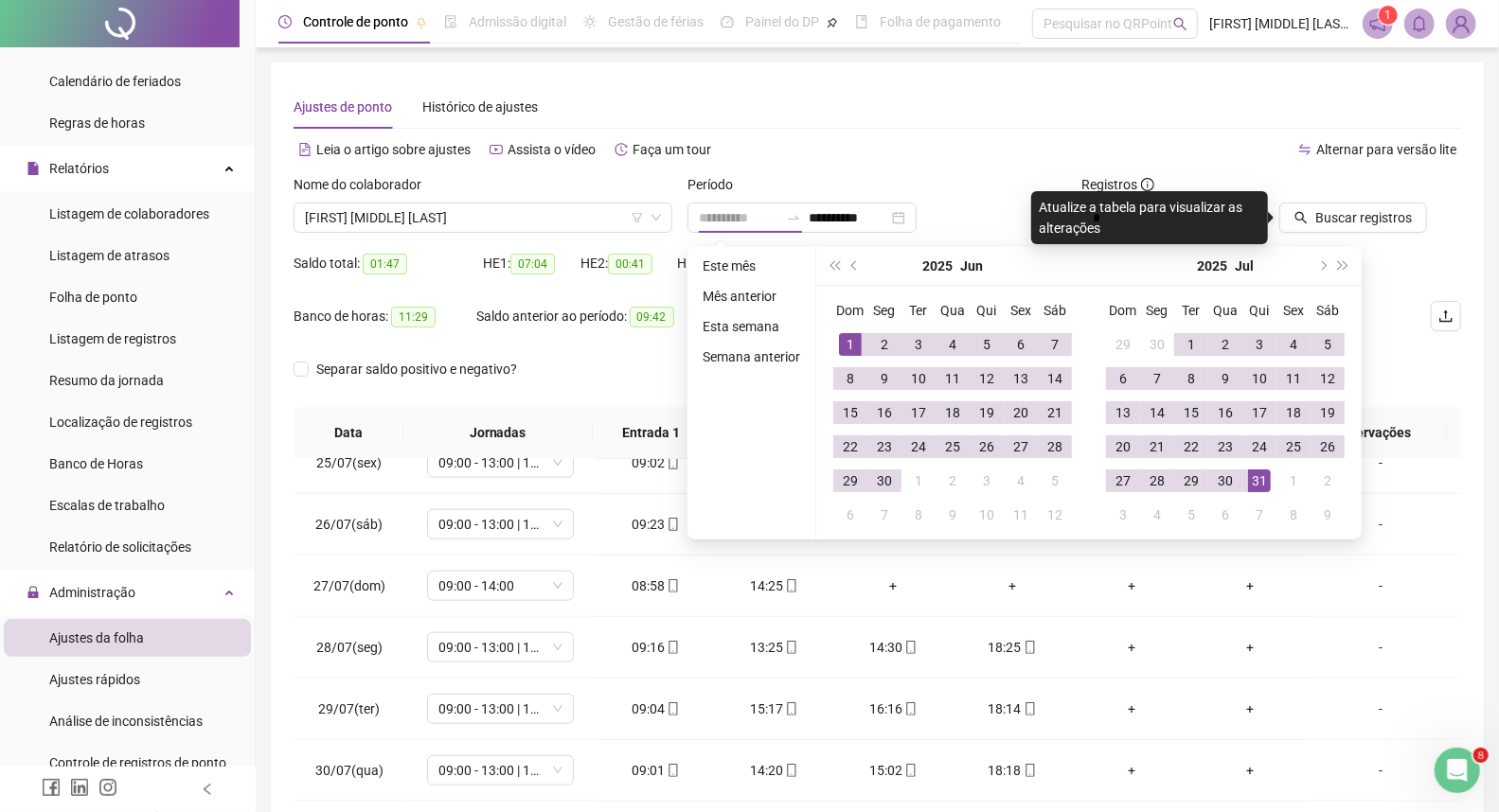 type on "**********" 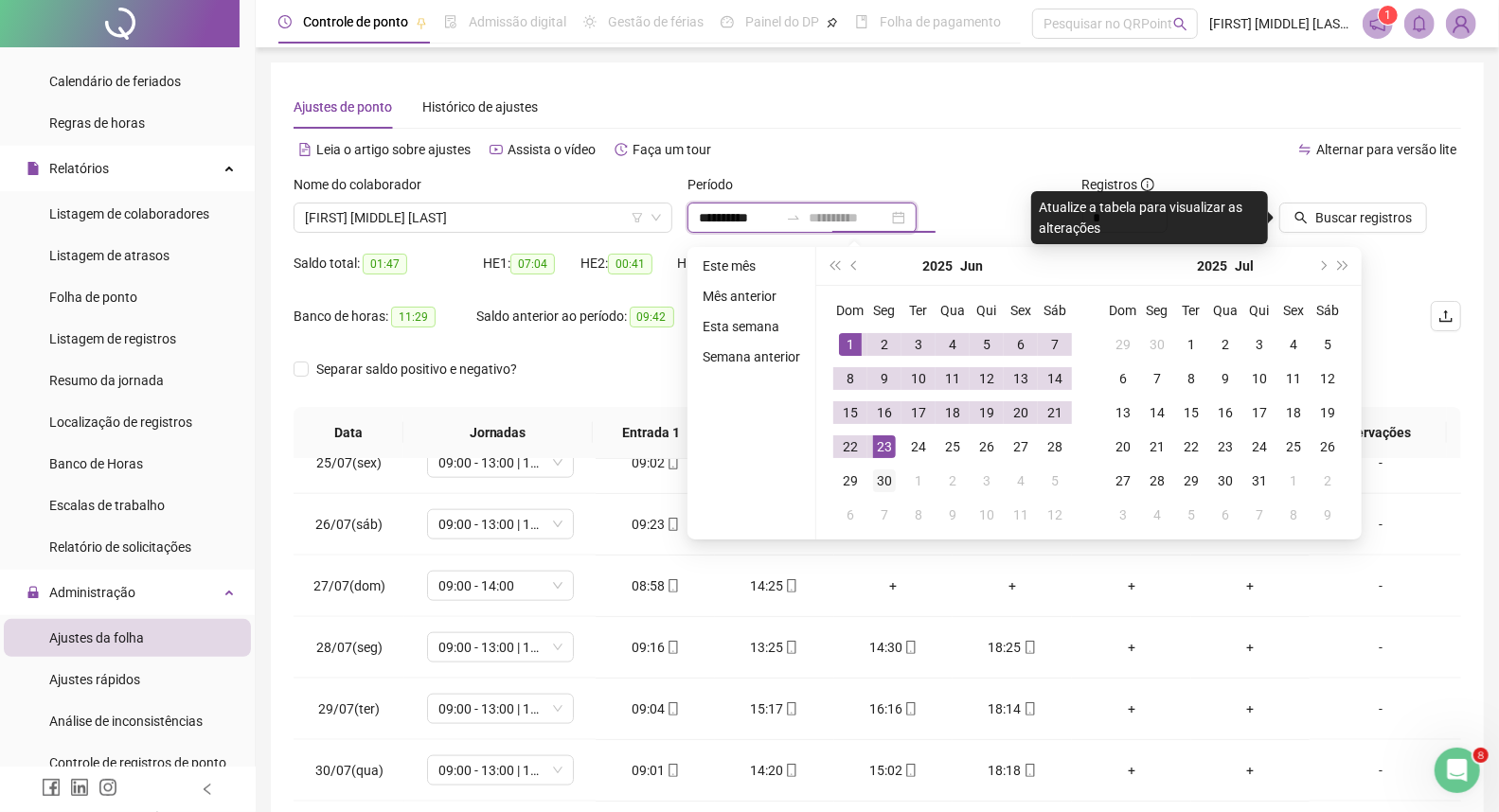 type on "**********" 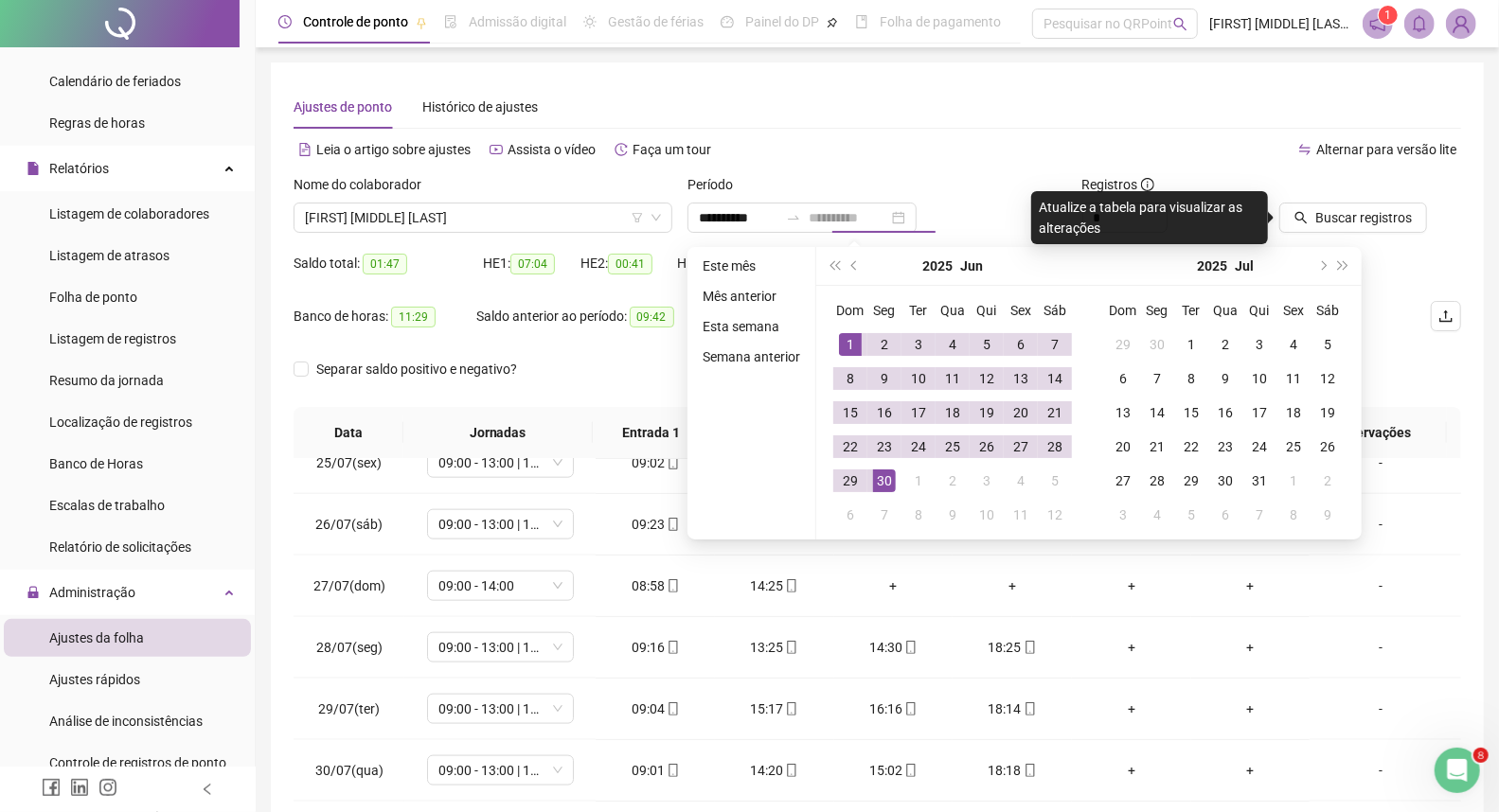 click on "30" at bounding box center [884, 481] 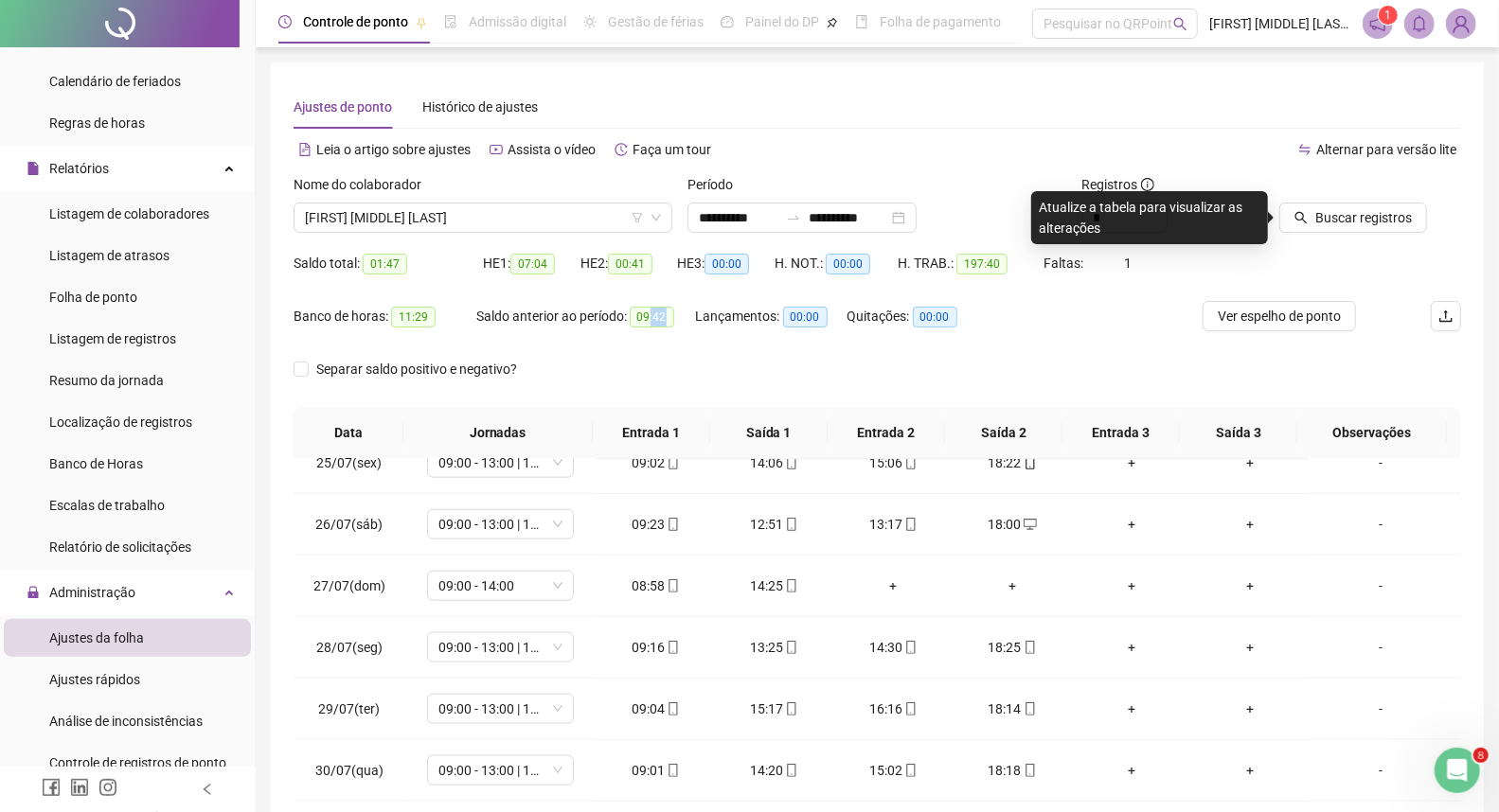 drag, startPoint x: 651, startPoint y: 317, endPoint x: 698, endPoint y: 329, distance: 48.507731 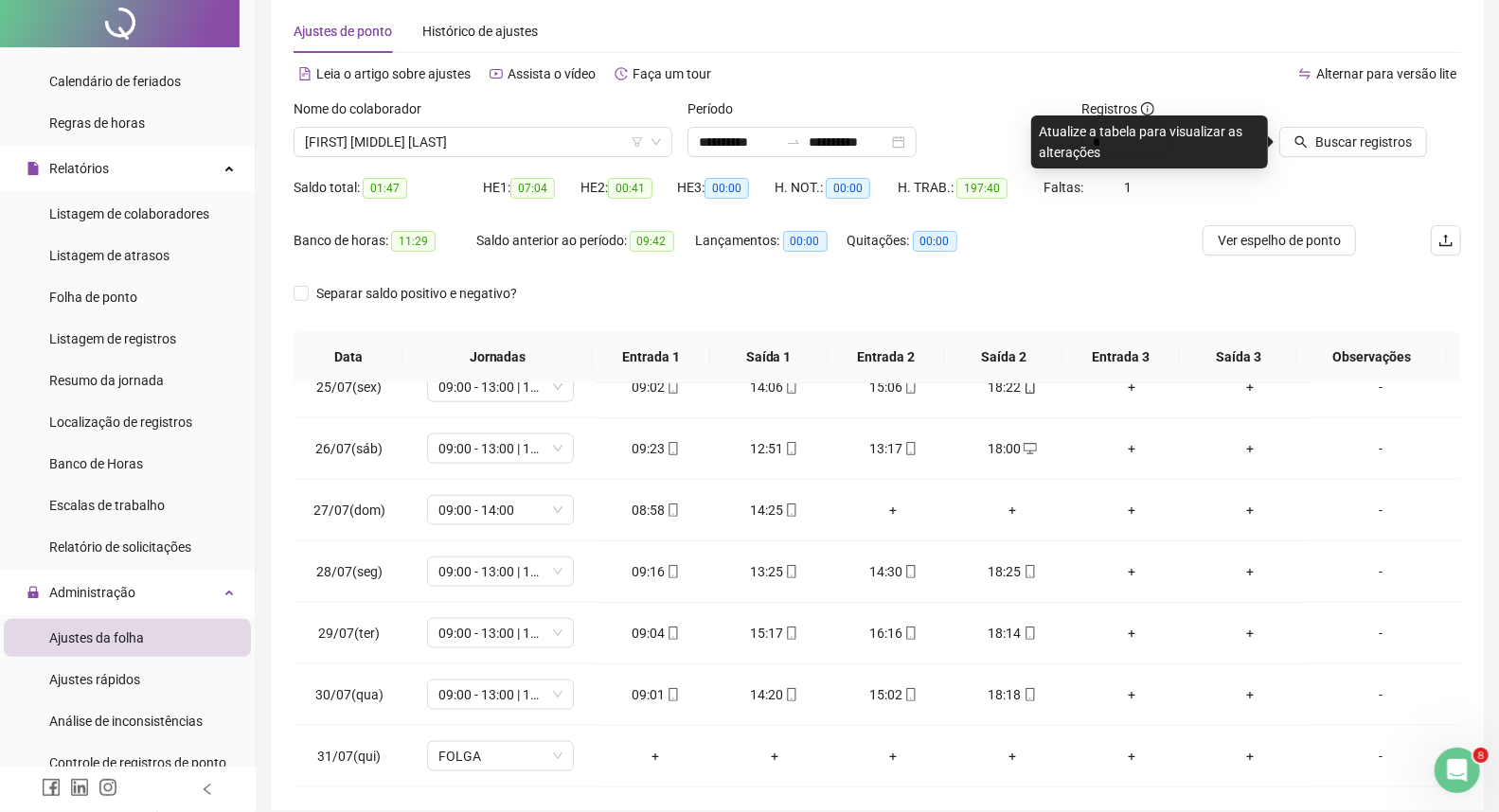scroll, scrollTop: 154, scrollLeft: 0, axis: vertical 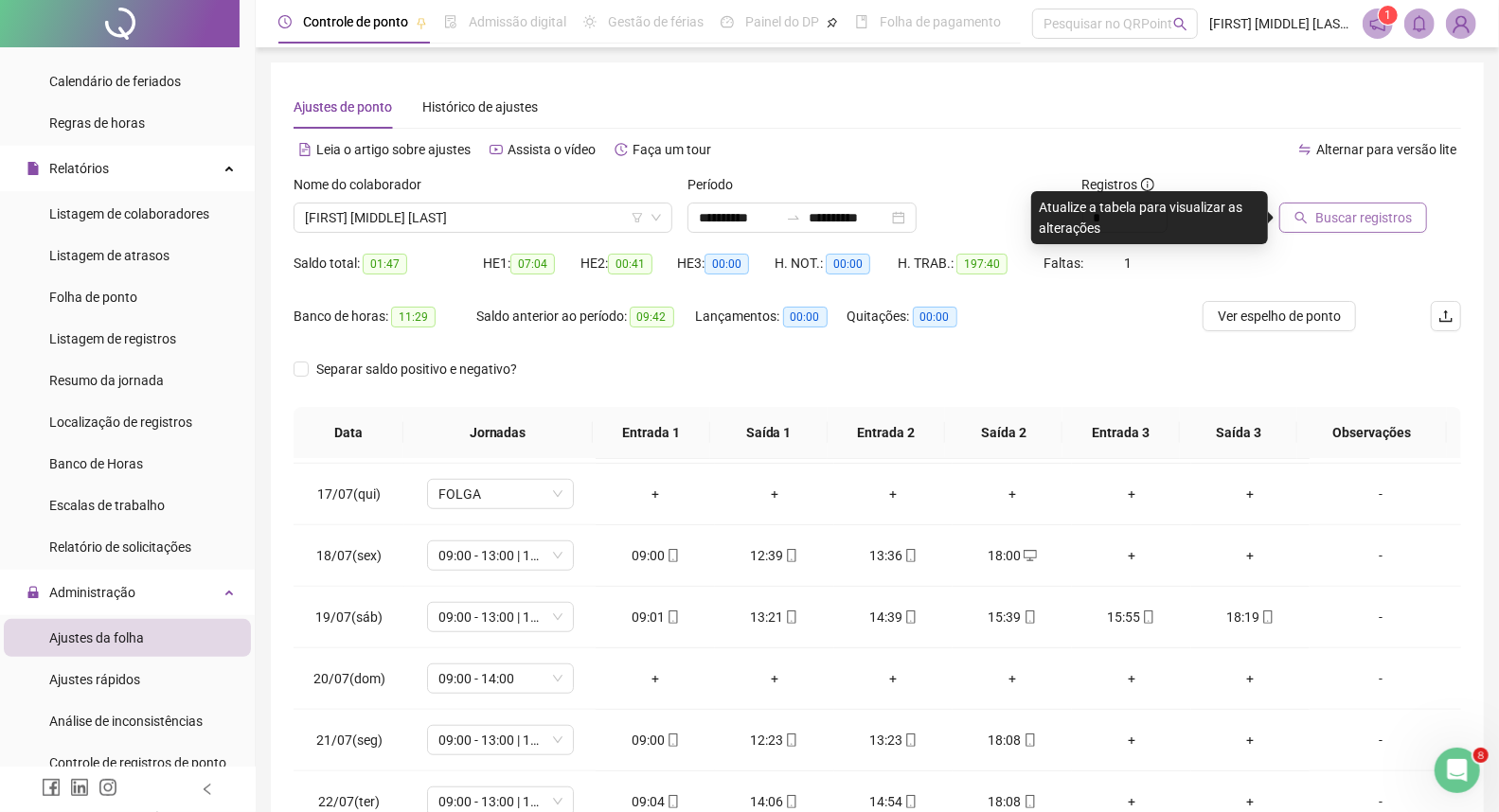 click on "Buscar registros" at bounding box center [1353, 218] 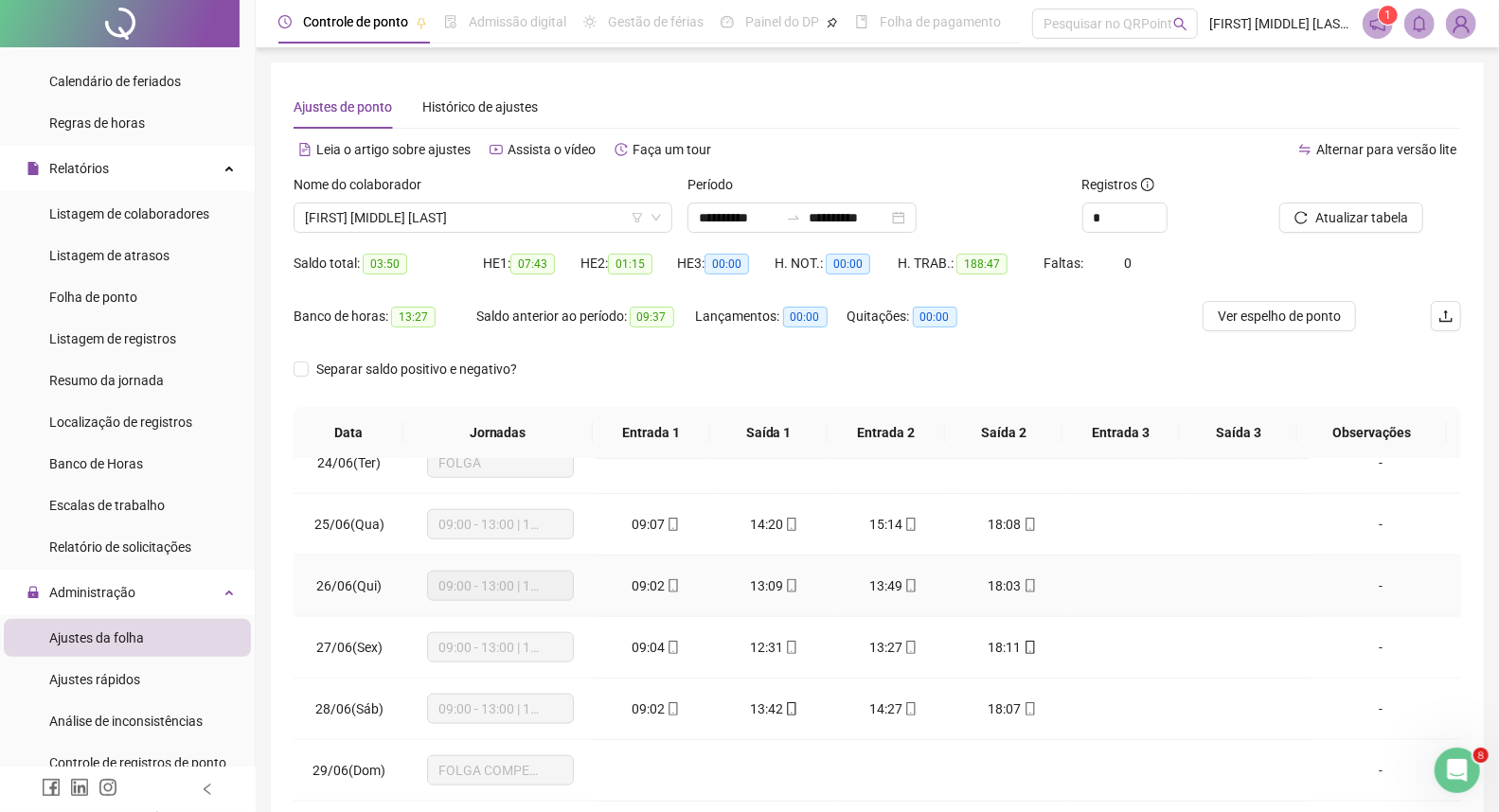 scroll, scrollTop: 1443, scrollLeft: 0, axis: vertical 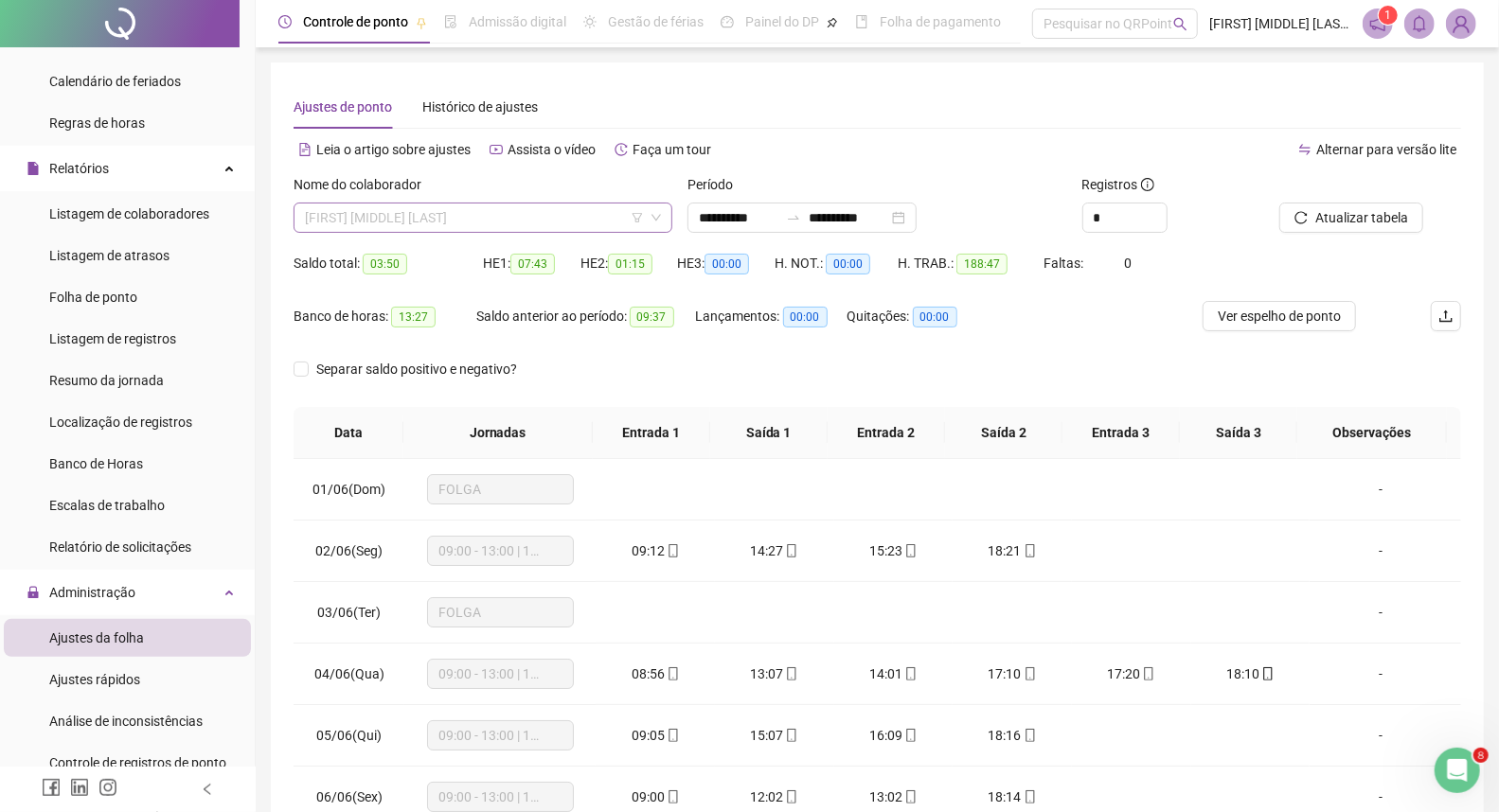 click on "[FIRST] [MIDDLE] [LAST]" at bounding box center [483, 218] 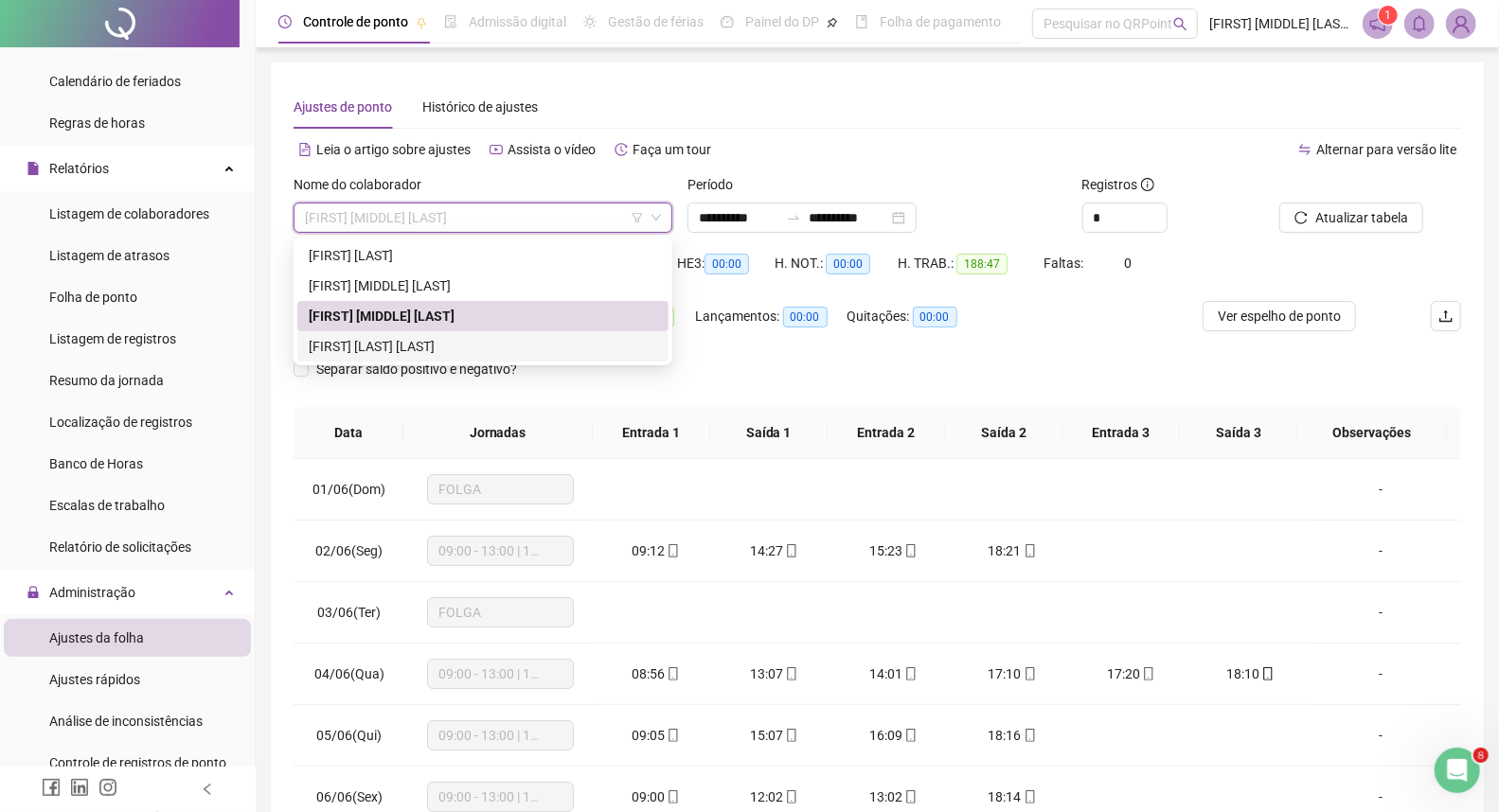 click on "[FIRST] [LAST] [LAST]" at bounding box center (483, 346) 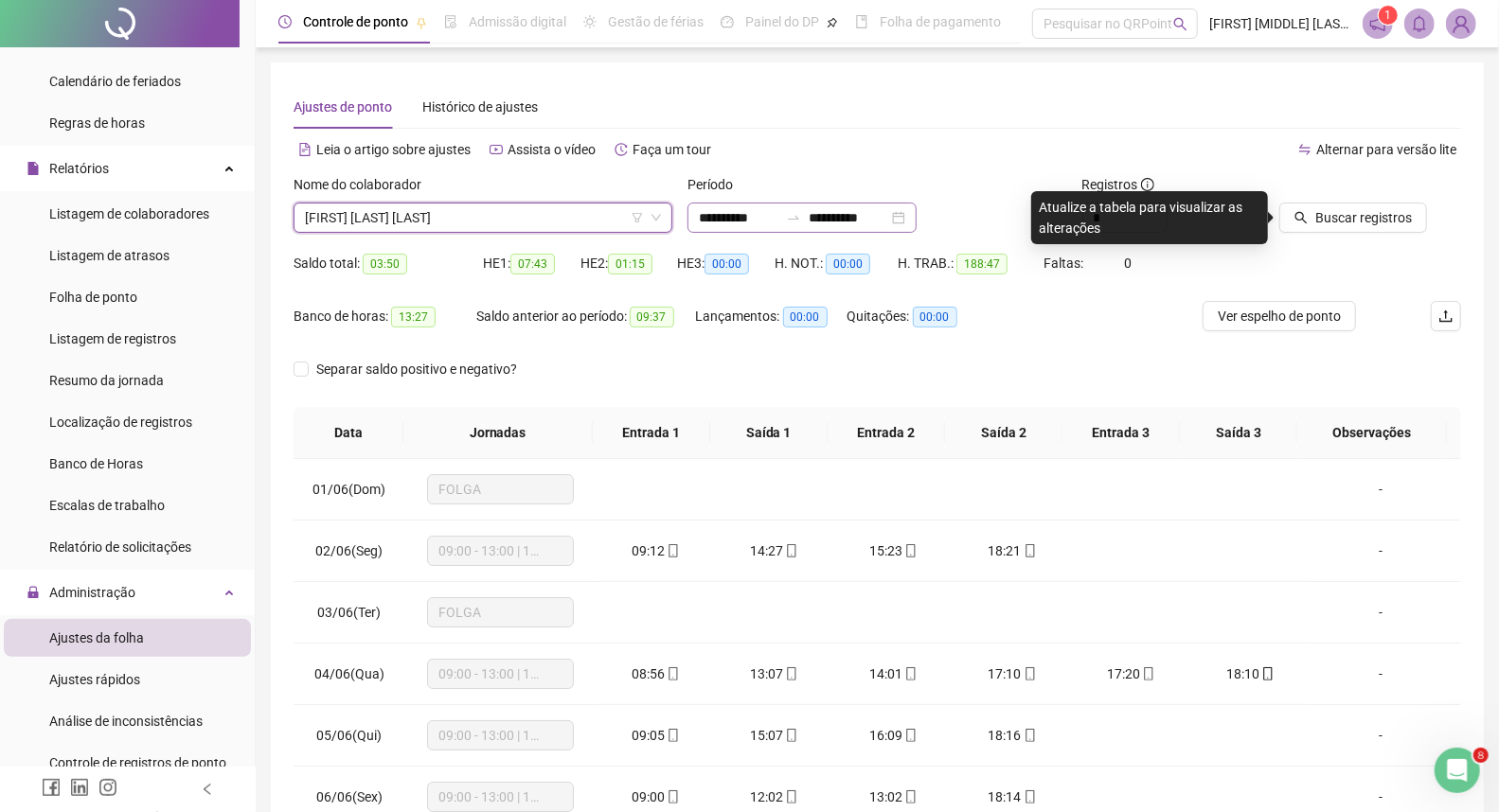 click on "**********" at bounding box center (802, 218) 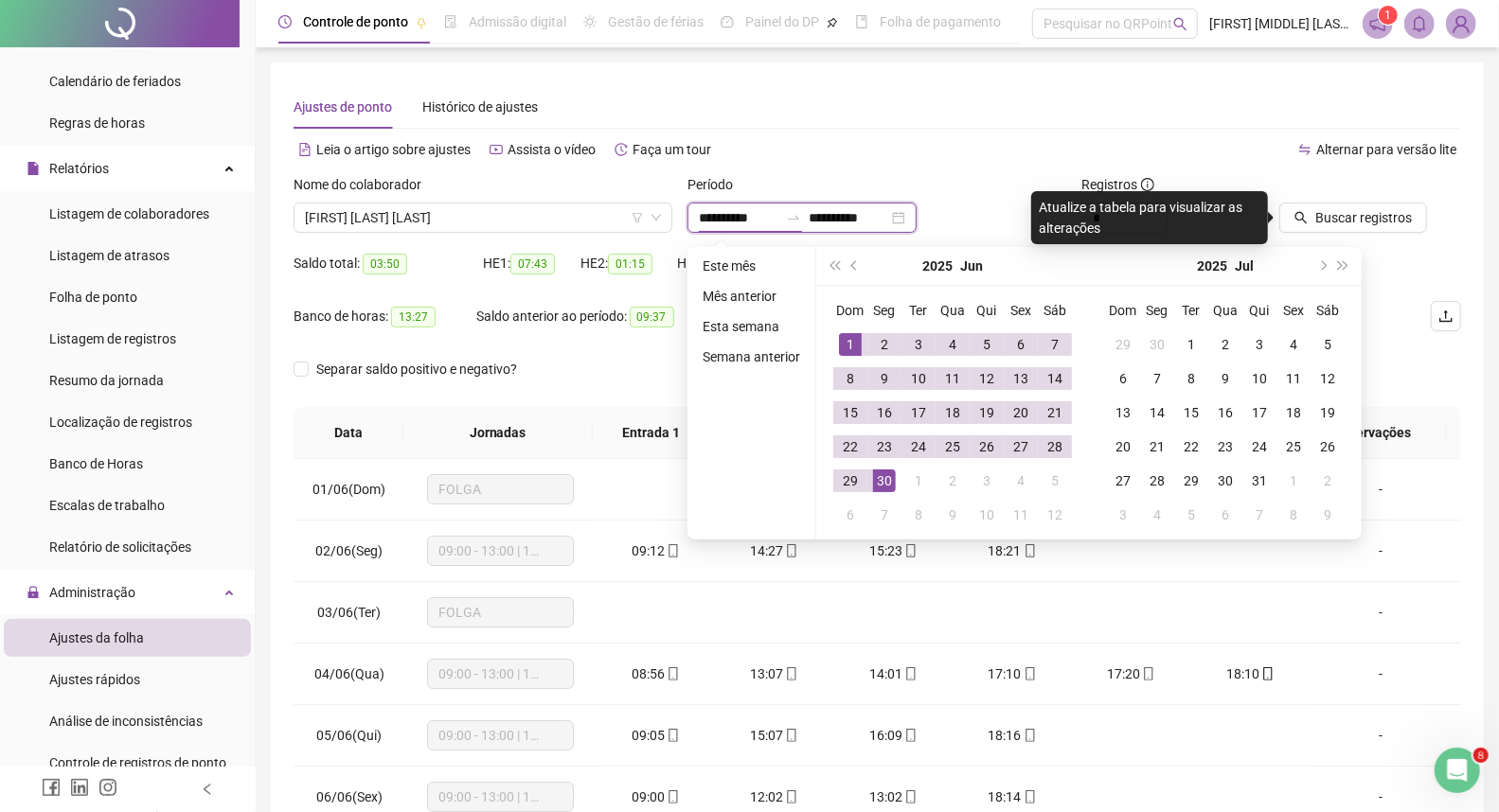 click 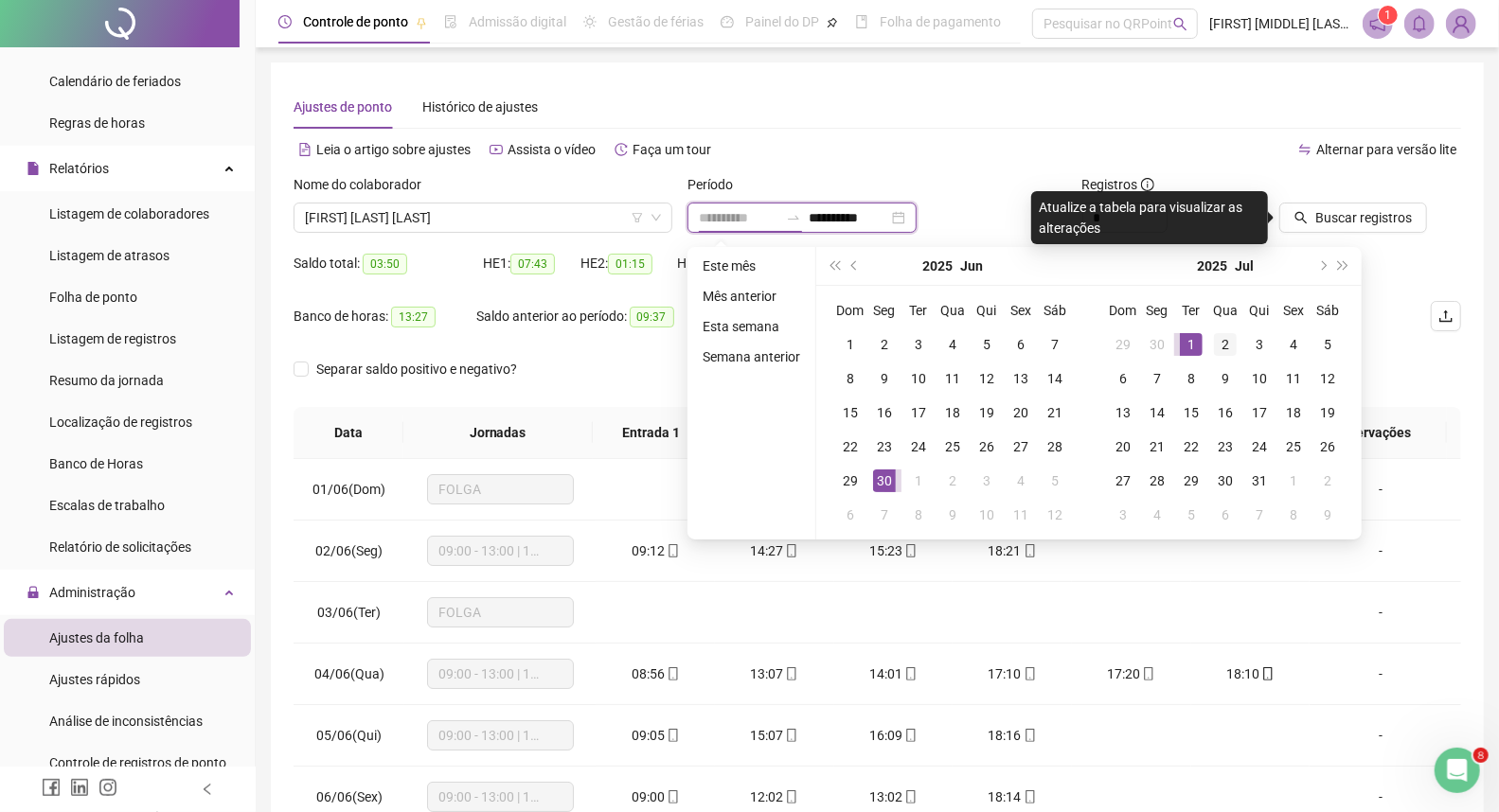 type on "**********" 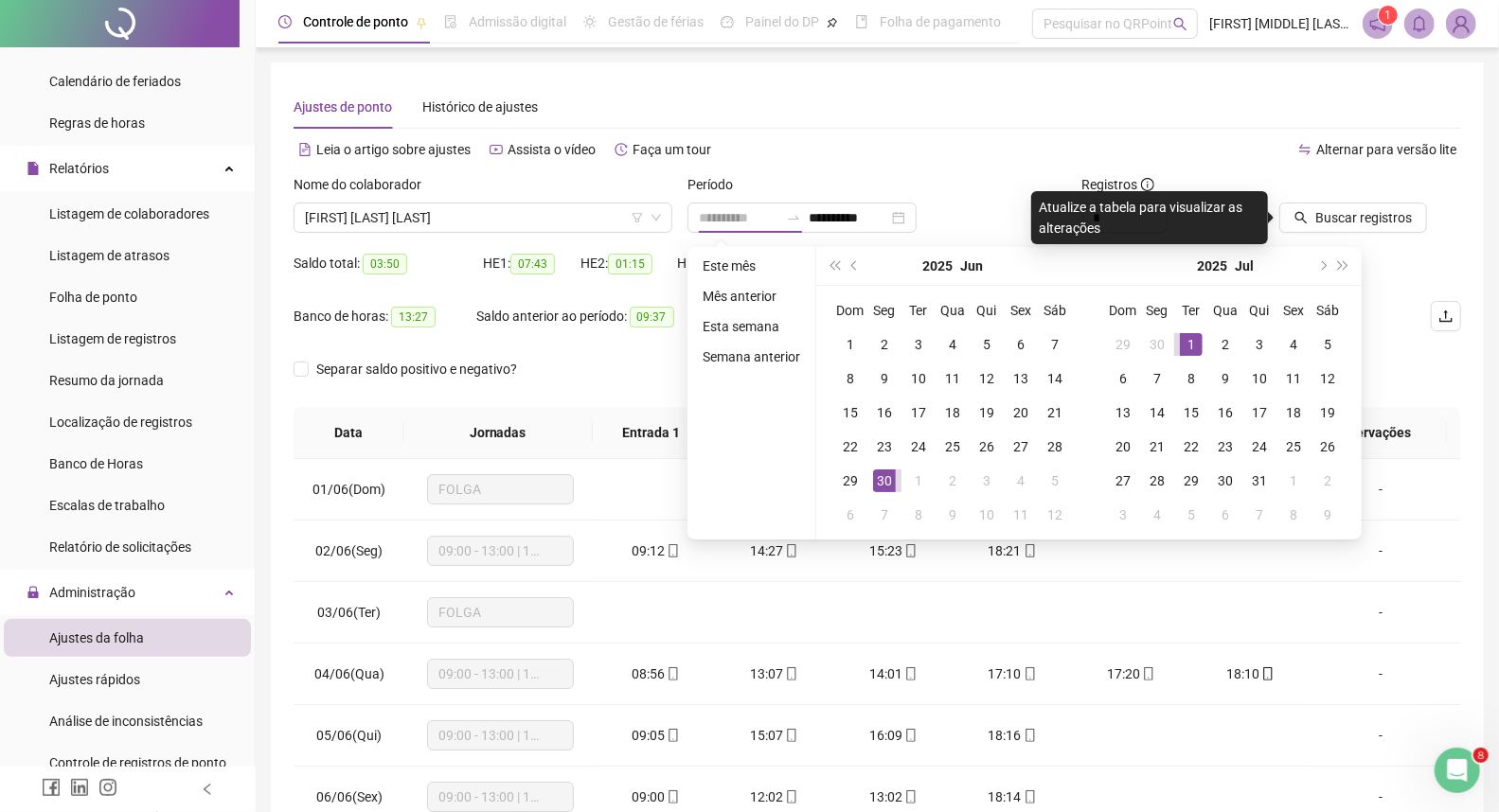 click on "2" at bounding box center [1225, 344] 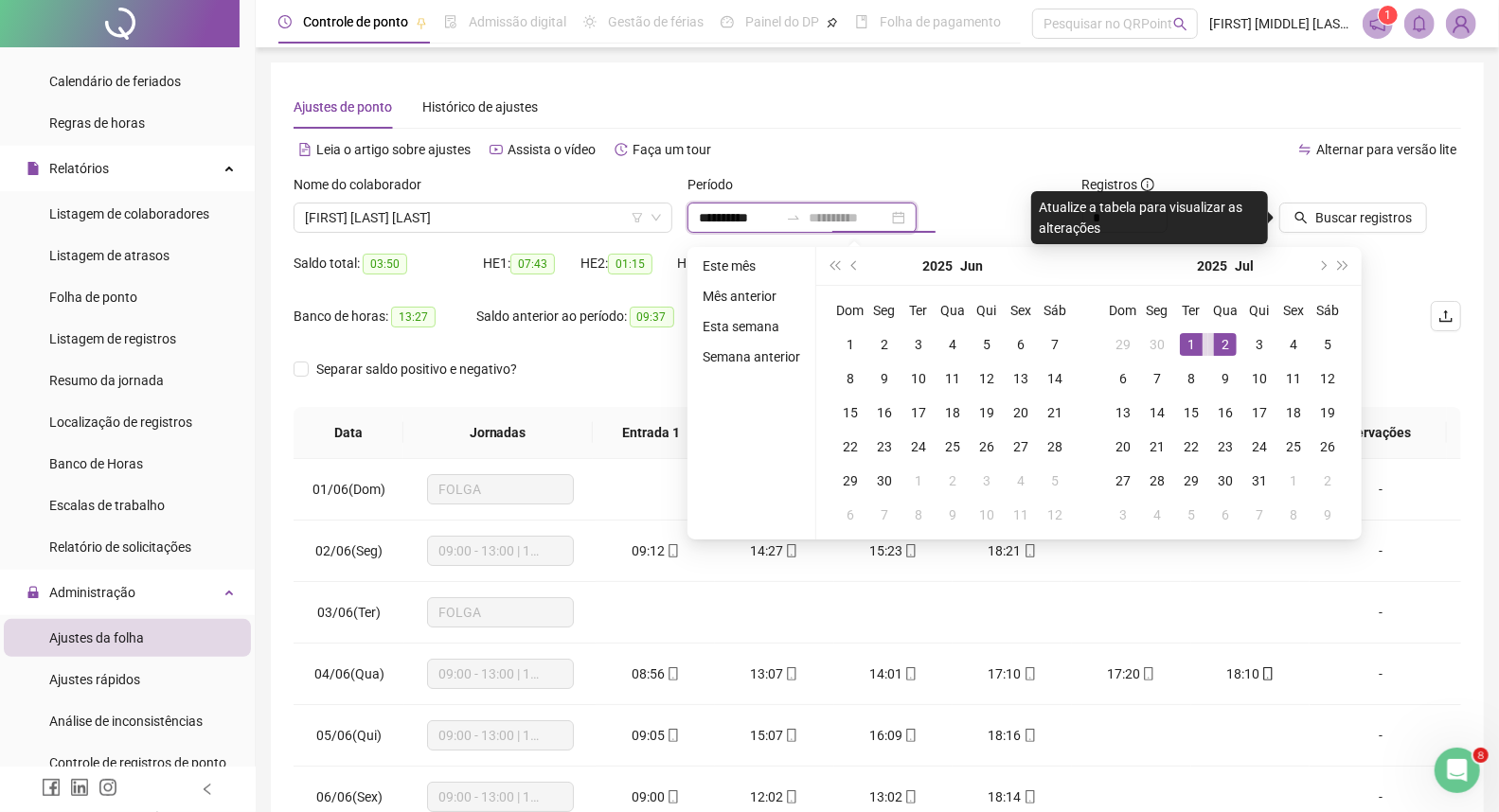 type on "**********" 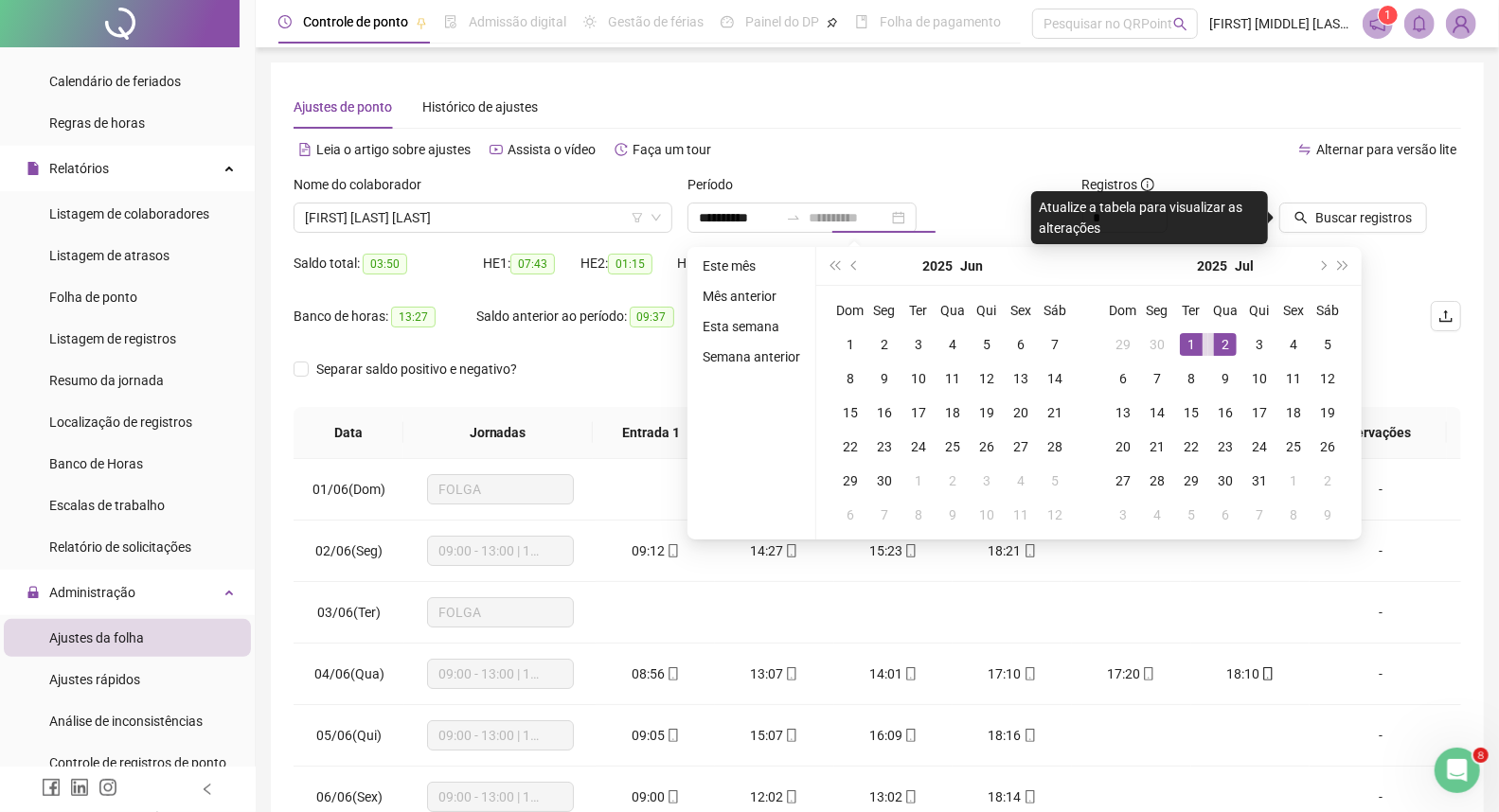 click on "1" at bounding box center (1191, 344) 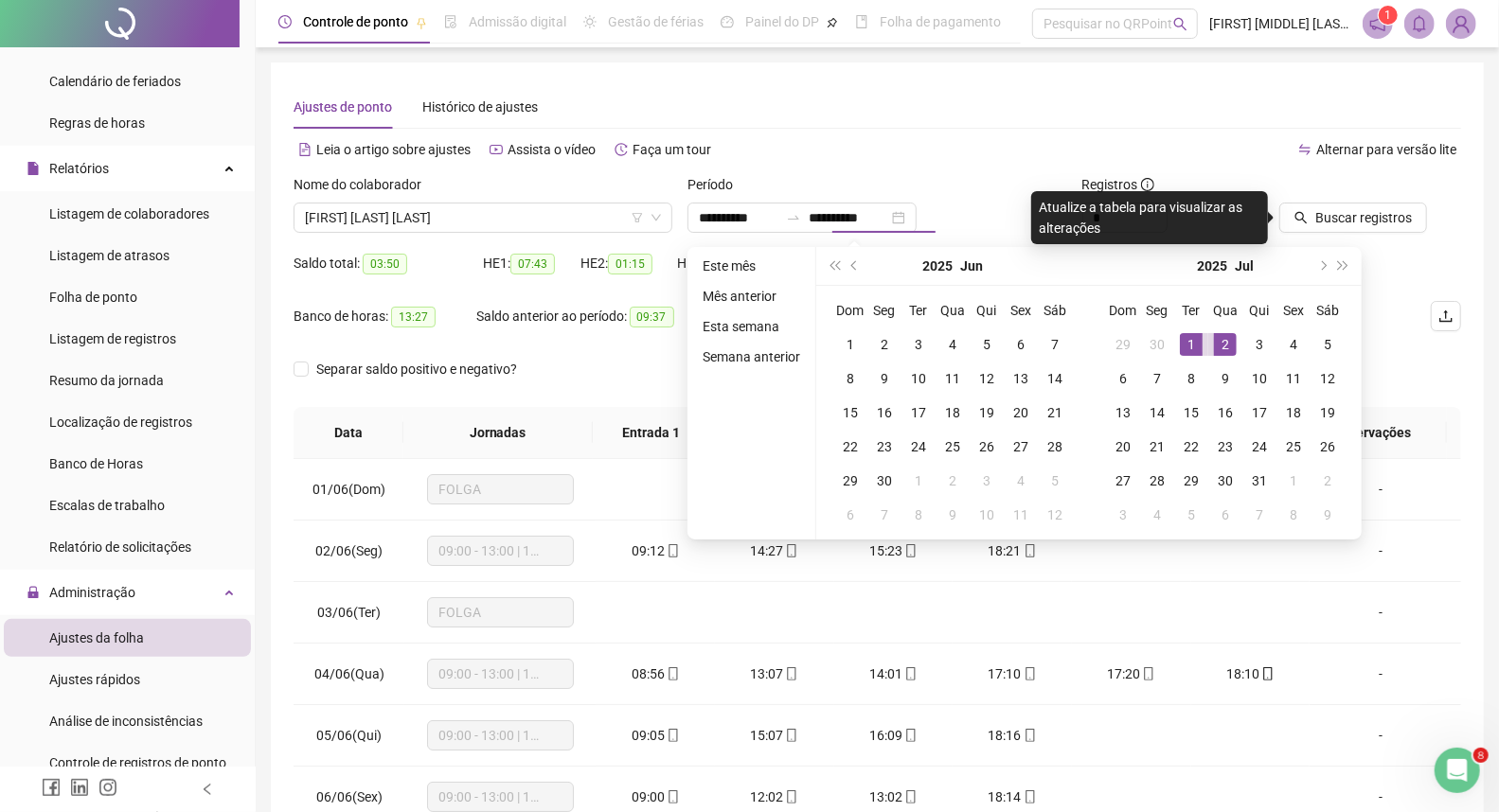 type on "**********" 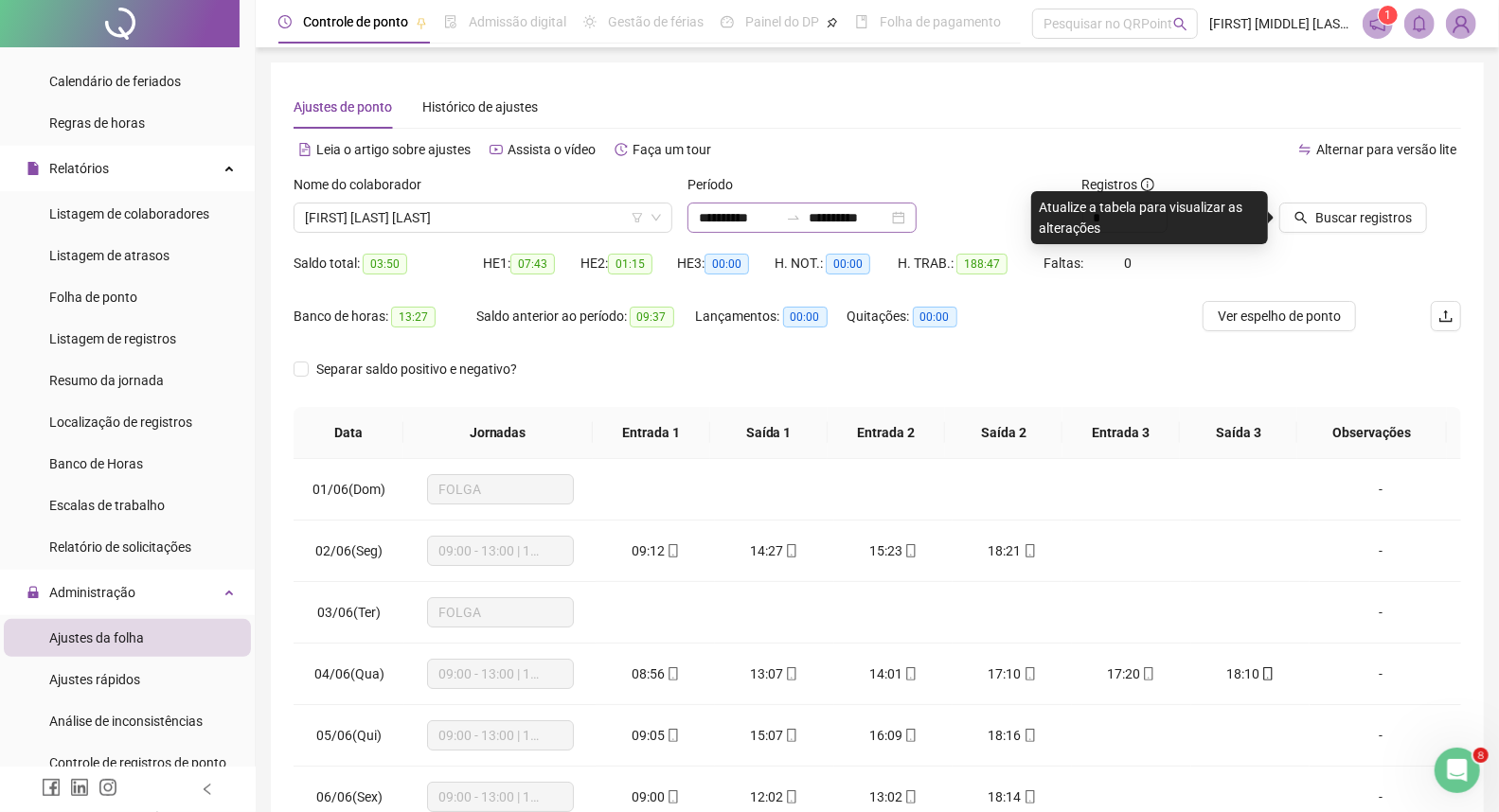 click on "**********" at bounding box center (802, 218) 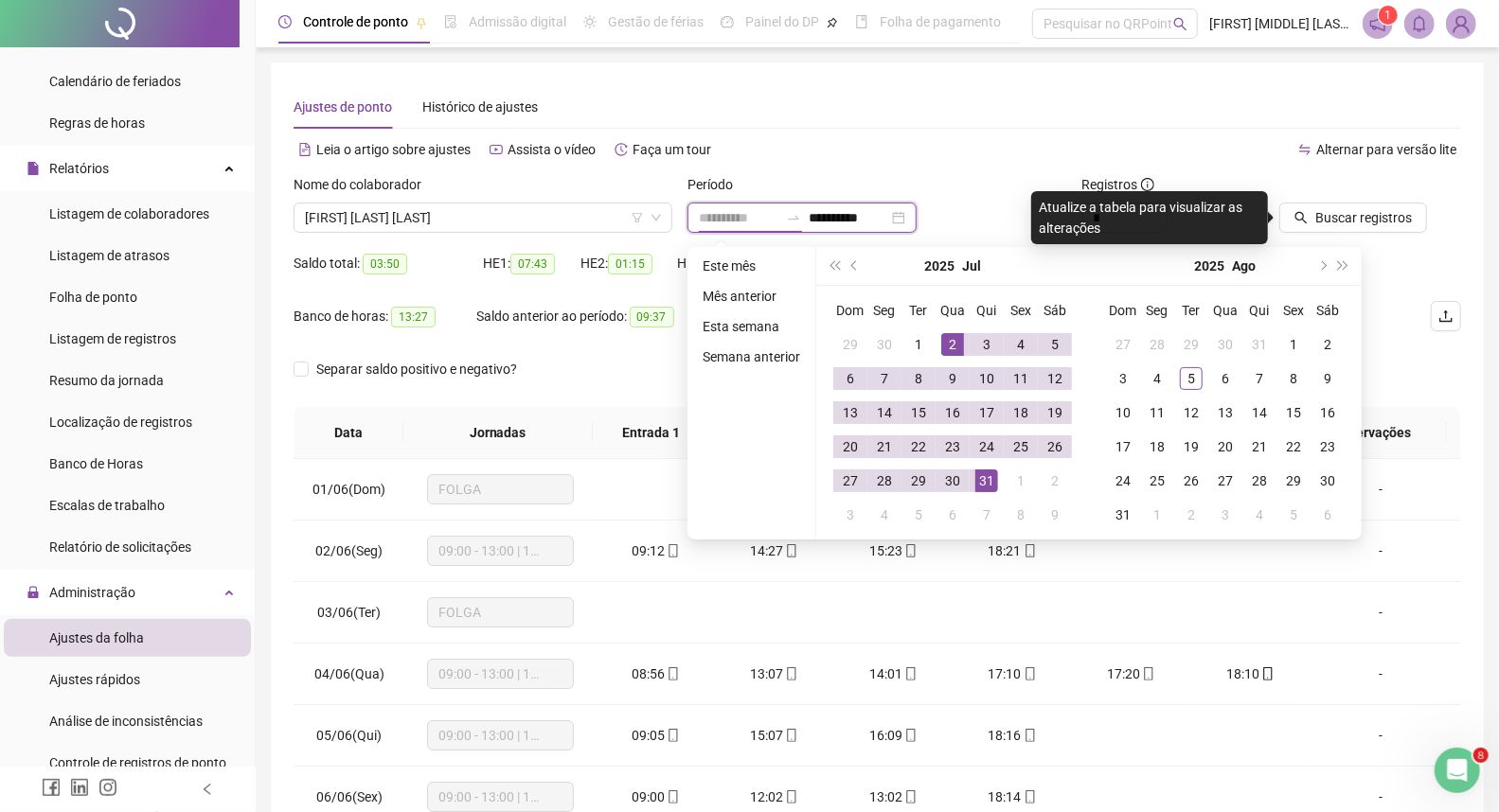 type on "**********" 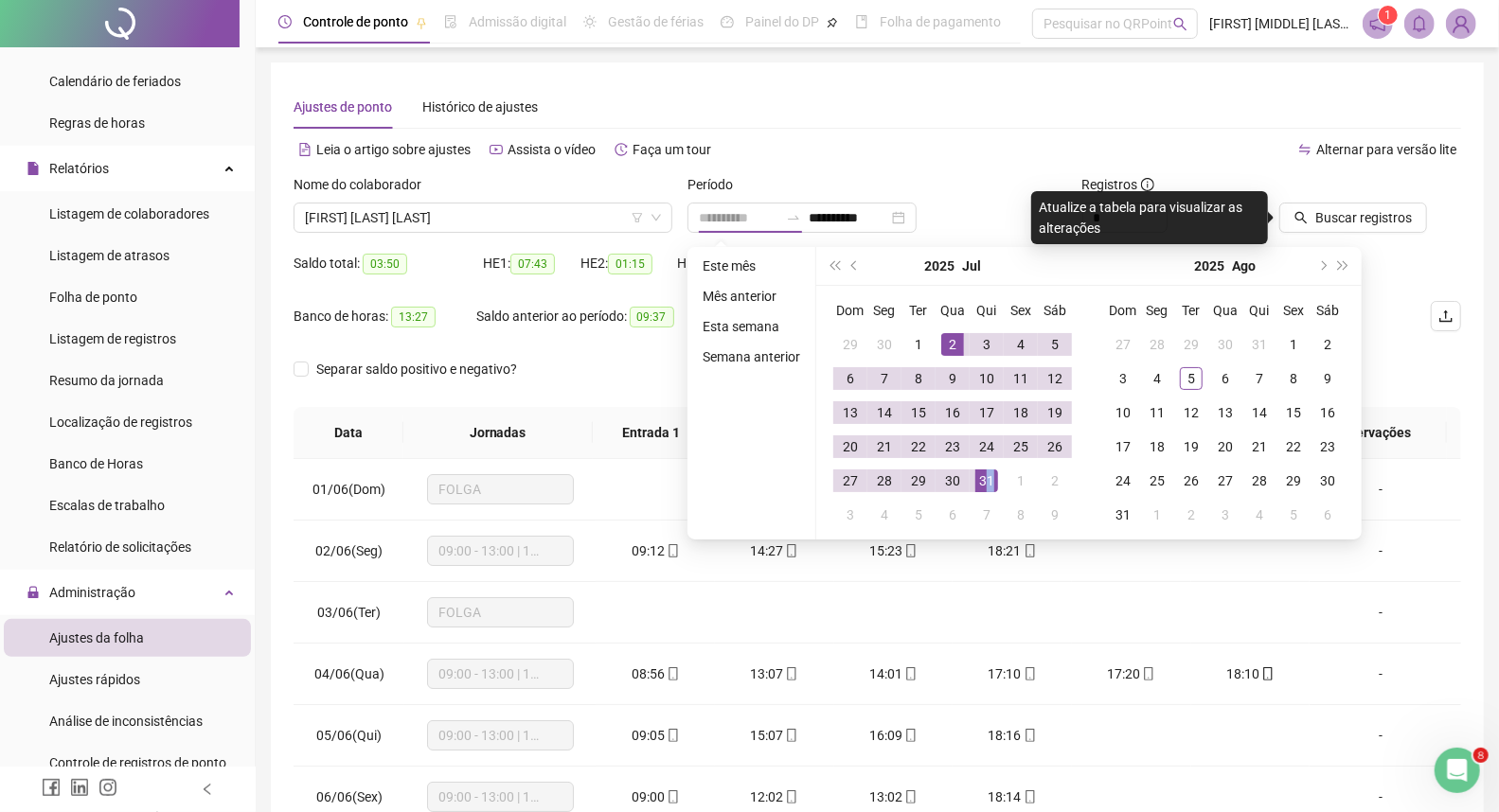 click on "31" at bounding box center (987, 481) 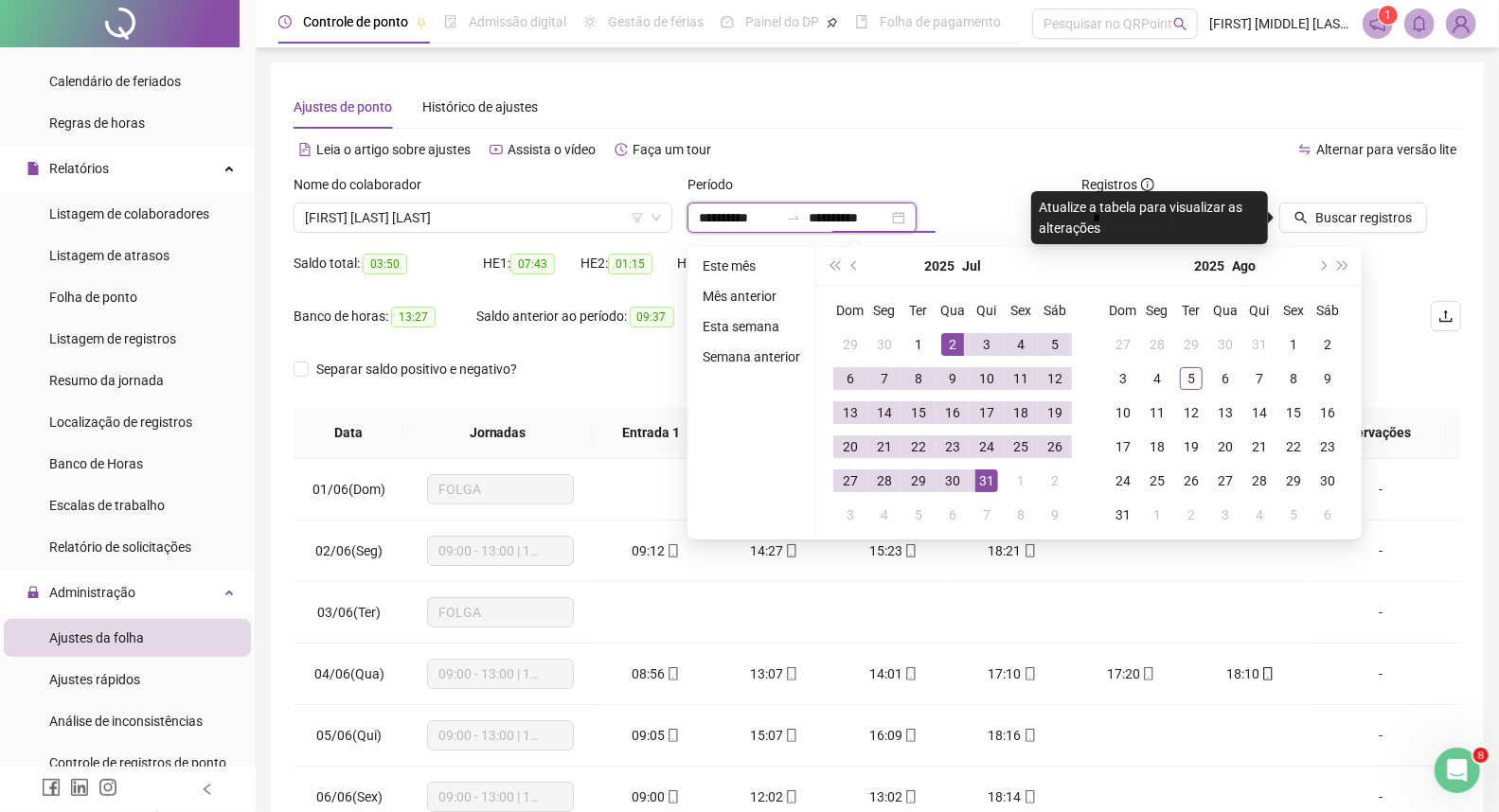 type on "**********" 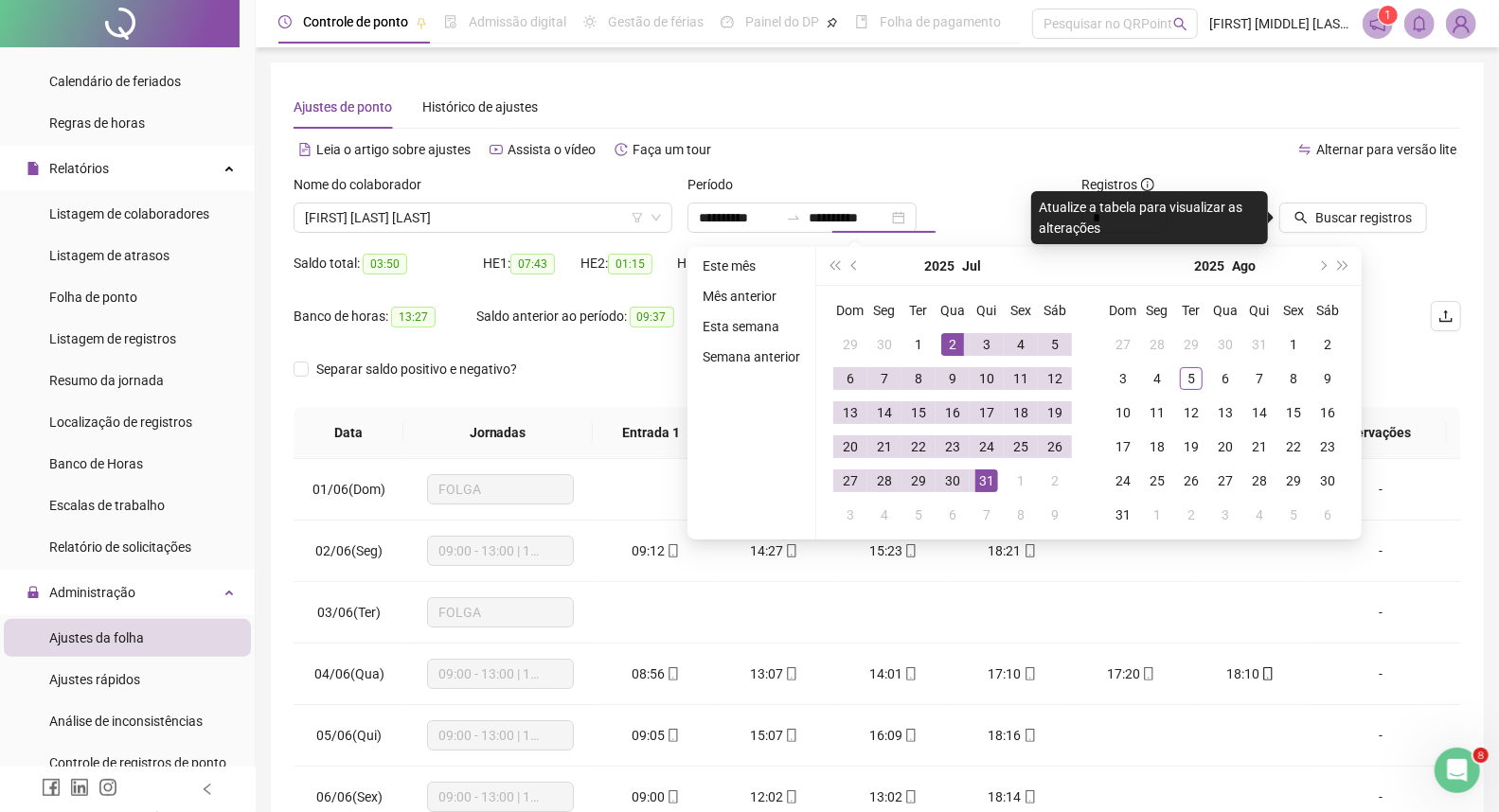 click on "Alternar para versão lite" at bounding box center [1169, 150] 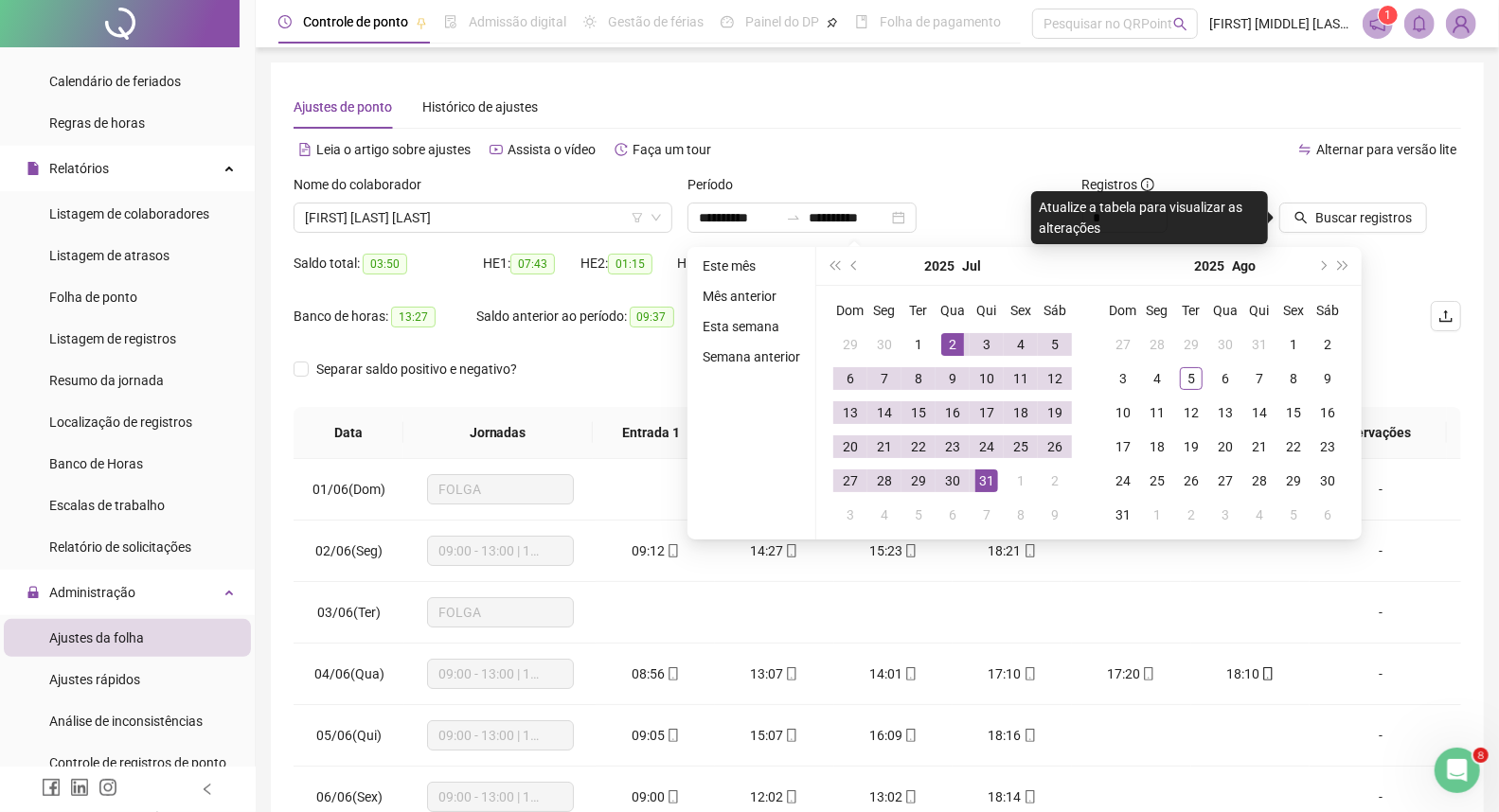 type on "**********" 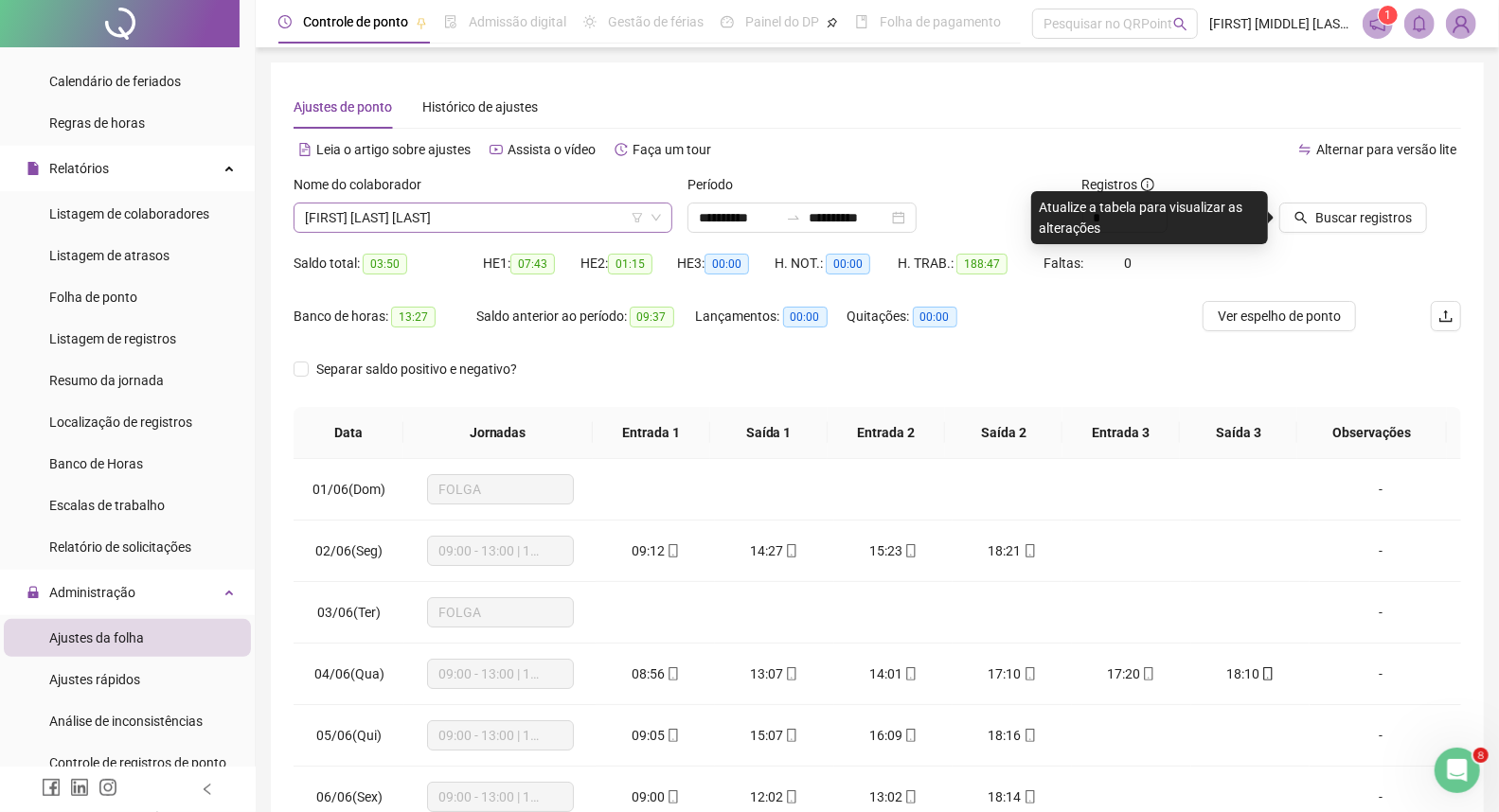 click on "[FIRST] [LAST] [LAST]" at bounding box center (483, 218) 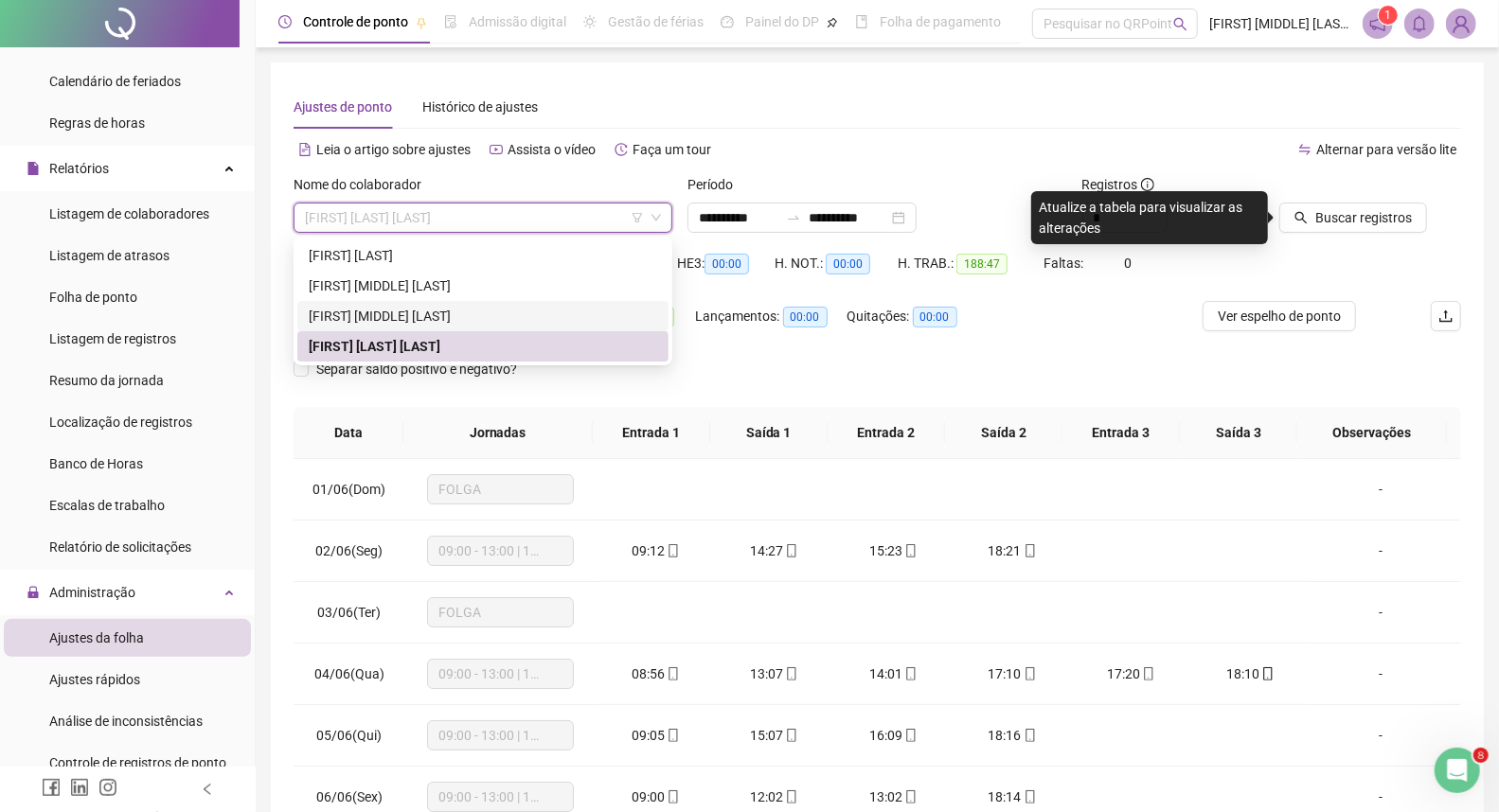 click on "[FIRST] [MIDDLE] [LAST]" at bounding box center (483, 316) 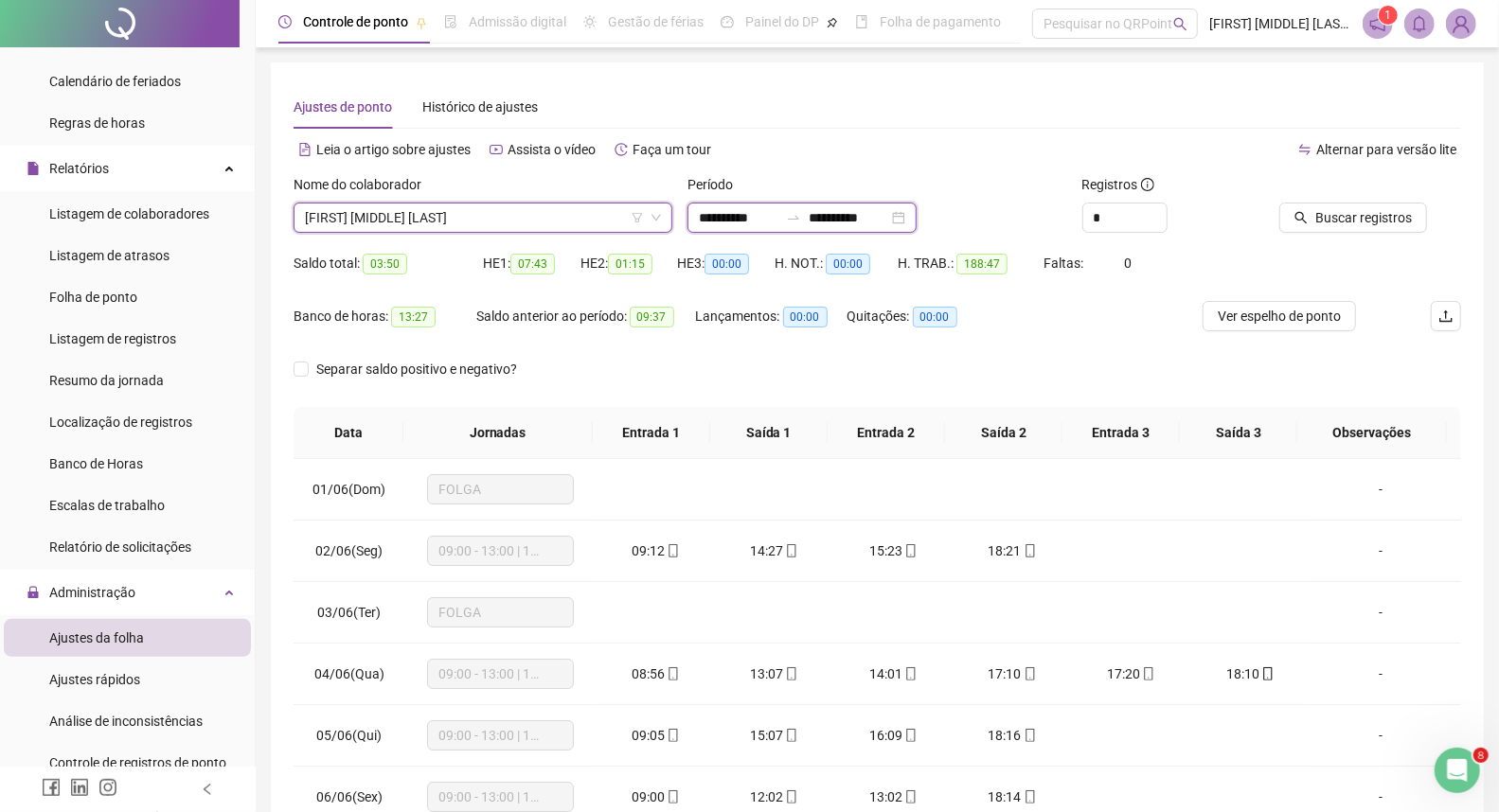 drag, startPoint x: 760, startPoint y: 222, endPoint x: 756, endPoint y: 212, distance: 10.77033 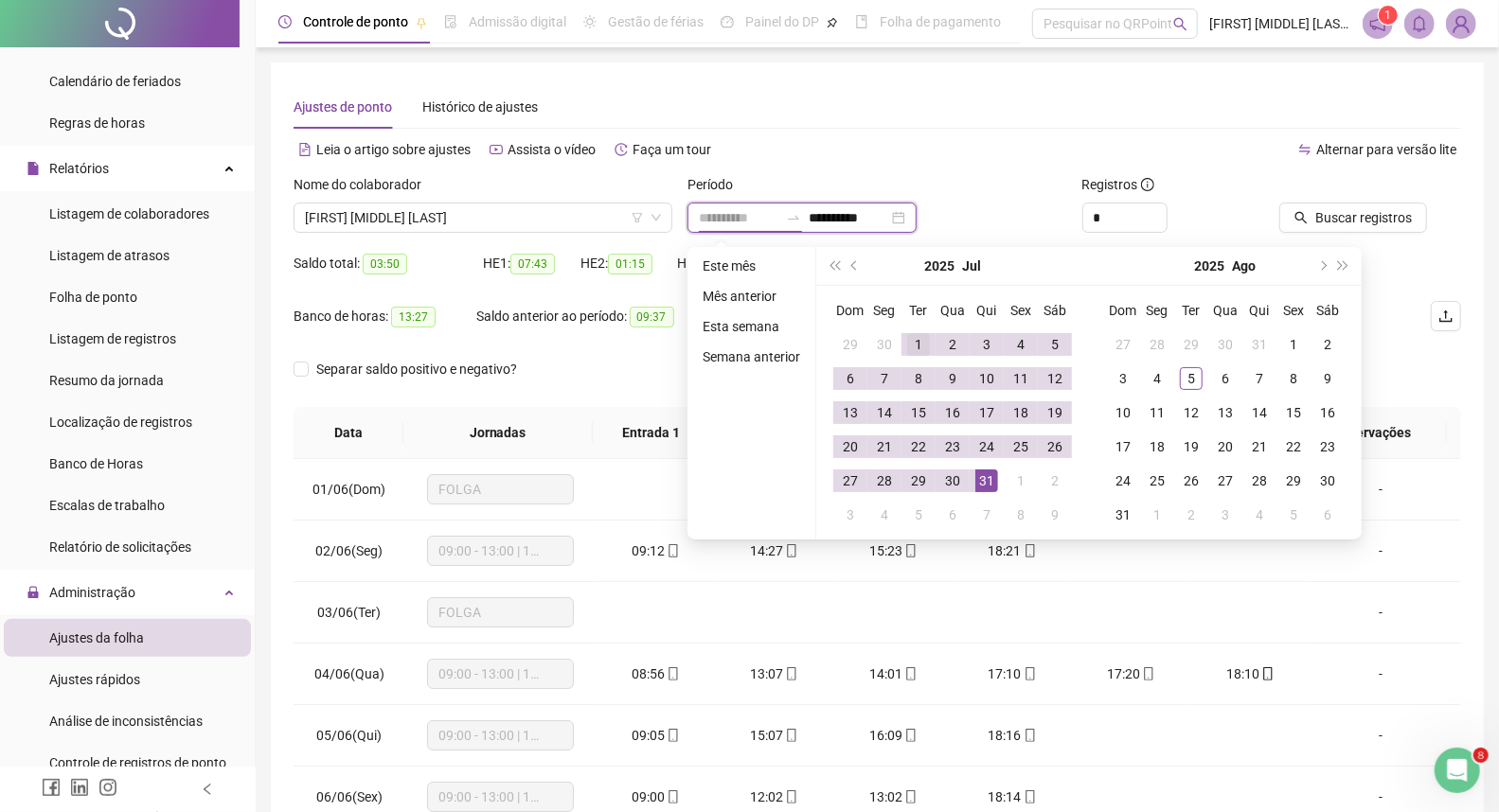 type on "**********" 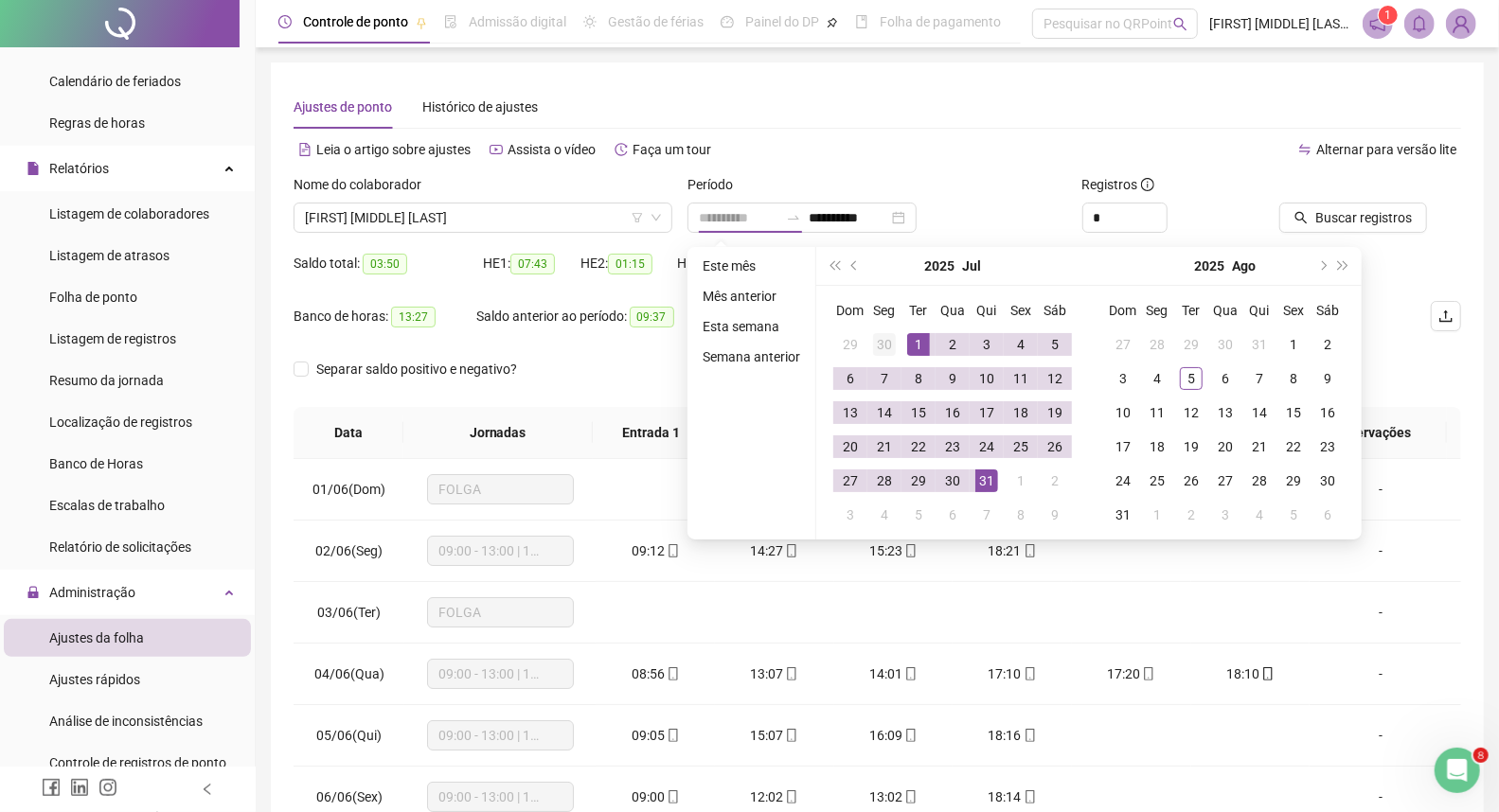 drag, startPoint x: 905, startPoint y: 337, endPoint x: 897, endPoint y: 347, distance: 12.80625 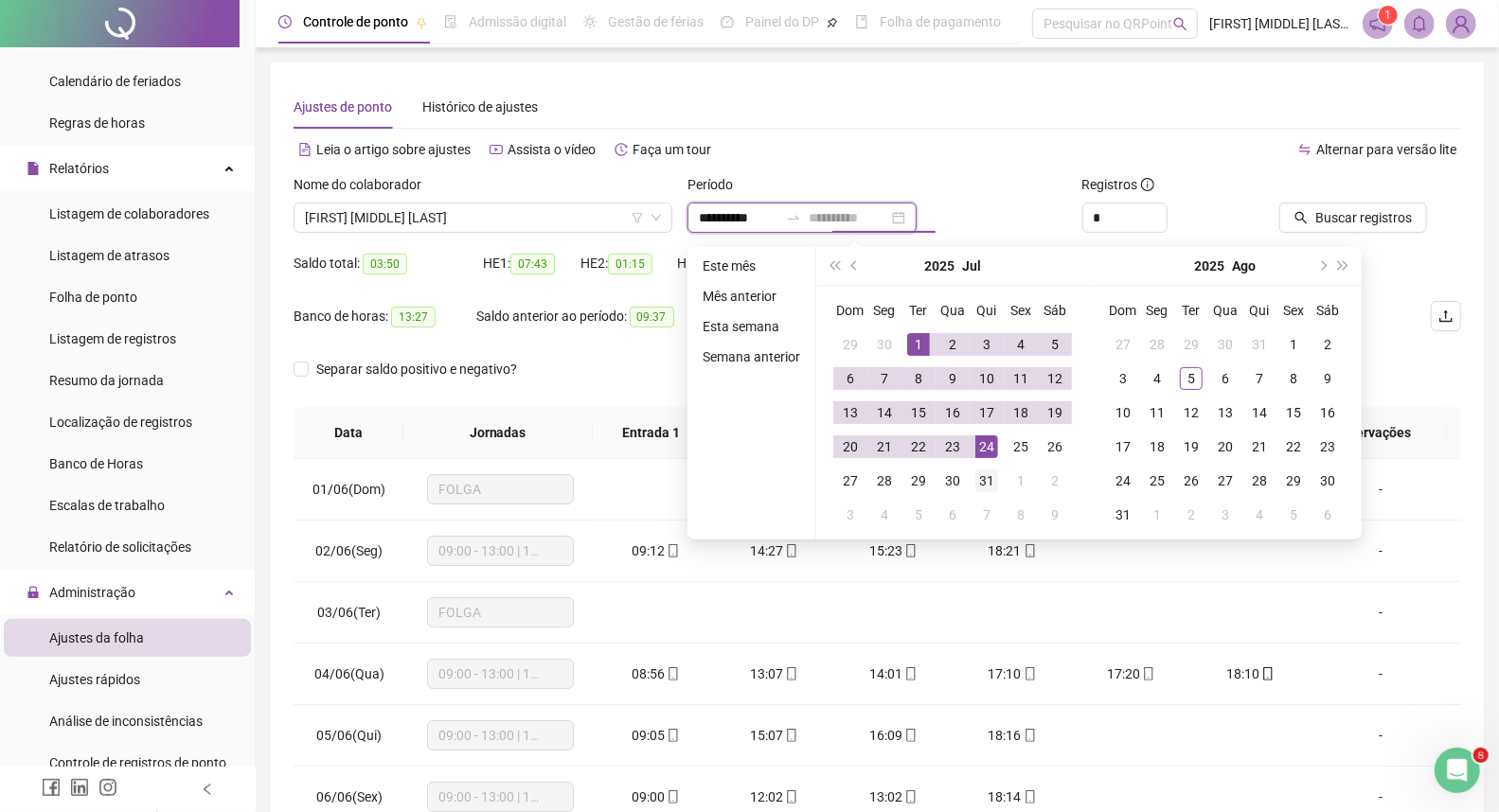 type on "**********" 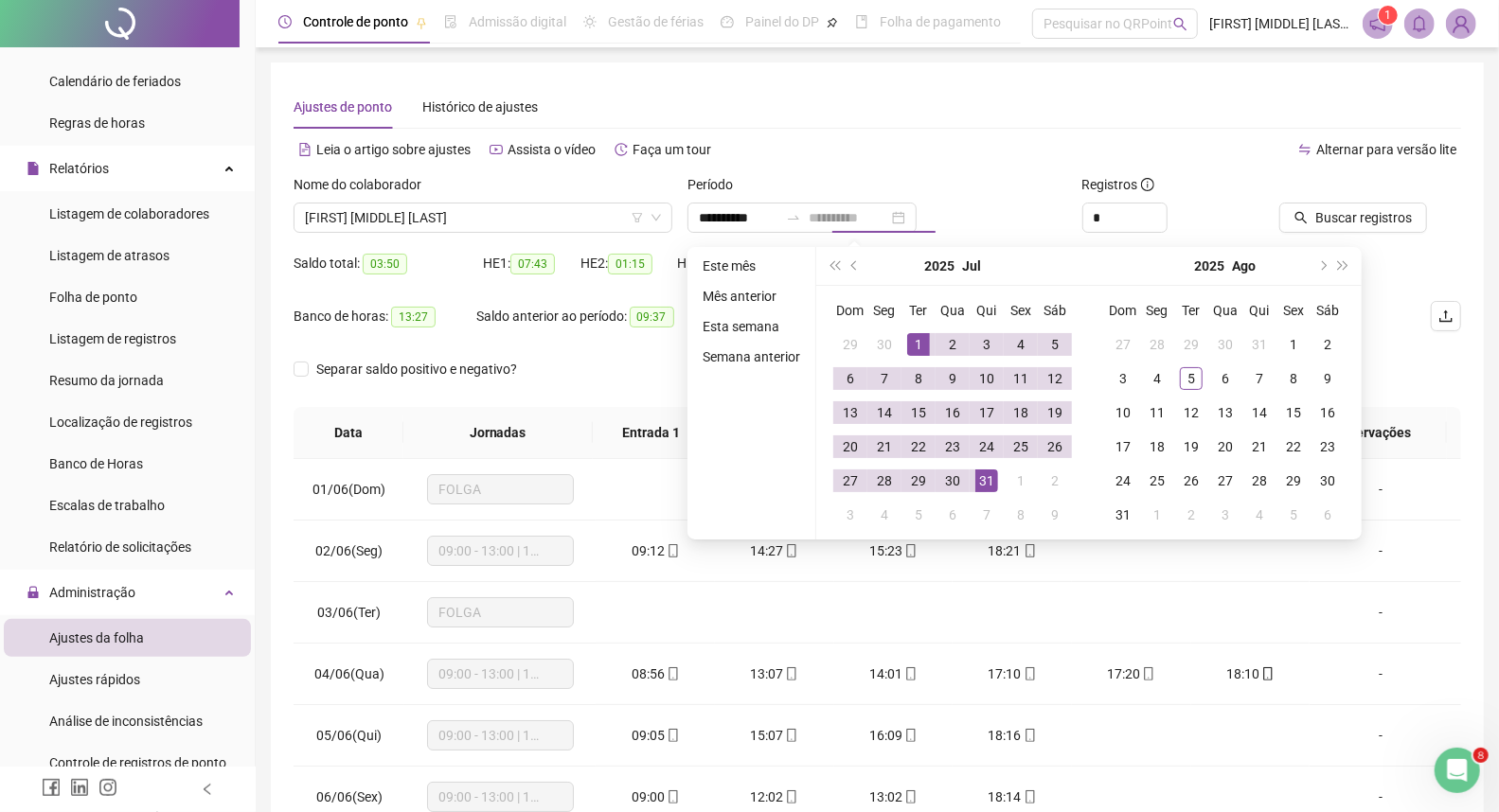 click on "31" at bounding box center (987, 481) 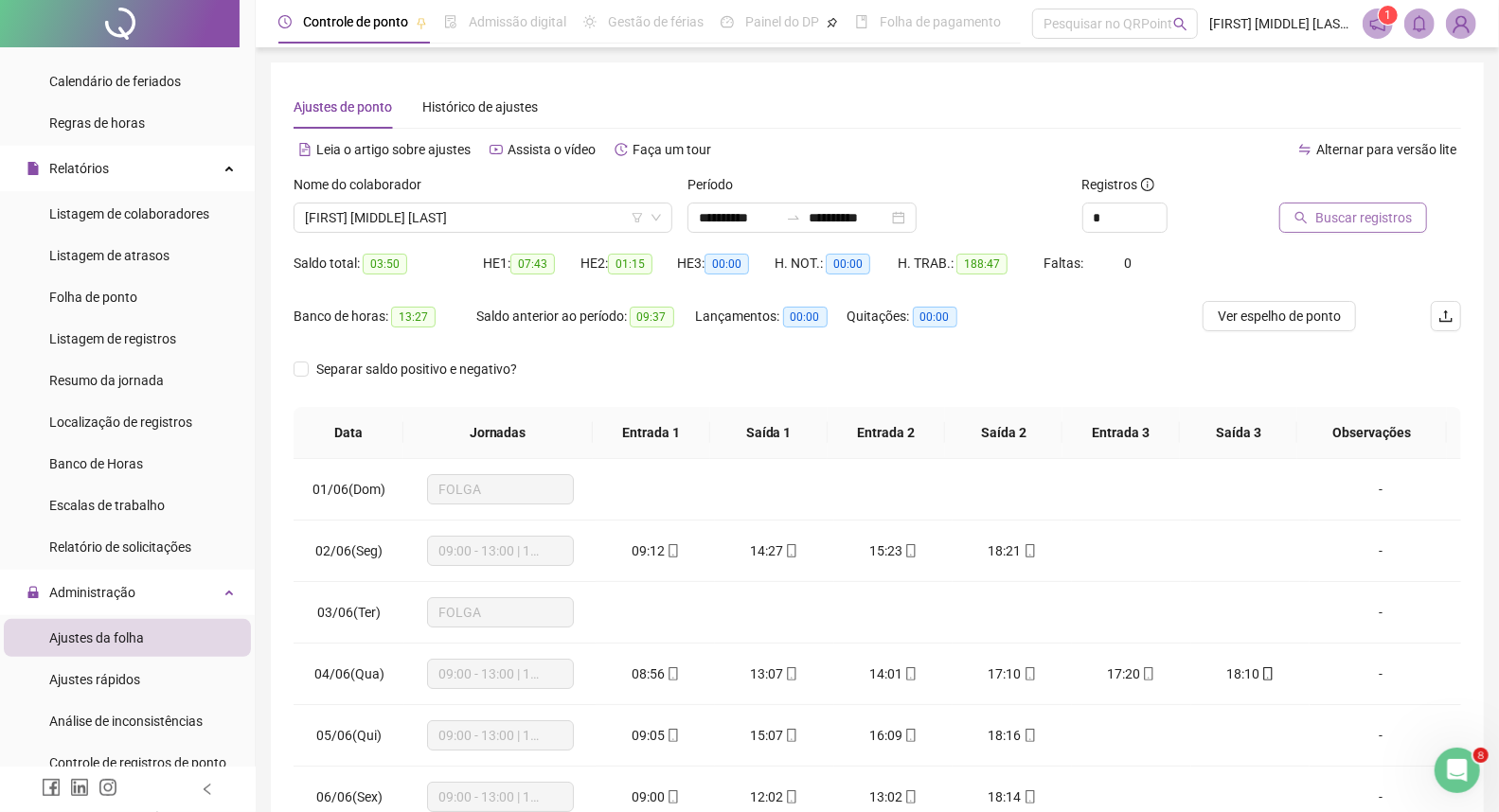 click on "Buscar registros" at bounding box center [1364, 218] 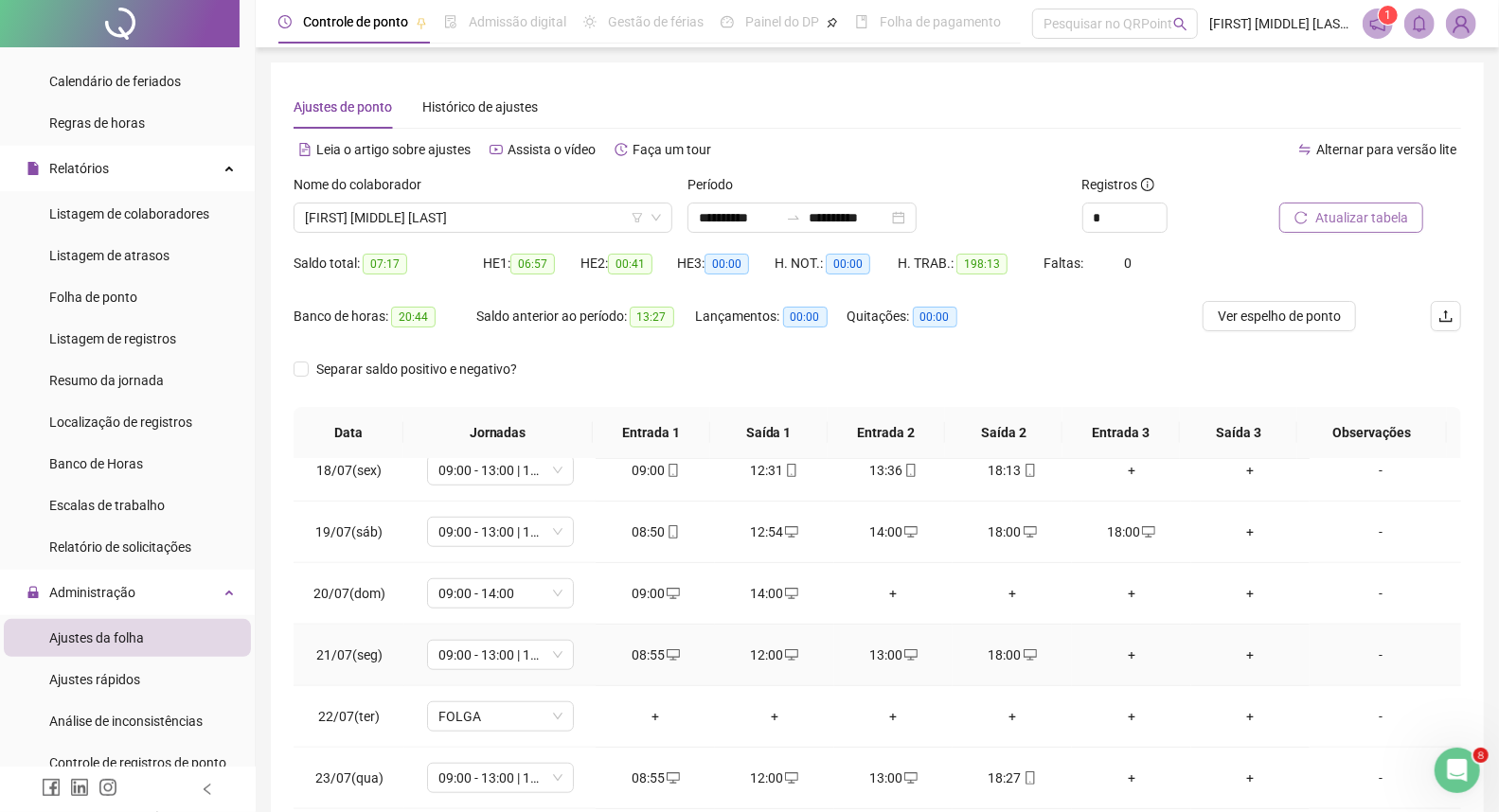 scroll, scrollTop: 946, scrollLeft: 0, axis: vertical 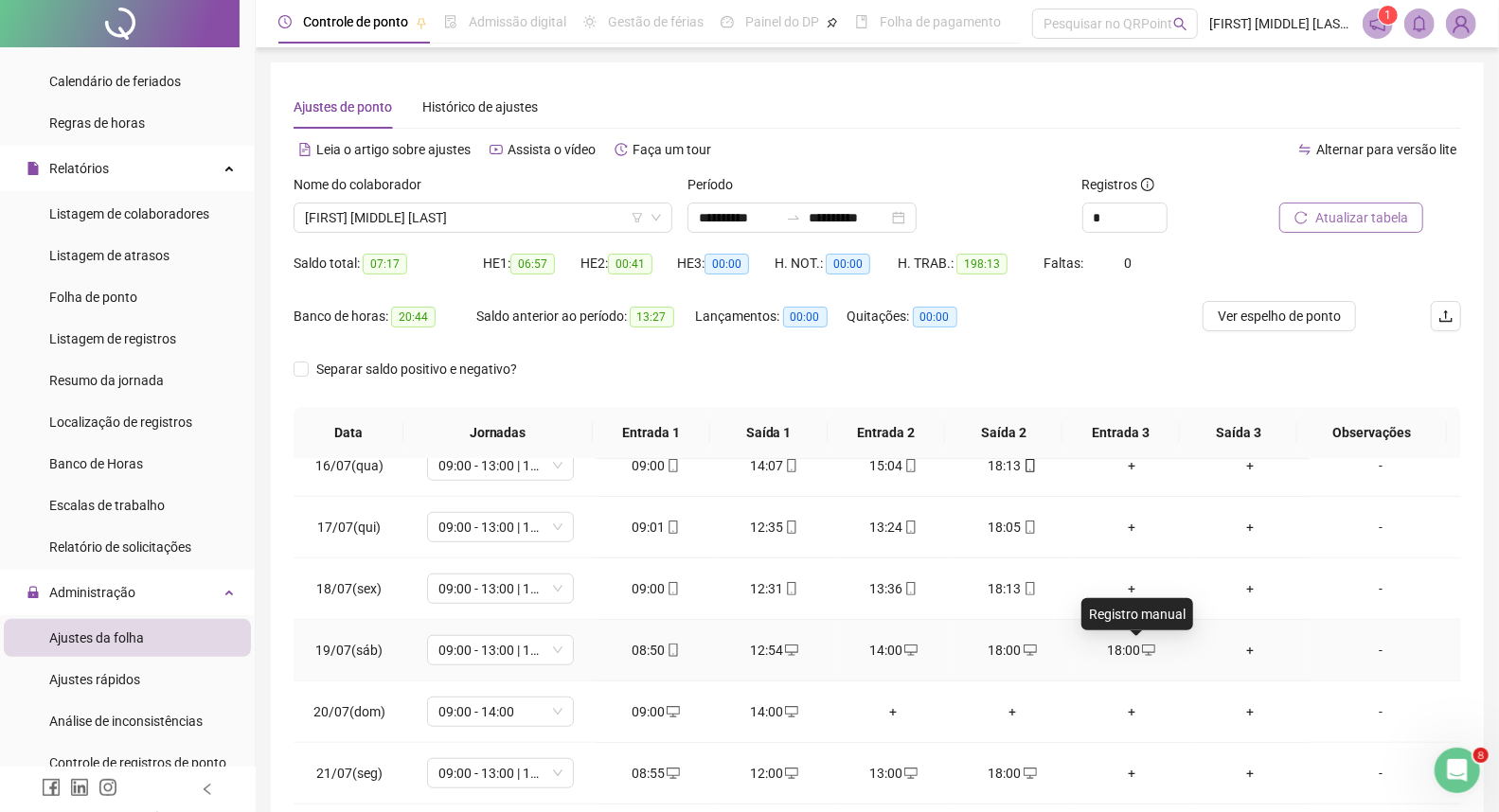 click 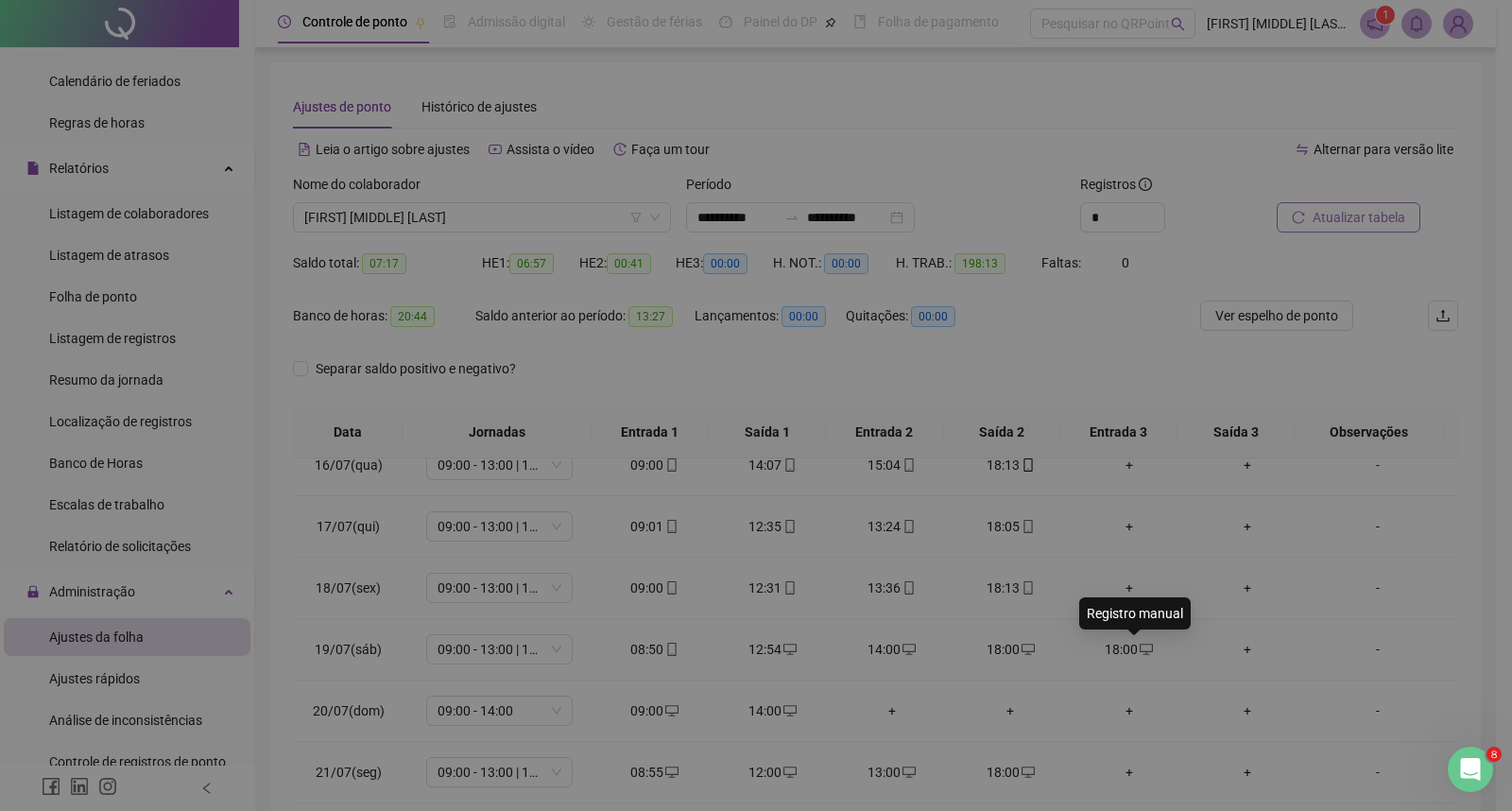 type on "**********" 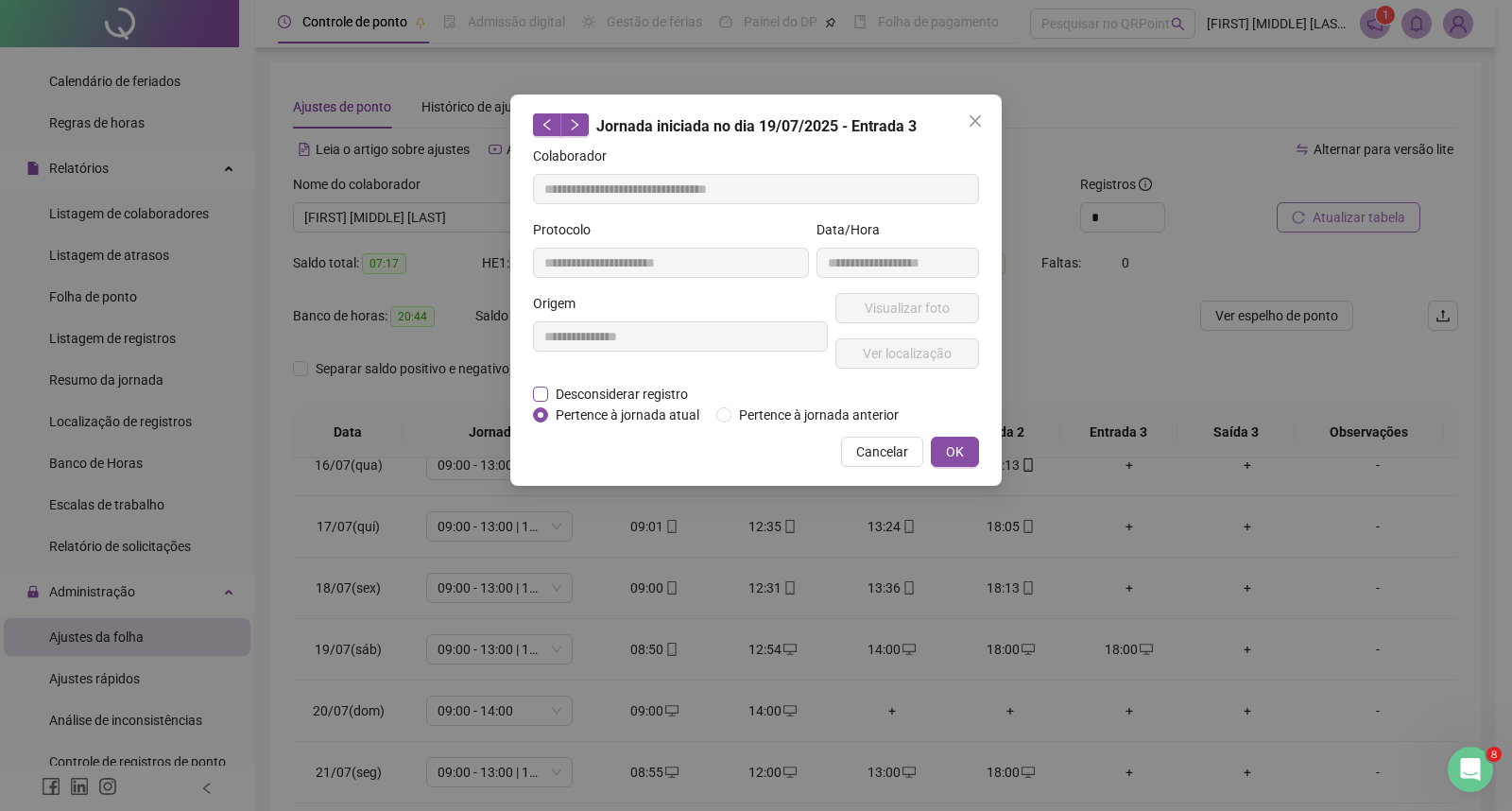 click on "Desconsiderar registro" at bounding box center (622, 394) 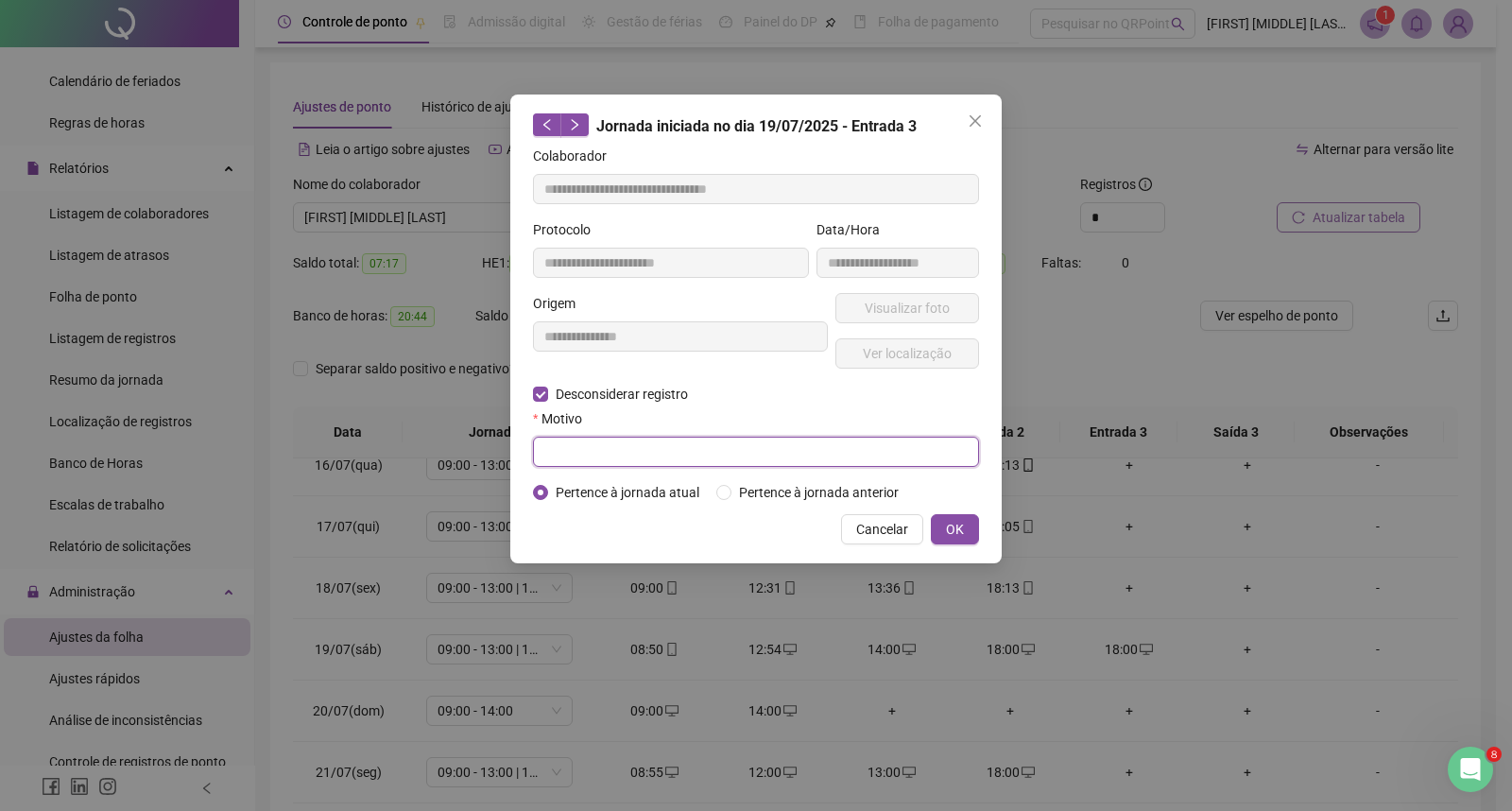 click at bounding box center [756, 452] 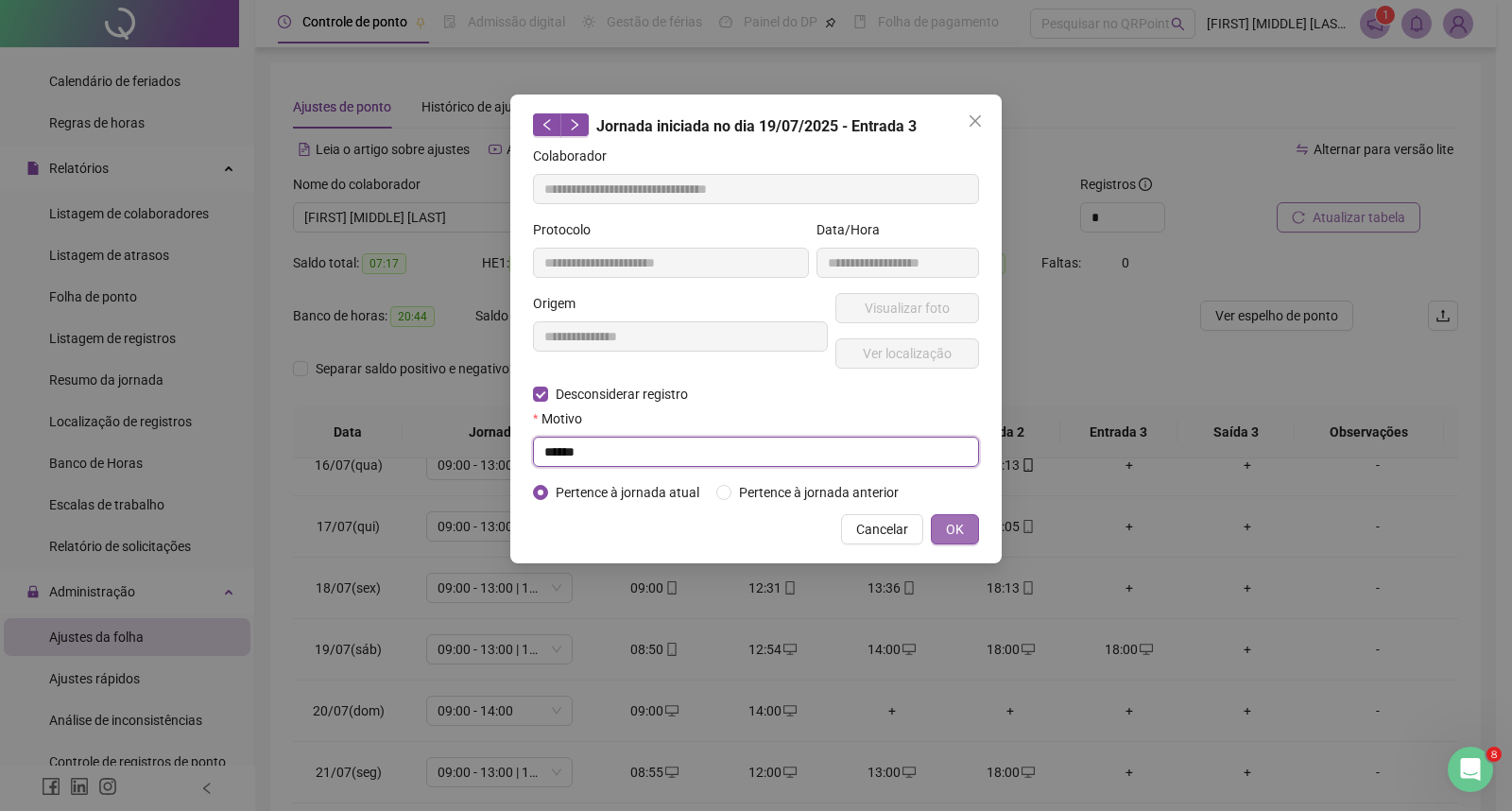 type on "******" 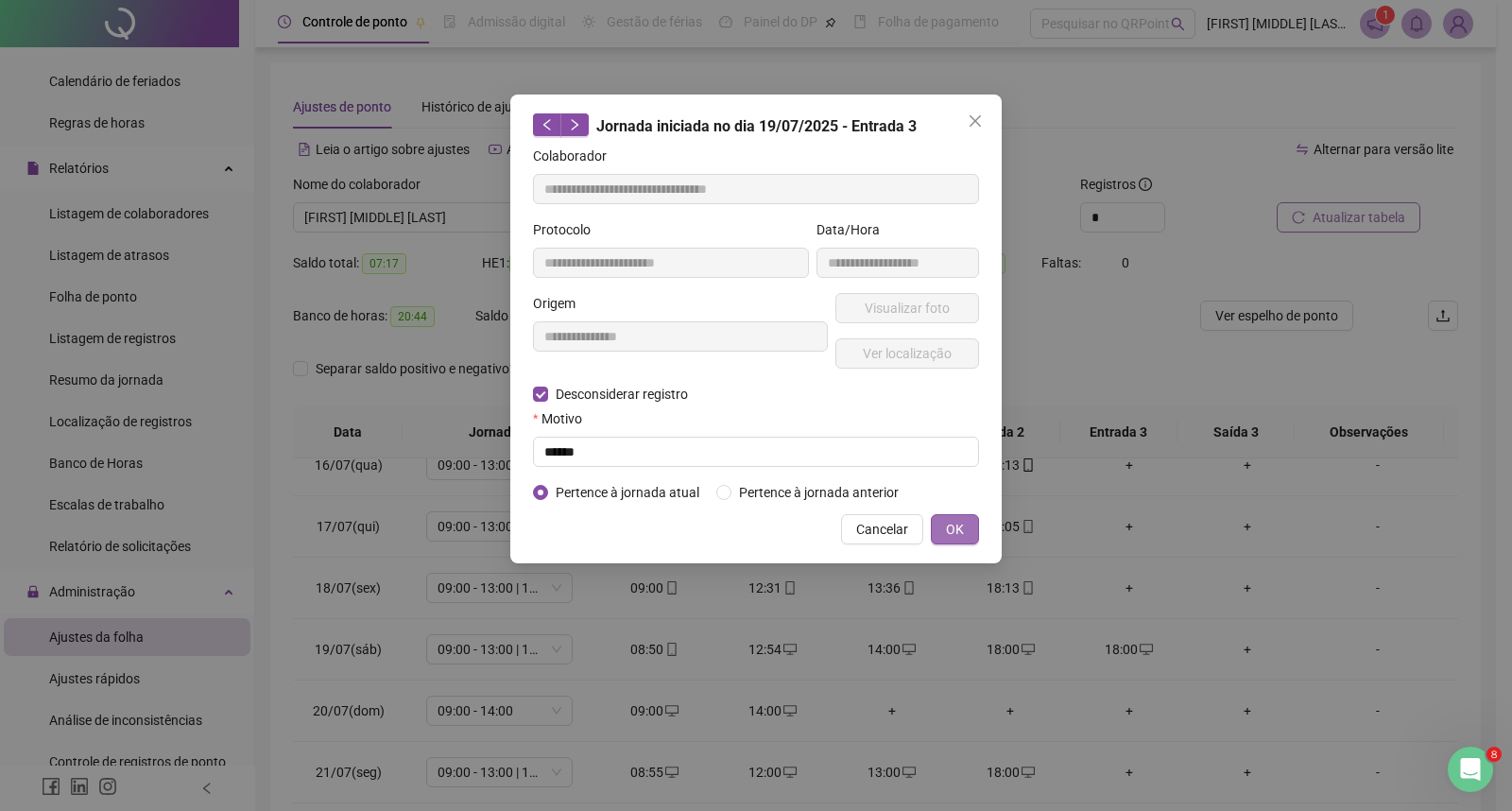 click on "OK" at bounding box center (954, 529) 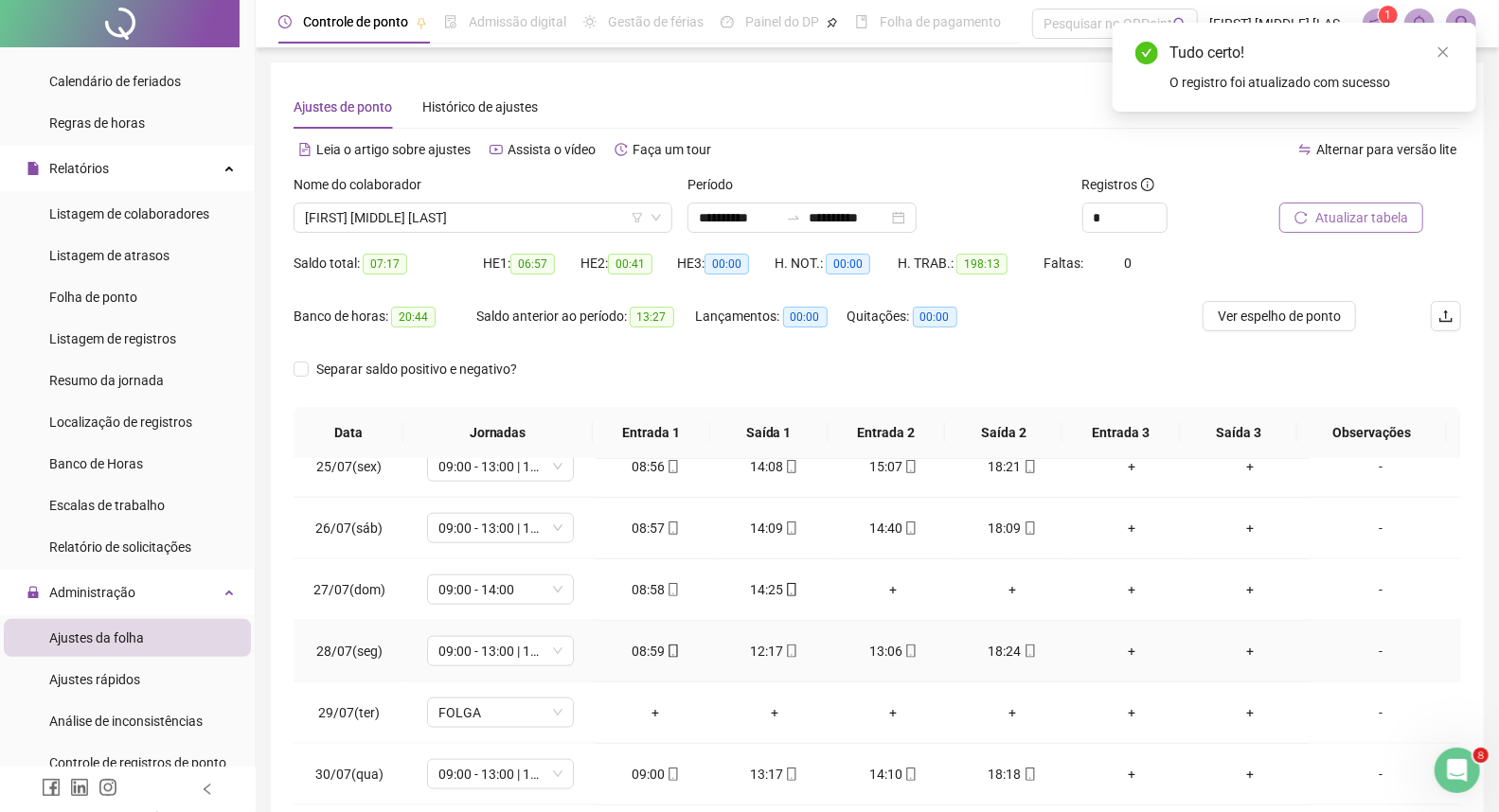 scroll, scrollTop: 1506, scrollLeft: 0, axis: vertical 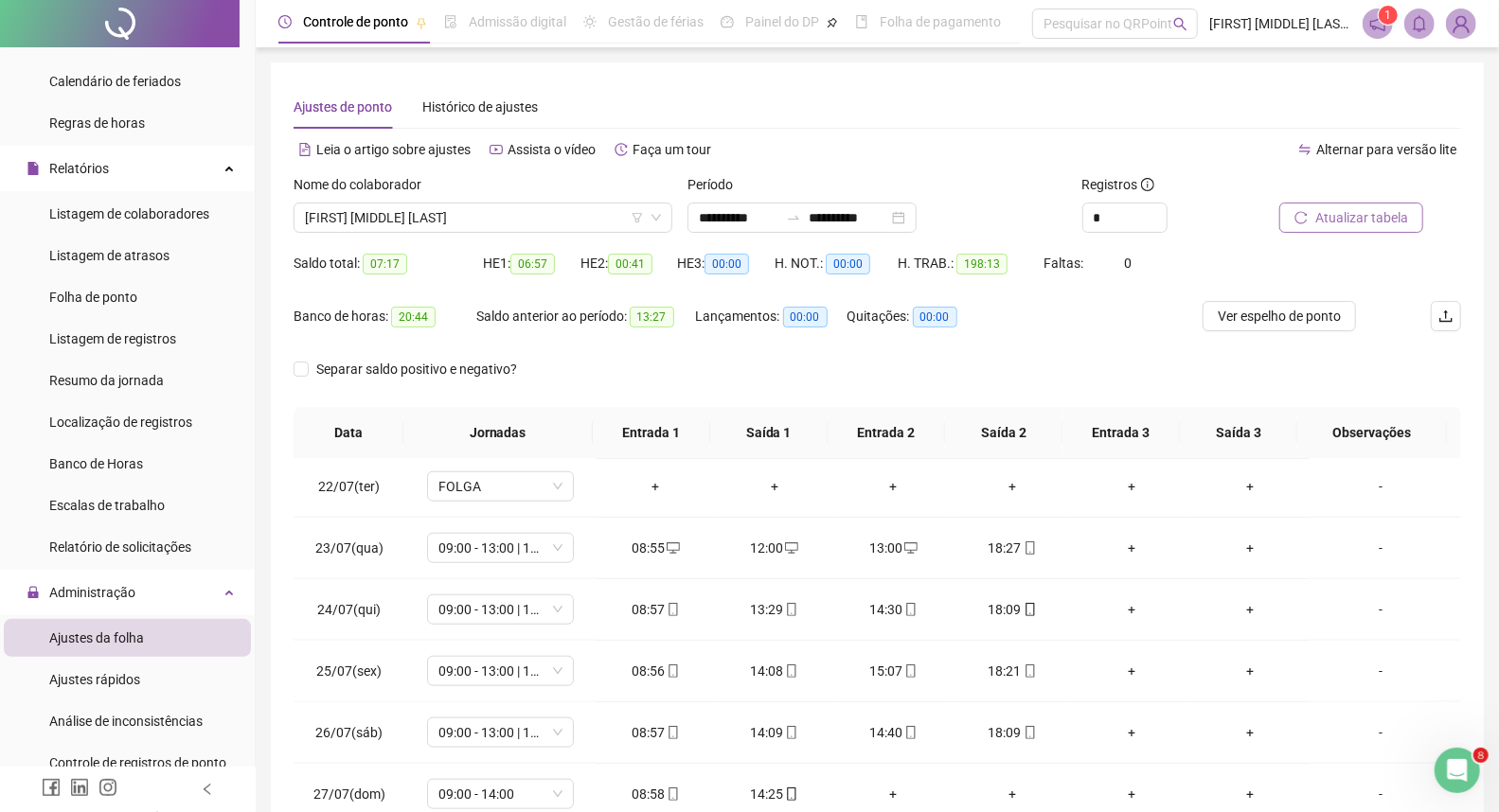 click on "Atualizar tabela" at bounding box center (1362, 218) 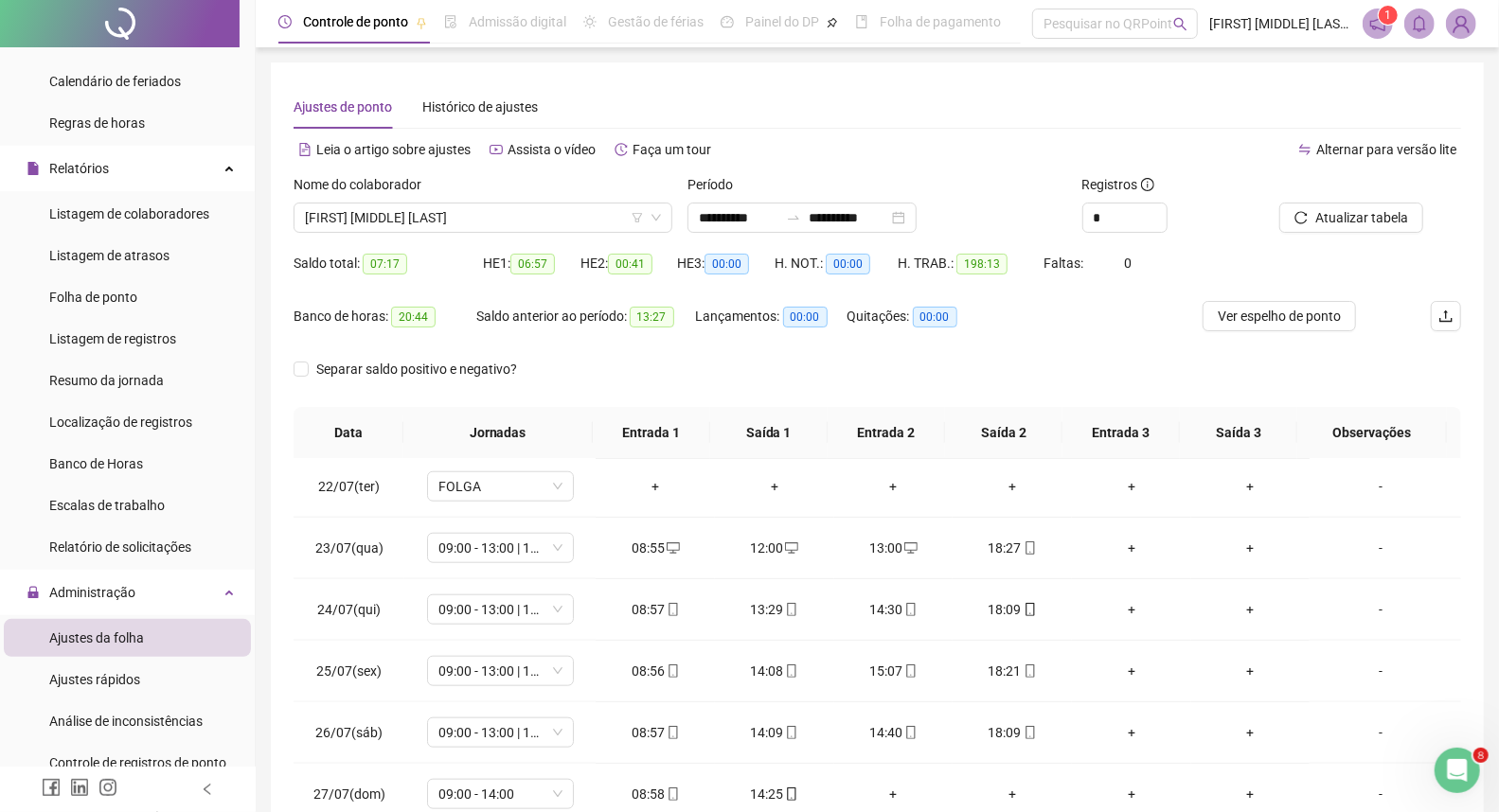 click on "Nome do colaborador [FIRST] [MIDDLE] [LAST]" at bounding box center [483, 211] 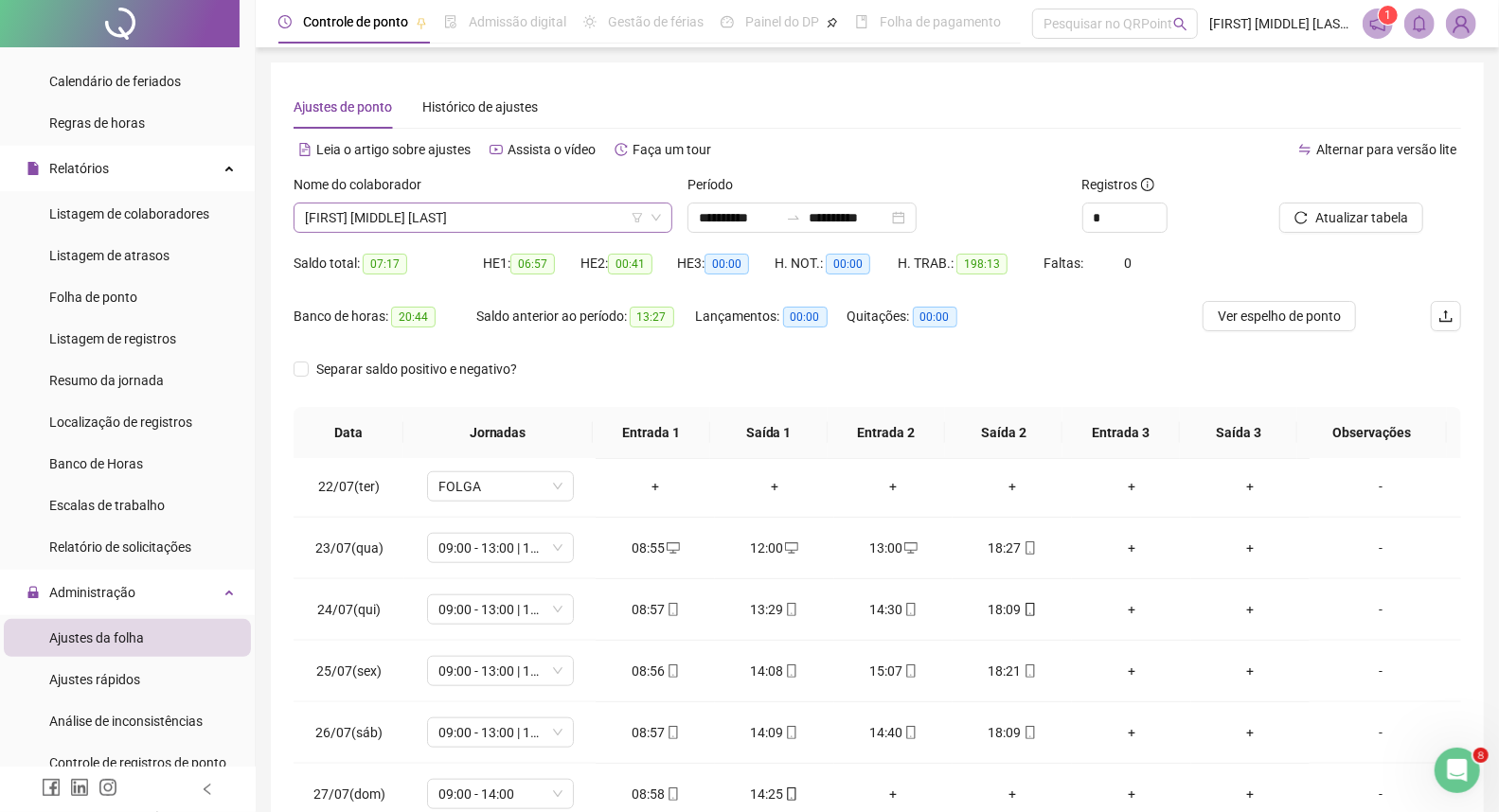 click on "[FIRST] [MIDDLE] [LAST]" at bounding box center (483, 218) 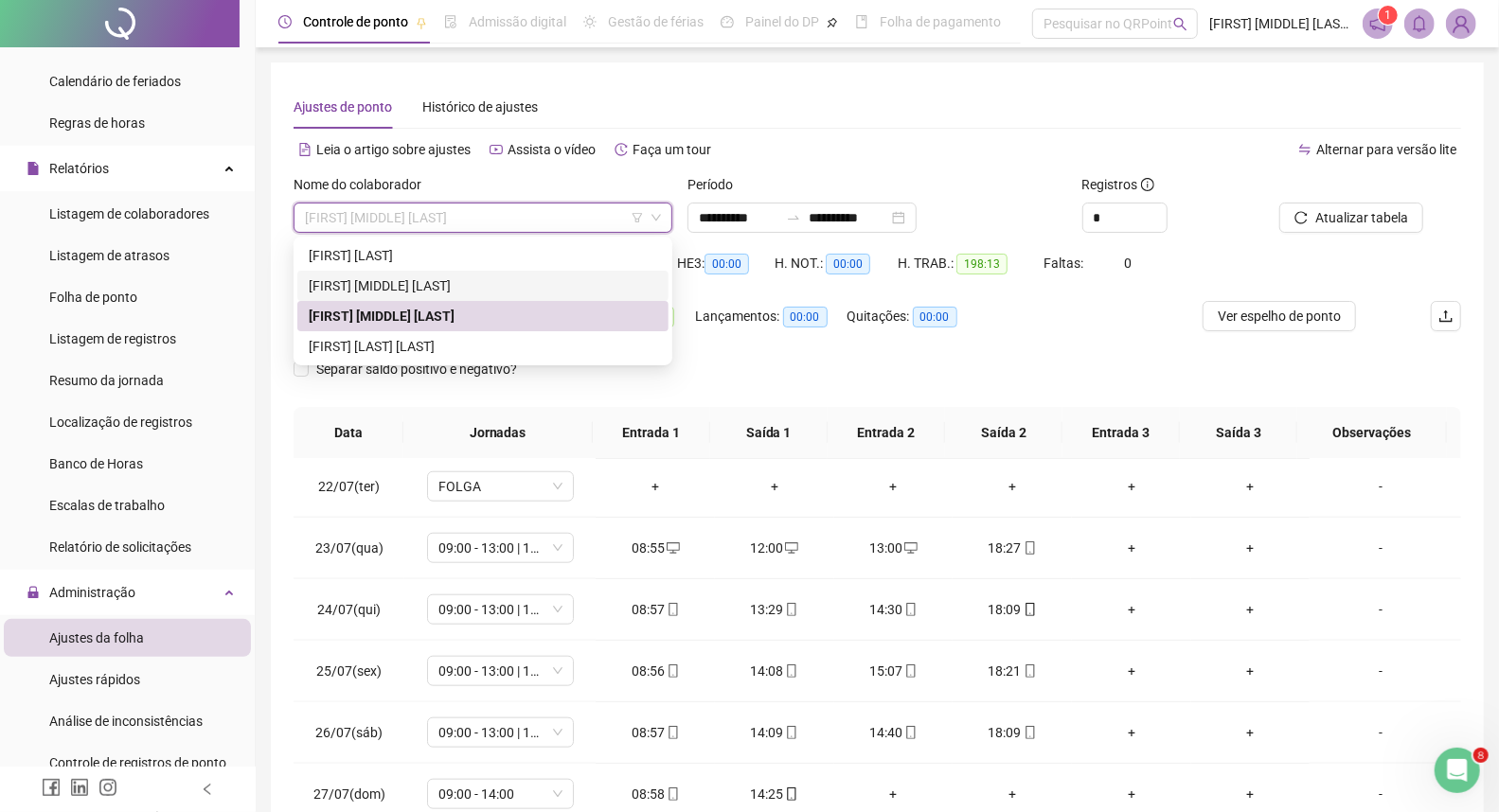 click on "[FIRST] [MIDDLE] [LAST]" at bounding box center (483, 286) 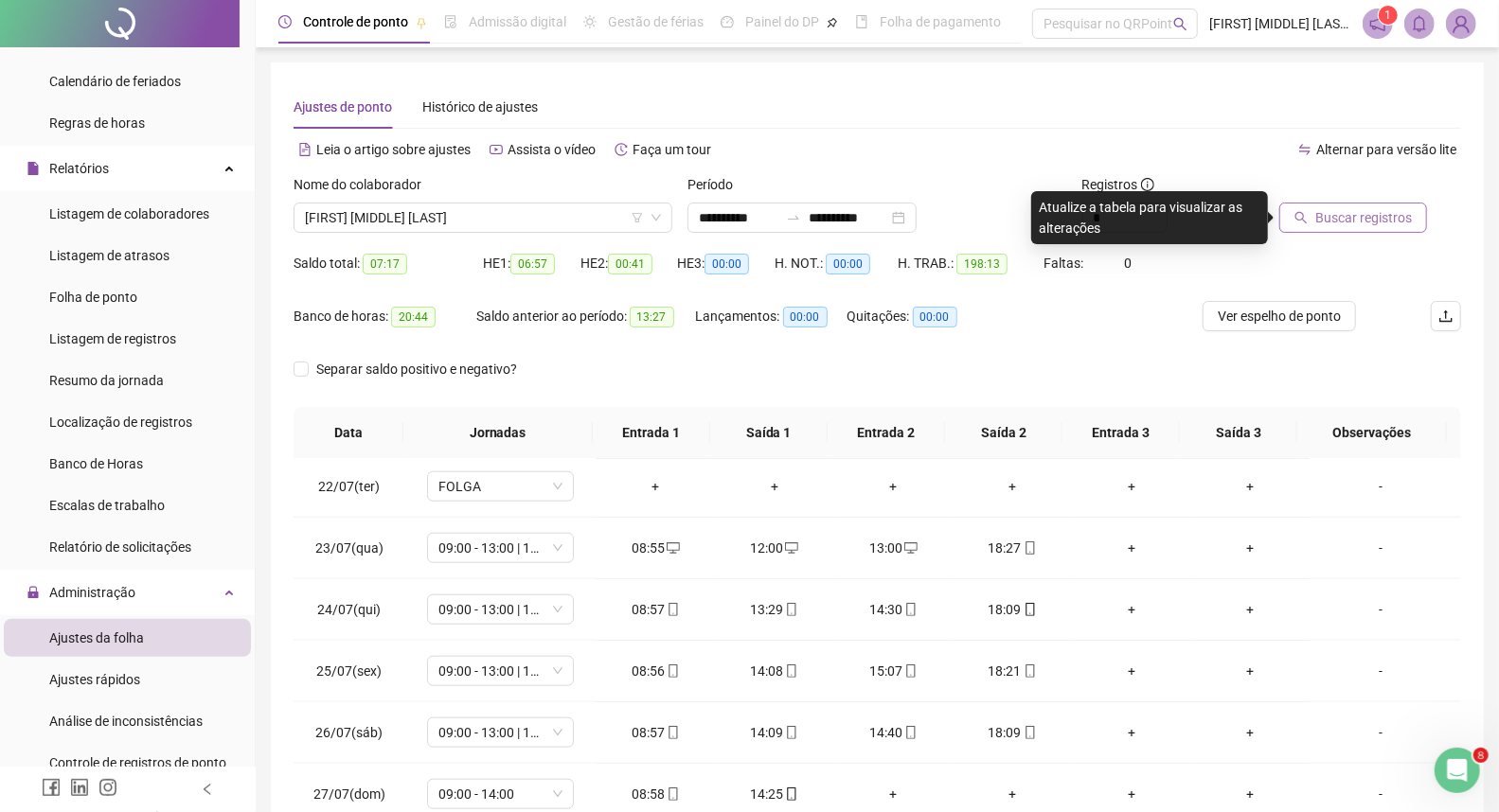 click on "Buscar registros" at bounding box center [1353, 218] 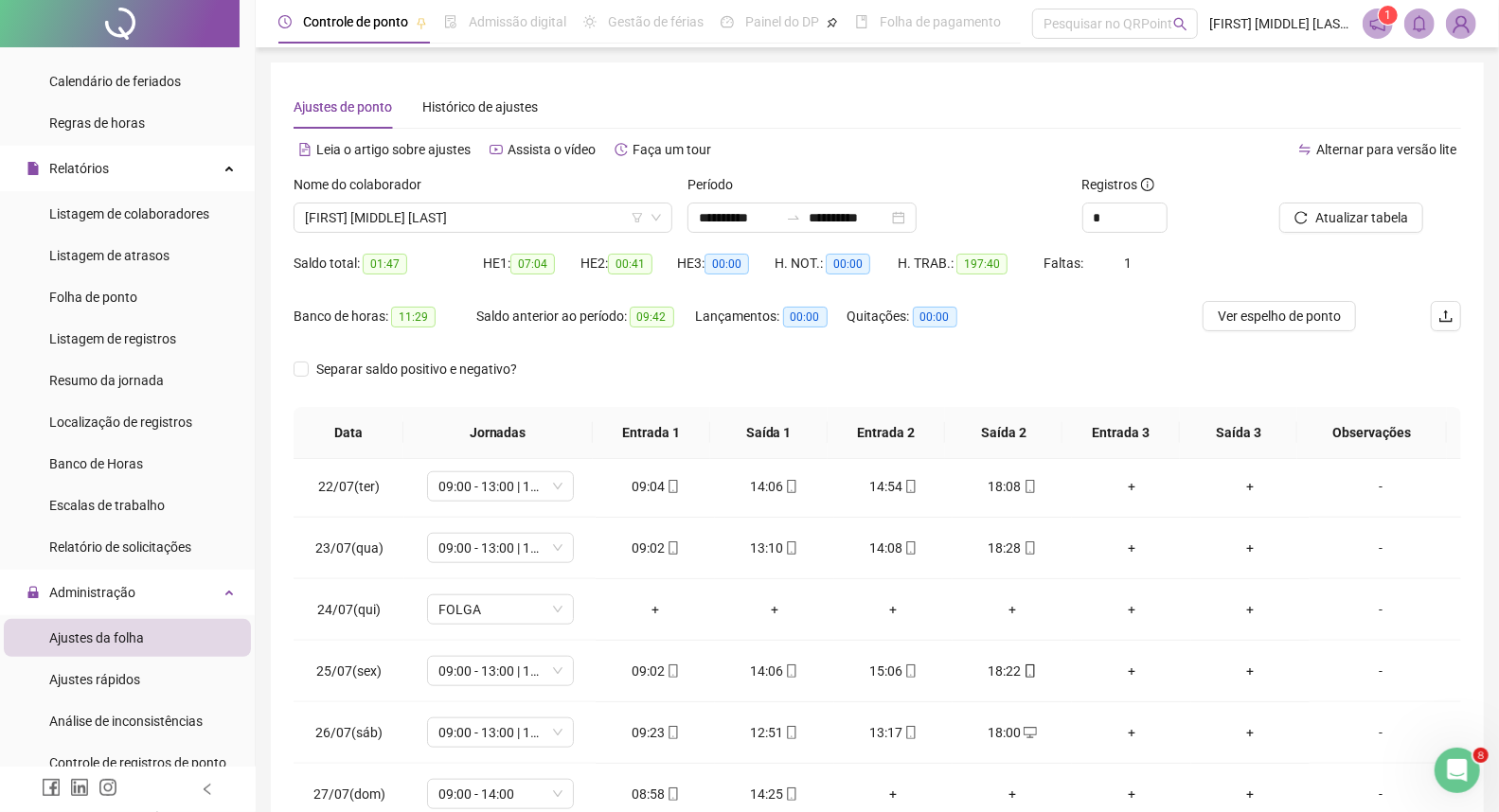 type 